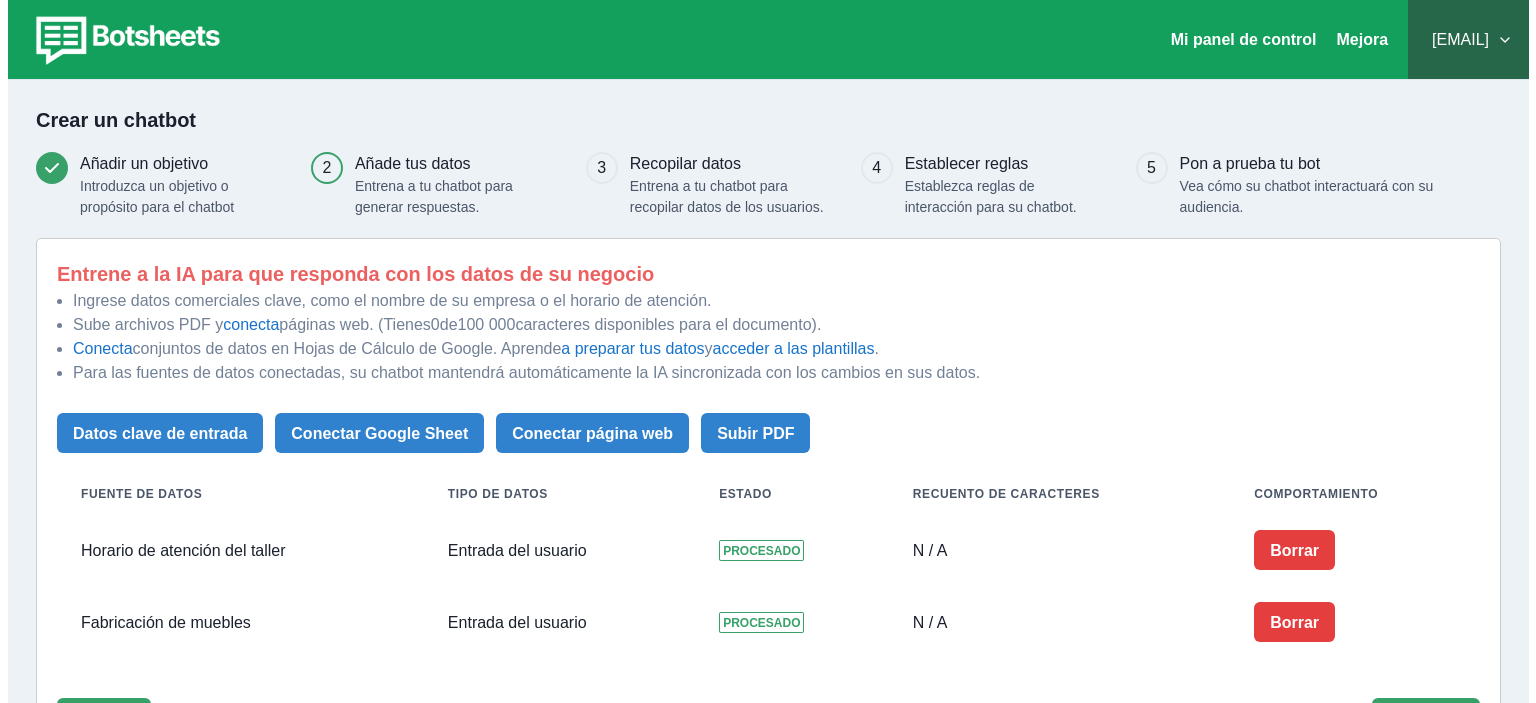 scroll, scrollTop: 87, scrollLeft: 0, axis: vertical 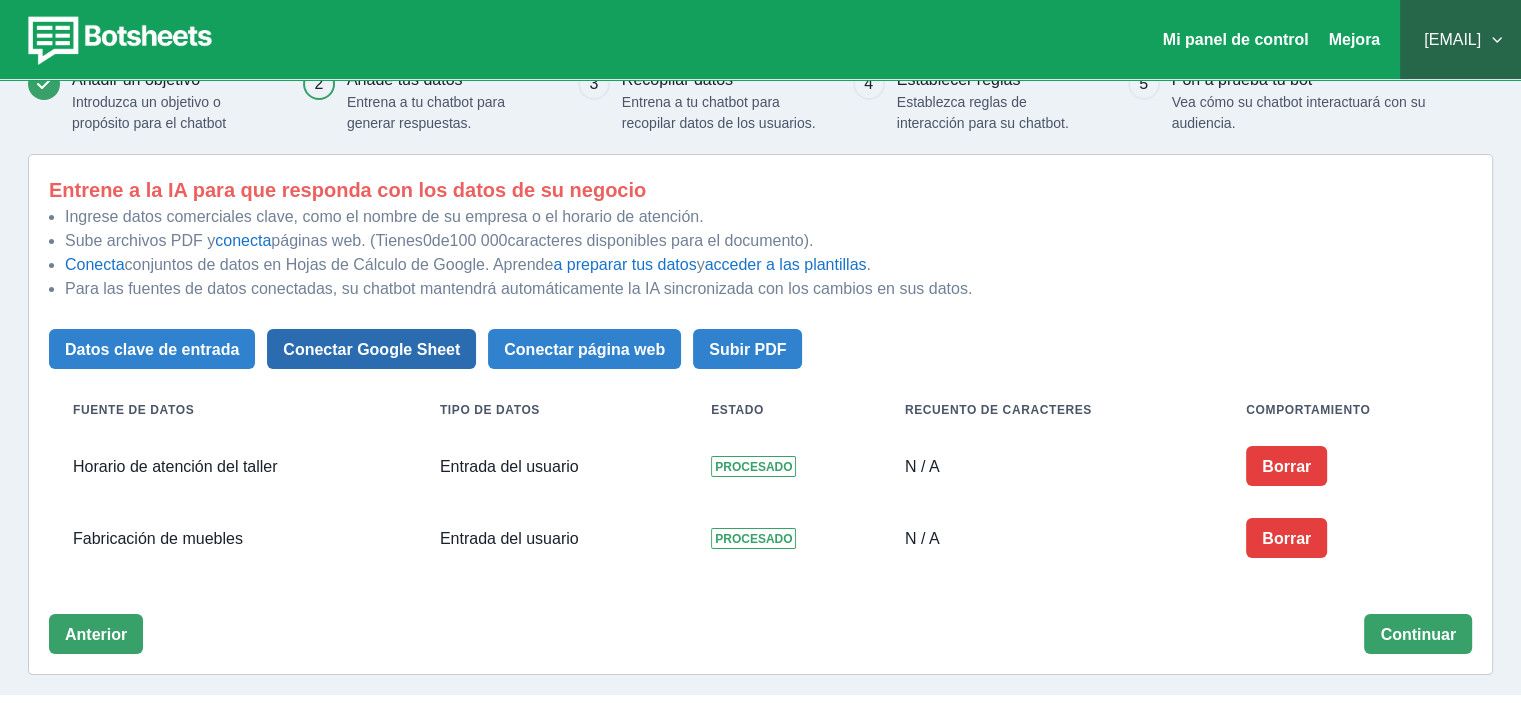 click on "Conectar Google Sheet" at bounding box center [371, 349] 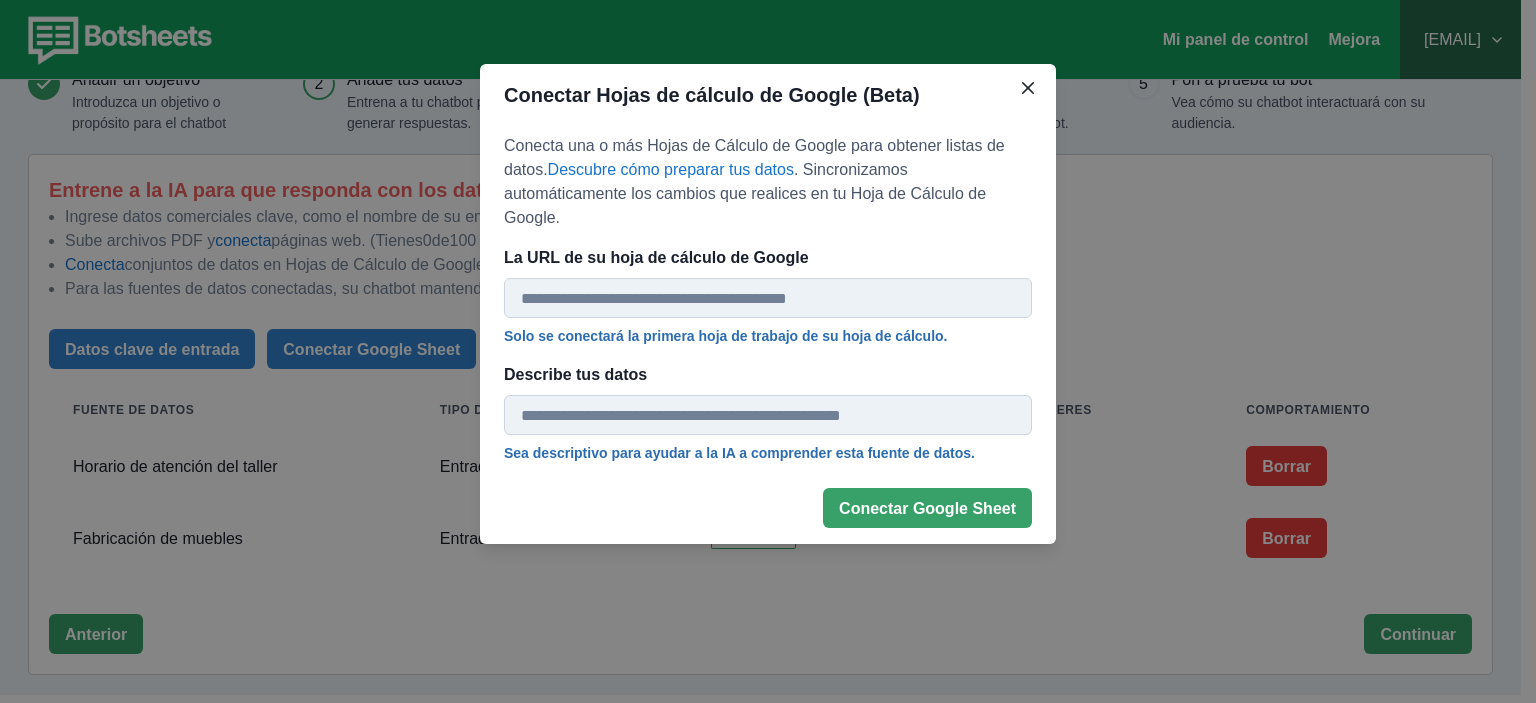 click on "Conectar Hojas de cálculo de Google (Beta) Conecta una o más Hojas de Cálculo de Google para obtener listas de datos.  Descubre cómo preparar tus datos  . Sincronizamos automáticamente los cambios que realices en tu Hoja de Cálculo de Google. La URL de su hoja de cálculo de Google Solo se conectará la primera hoja de trabajo de su hoja de cálculo. Describe tus datos Sea descriptivo para ayudar a la IA a comprender esta fuente de datos. Conectar Google Sheet" at bounding box center [768, 351] 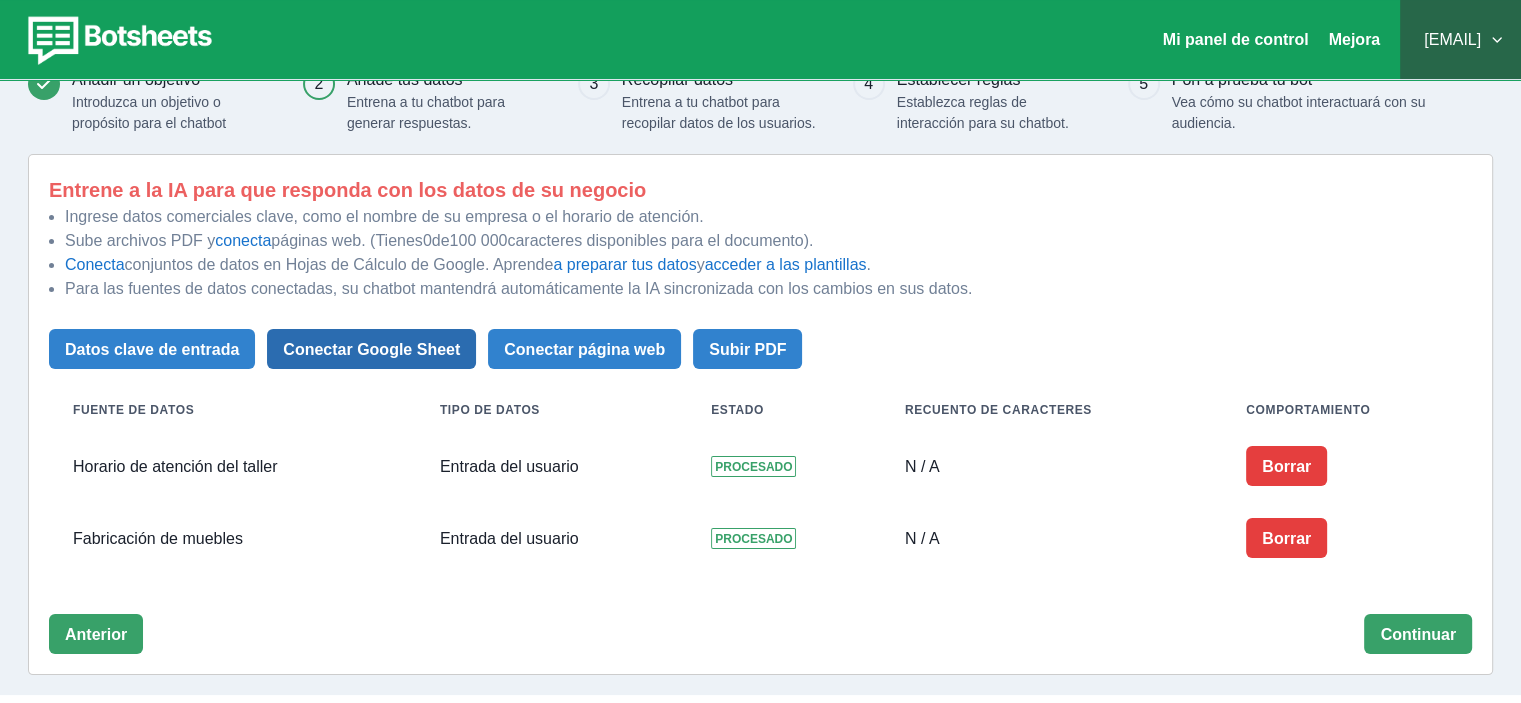 click on "Conectar Google Sheet" at bounding box center [371, 349] 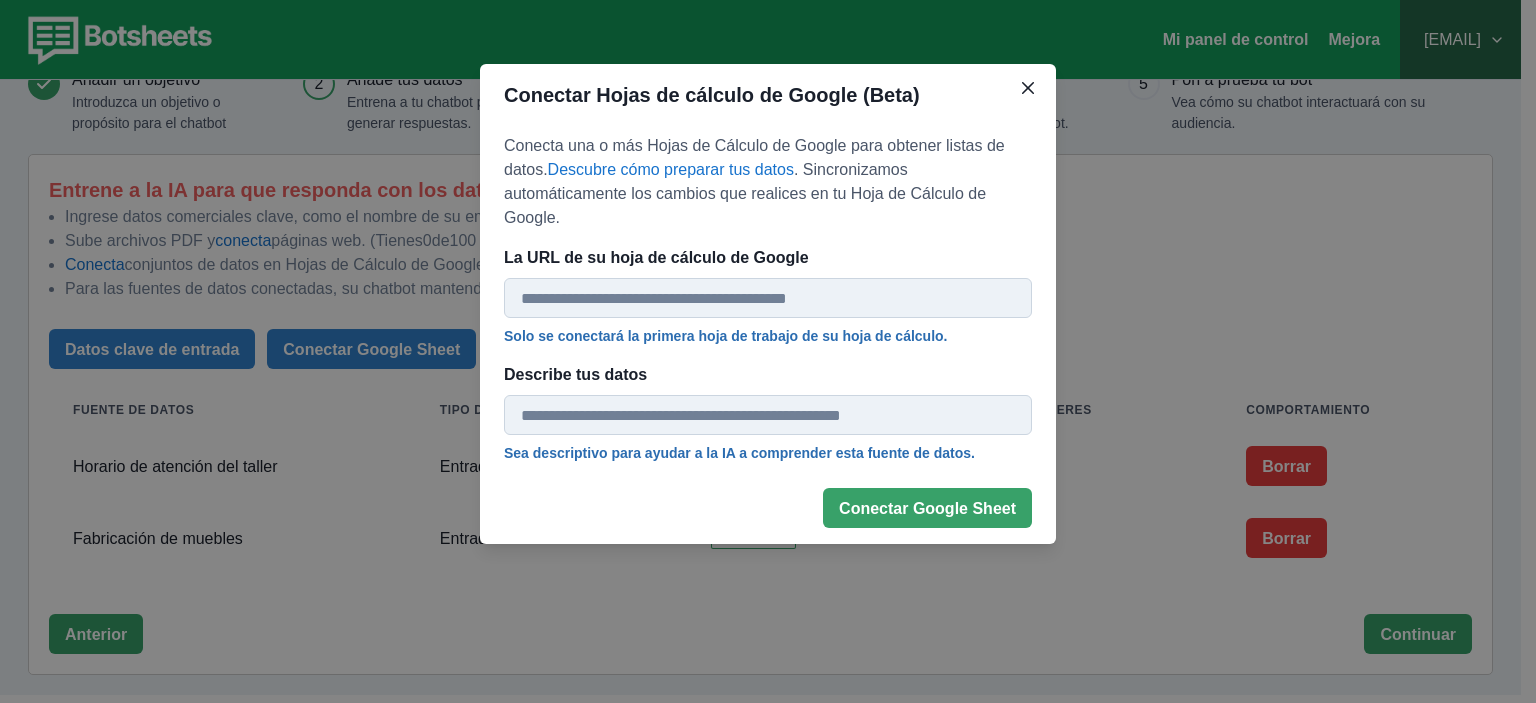 click on "La URL de su hoja de cálculo de Google" at bounding box center (768, 298) 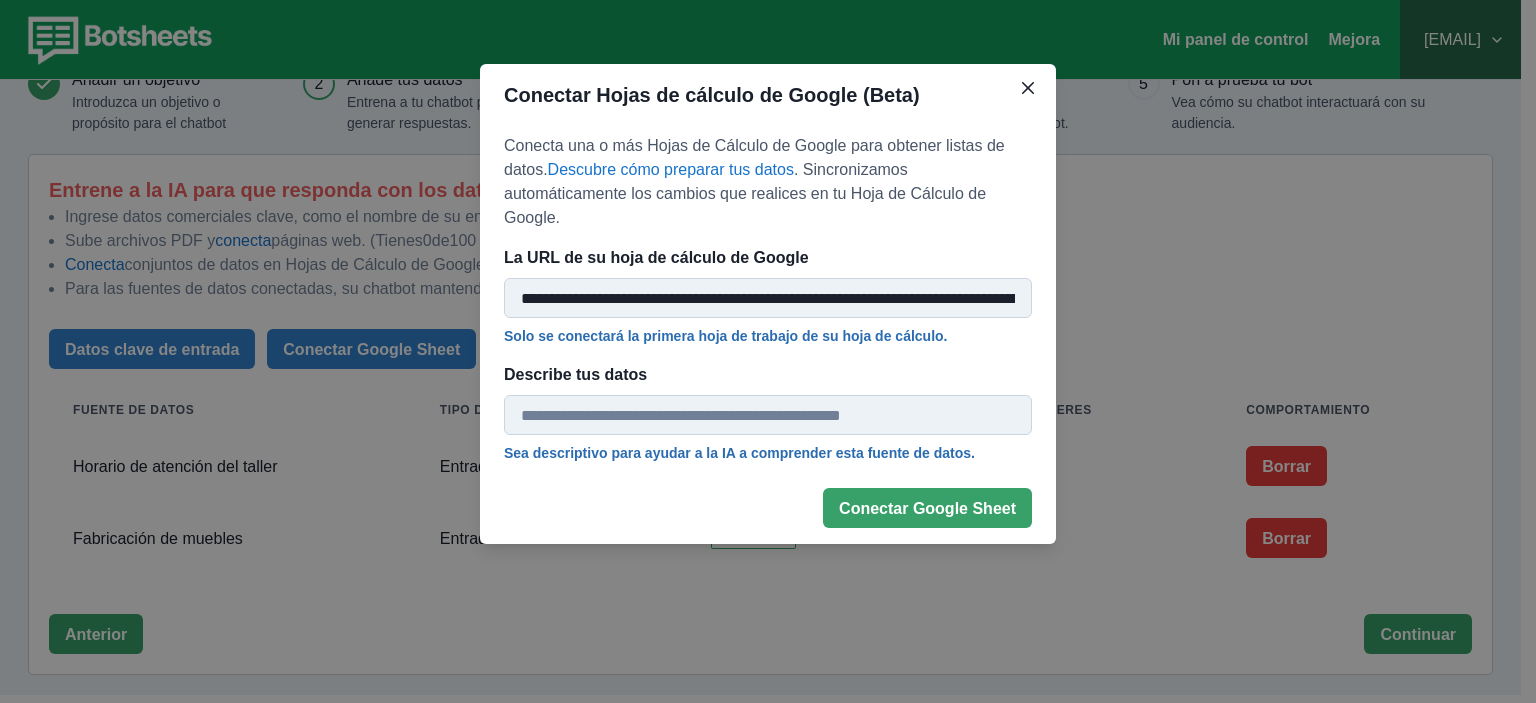 scroll, scrollTop: 0, scrollLeft: 375, axis: horizontal 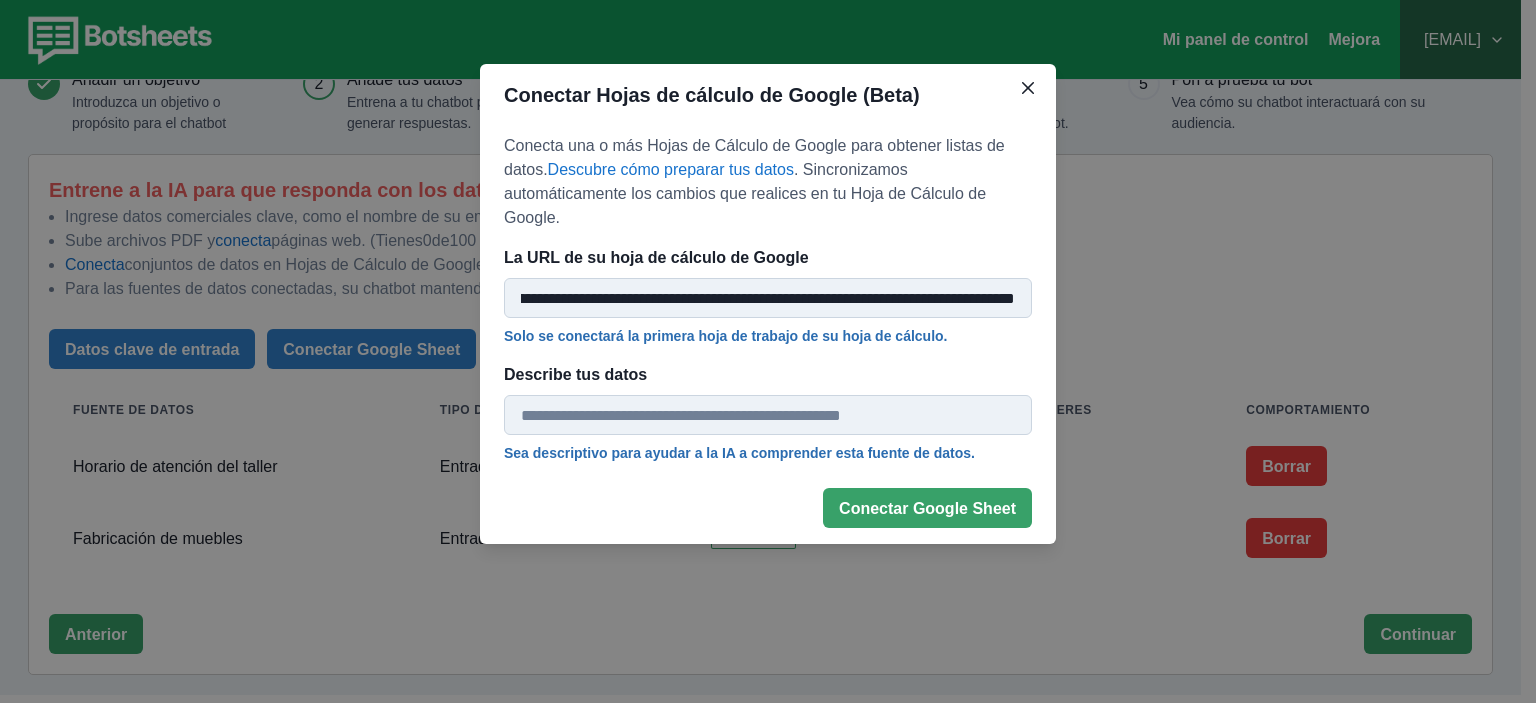 type on "**********" 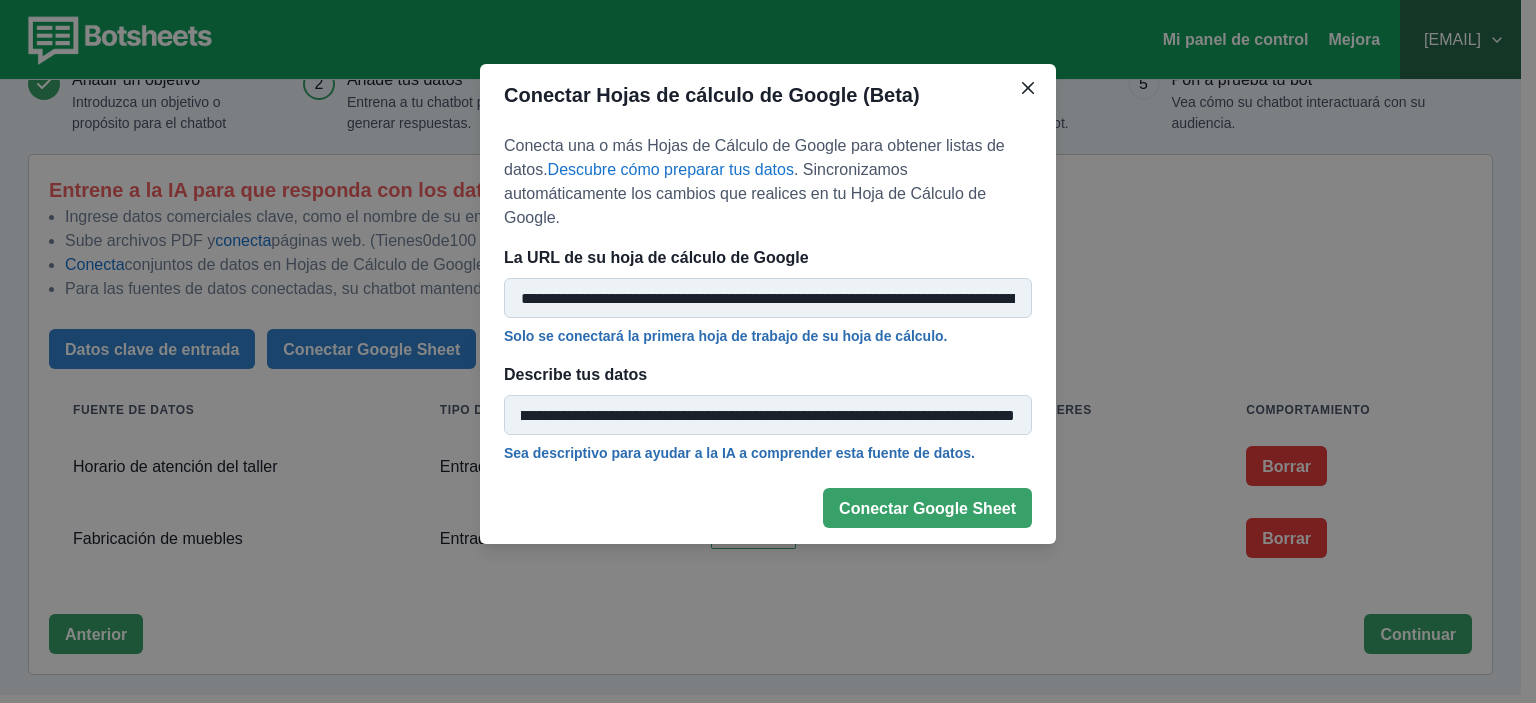 scroll, scrollTop: 0, scrollLeft: 1070, axis: horizontal 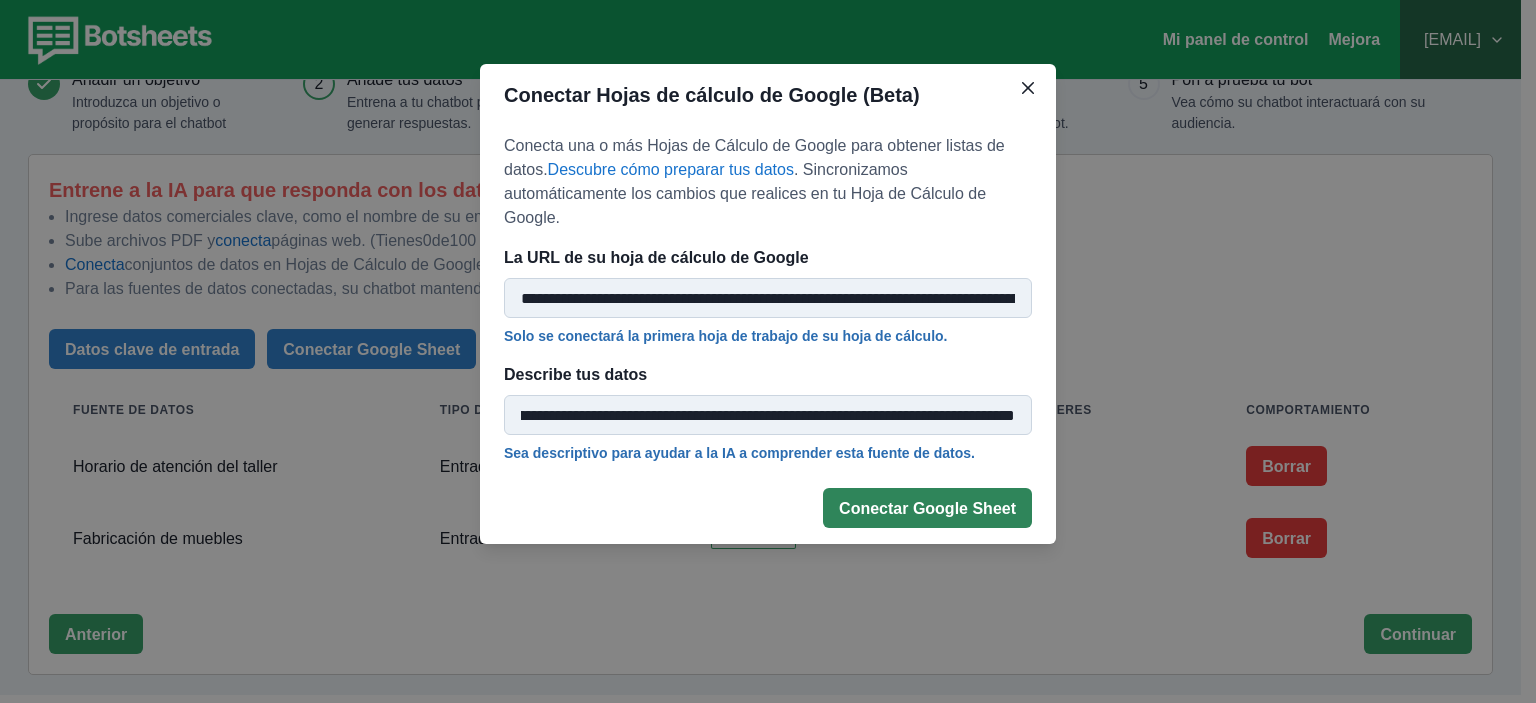type on "**********" 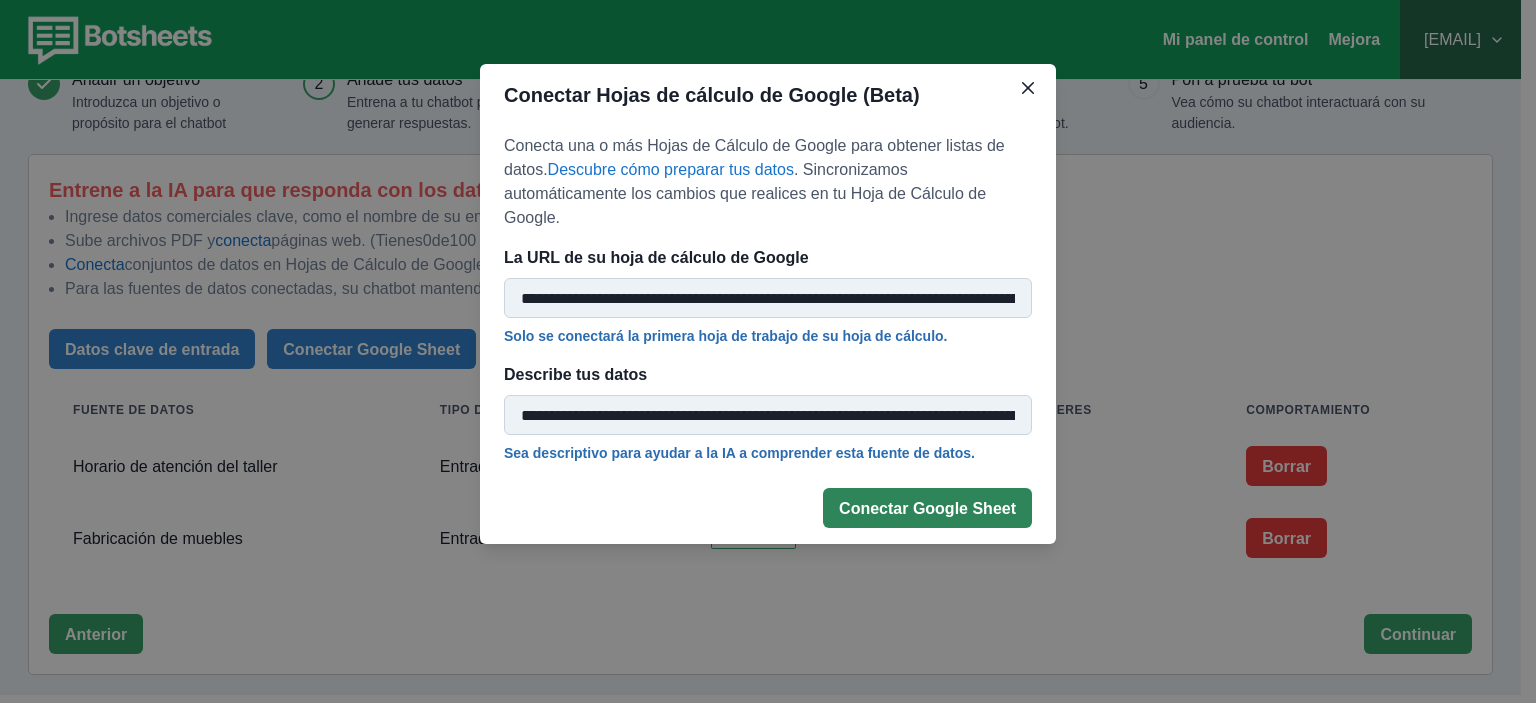 scroll, scrollTop: 0, scrollLeft: 0, axis: both 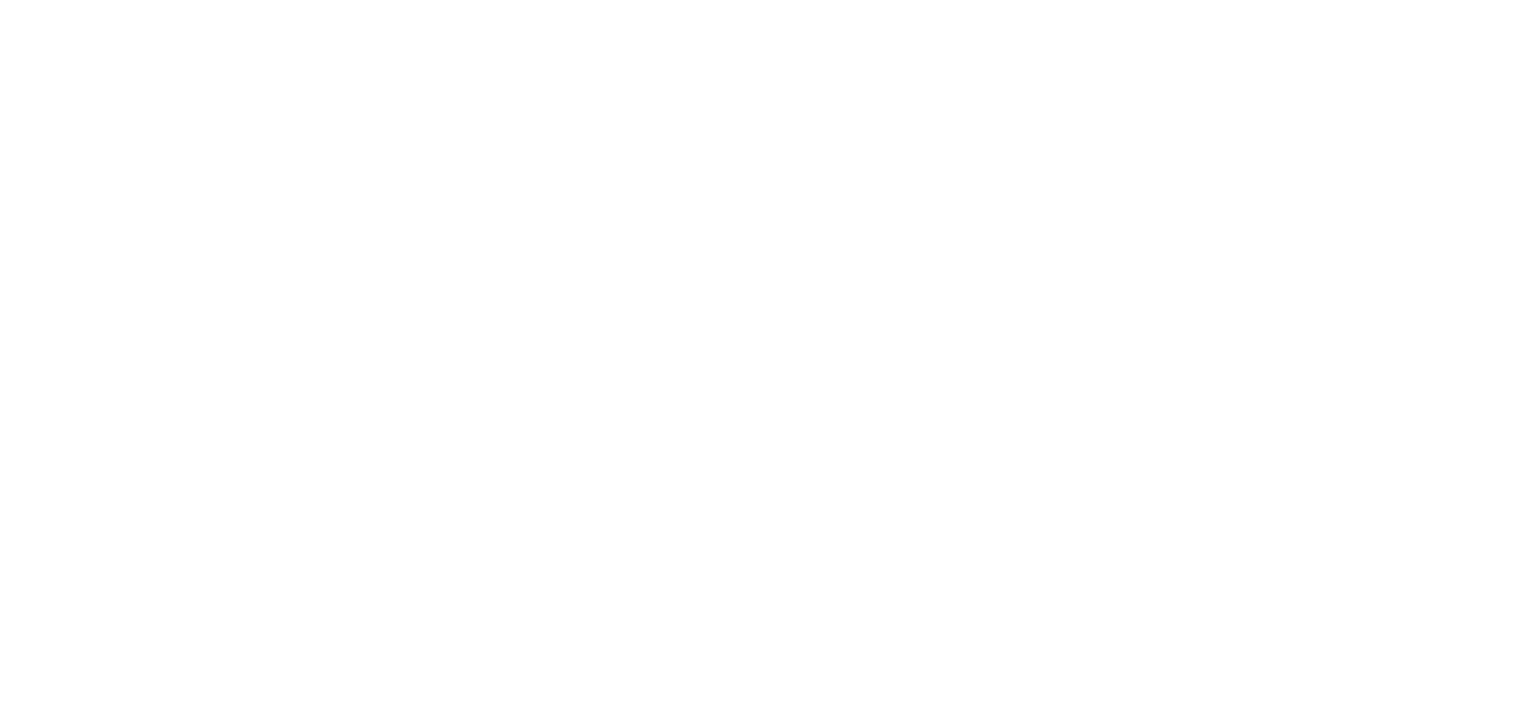 click on "Texto original Valora esta traducción Tu opinión servirá para ayudar a mejorar el Traductor de Google" at bounding box center [768, 4] 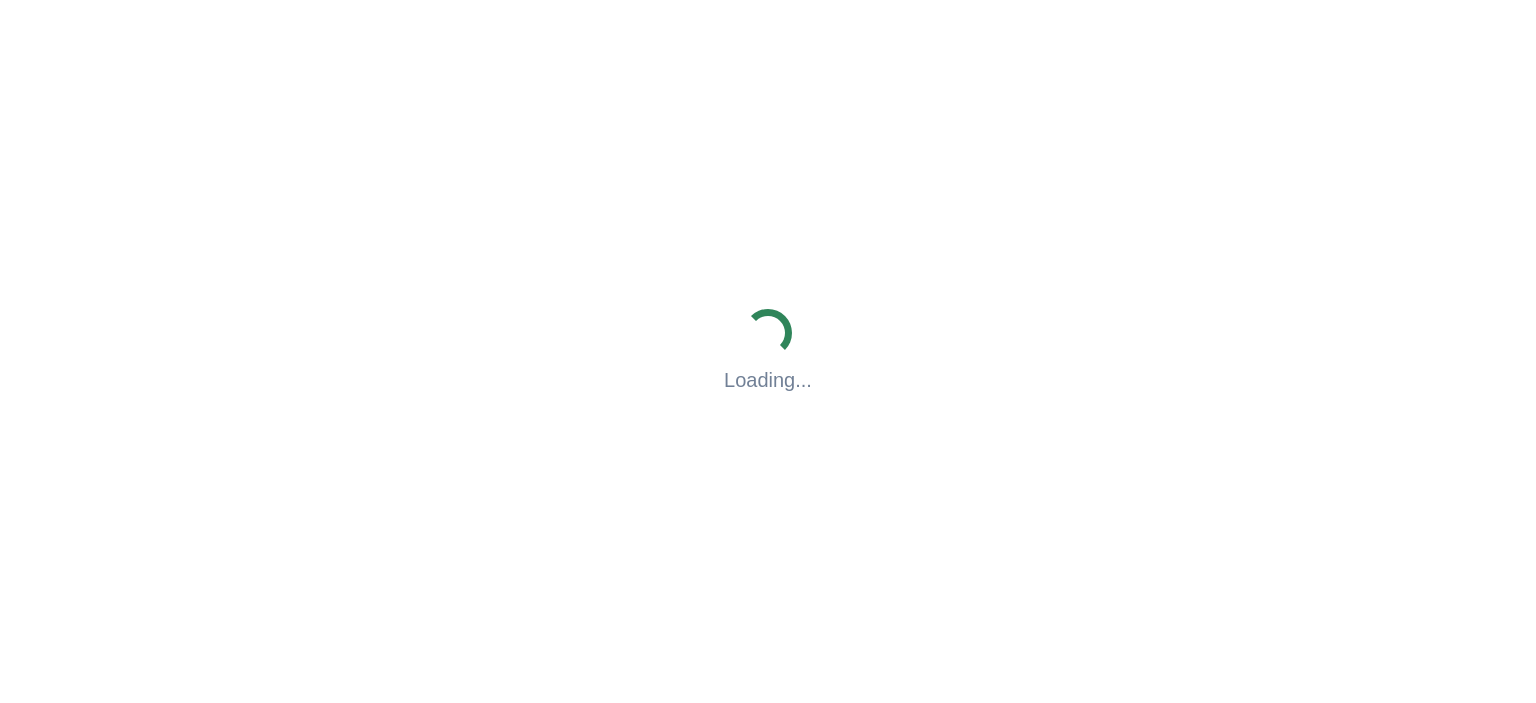 scroll, scrollTop: 0, scrollLeft: 0, axis: both 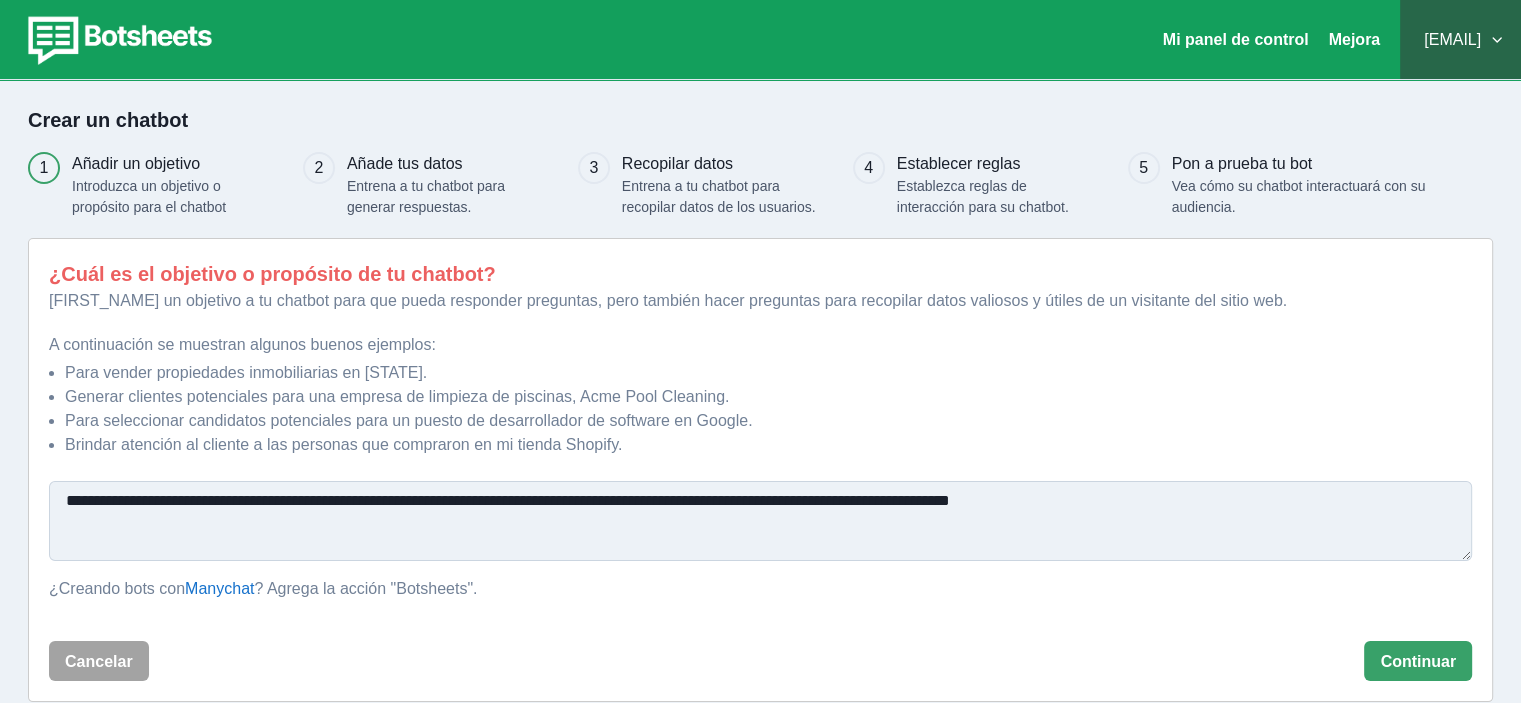 click on "Introduzca un objetivo o propósito para el chatbot" at bounding box center [169, 197] 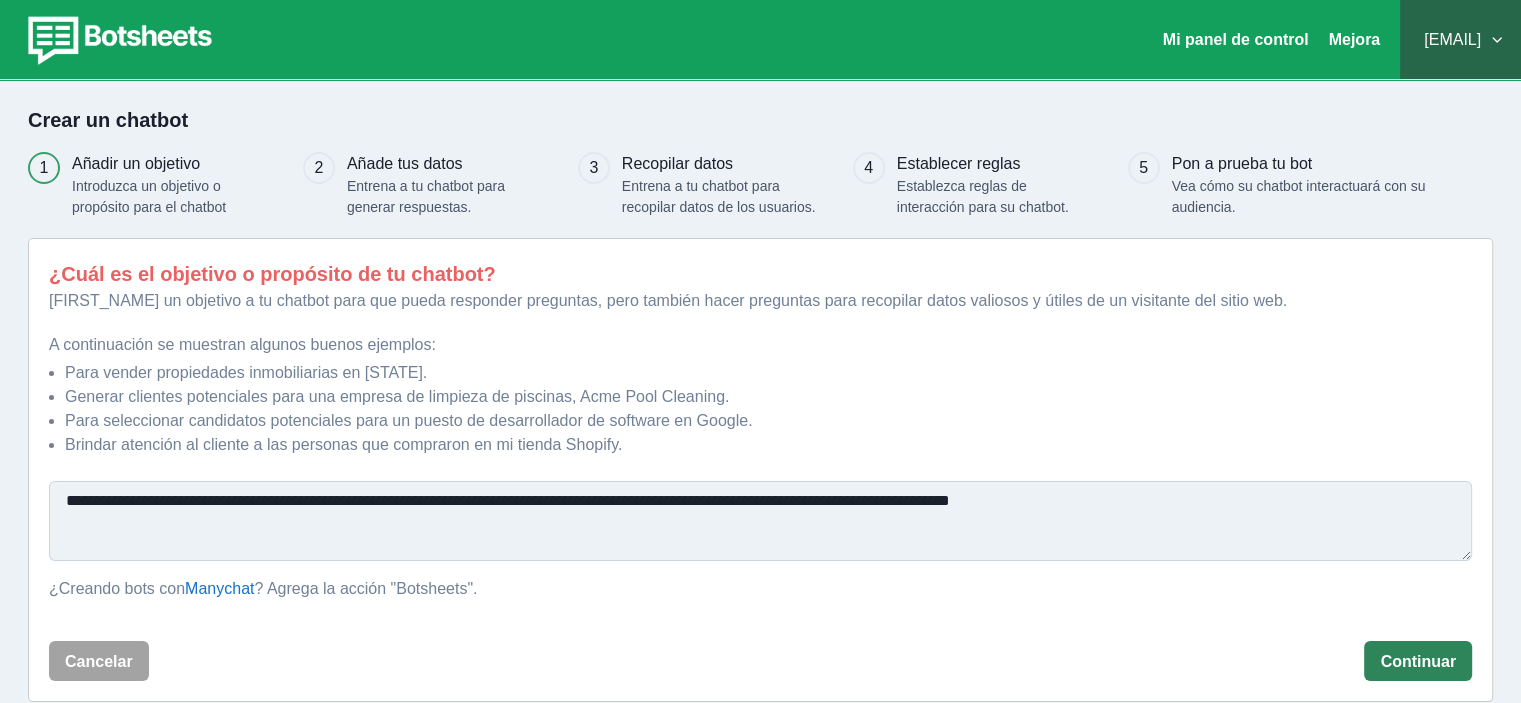 click on "Continuar" at bounding box center (1418, 661) 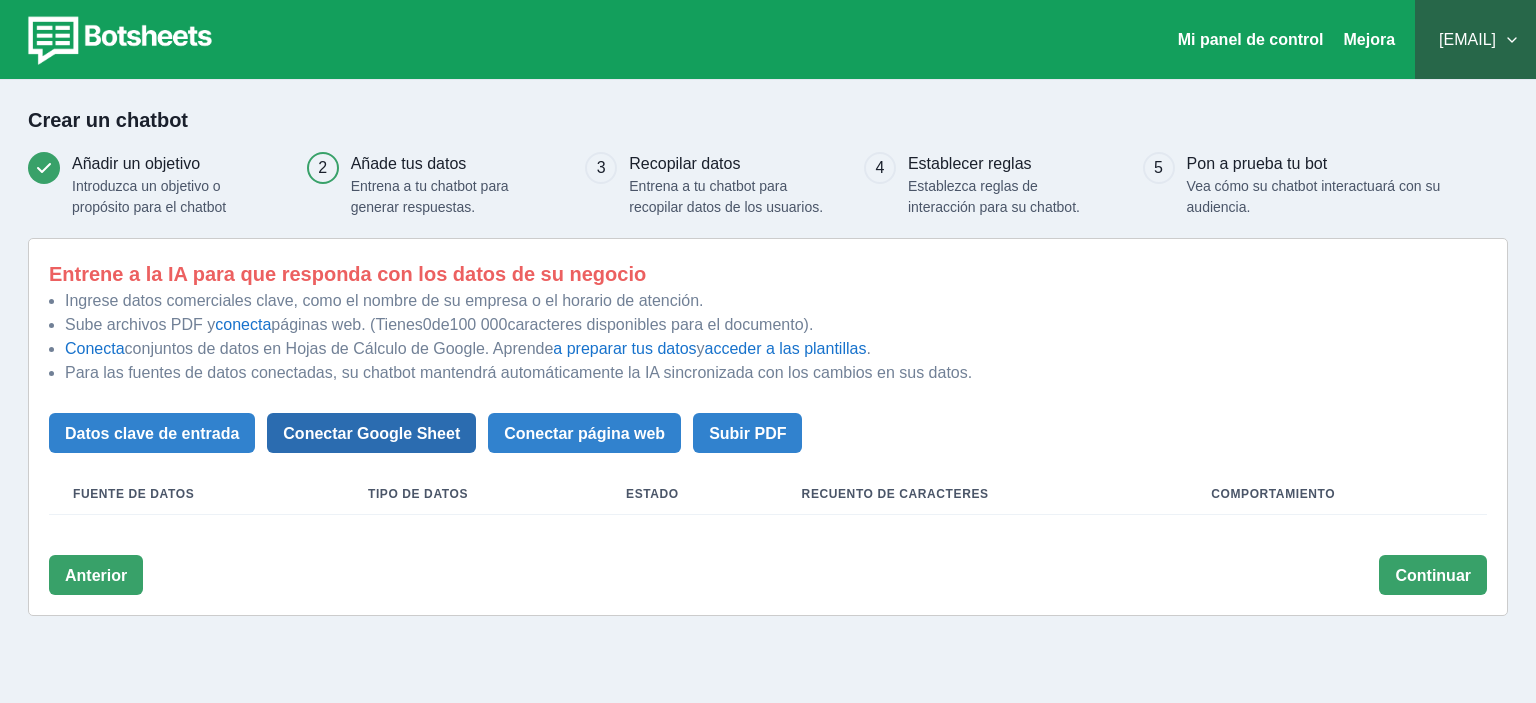 click on "Conectar Google Sheet" at bounding box center (371, 433) 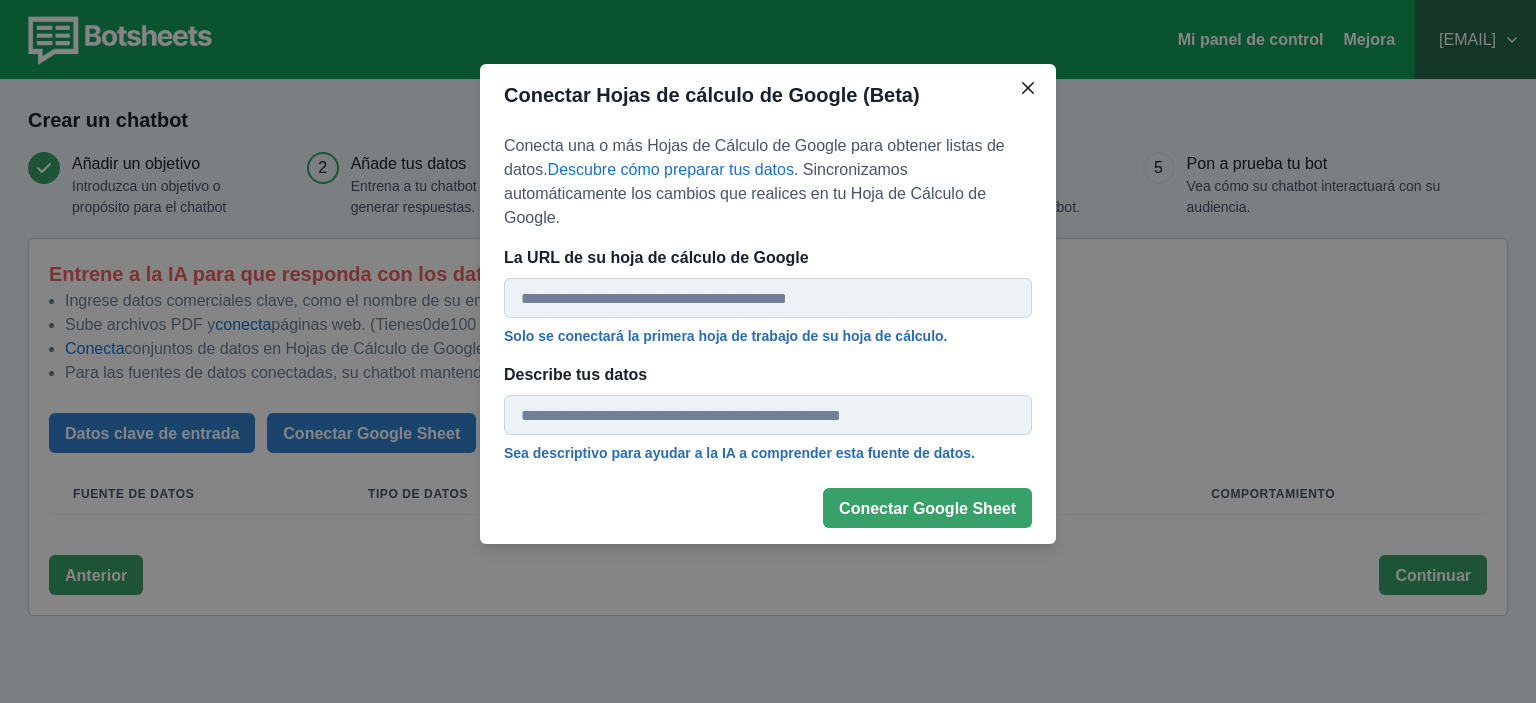 click on "La URL de su hoja de cálculo de Google" at bounding box center [768, 298] 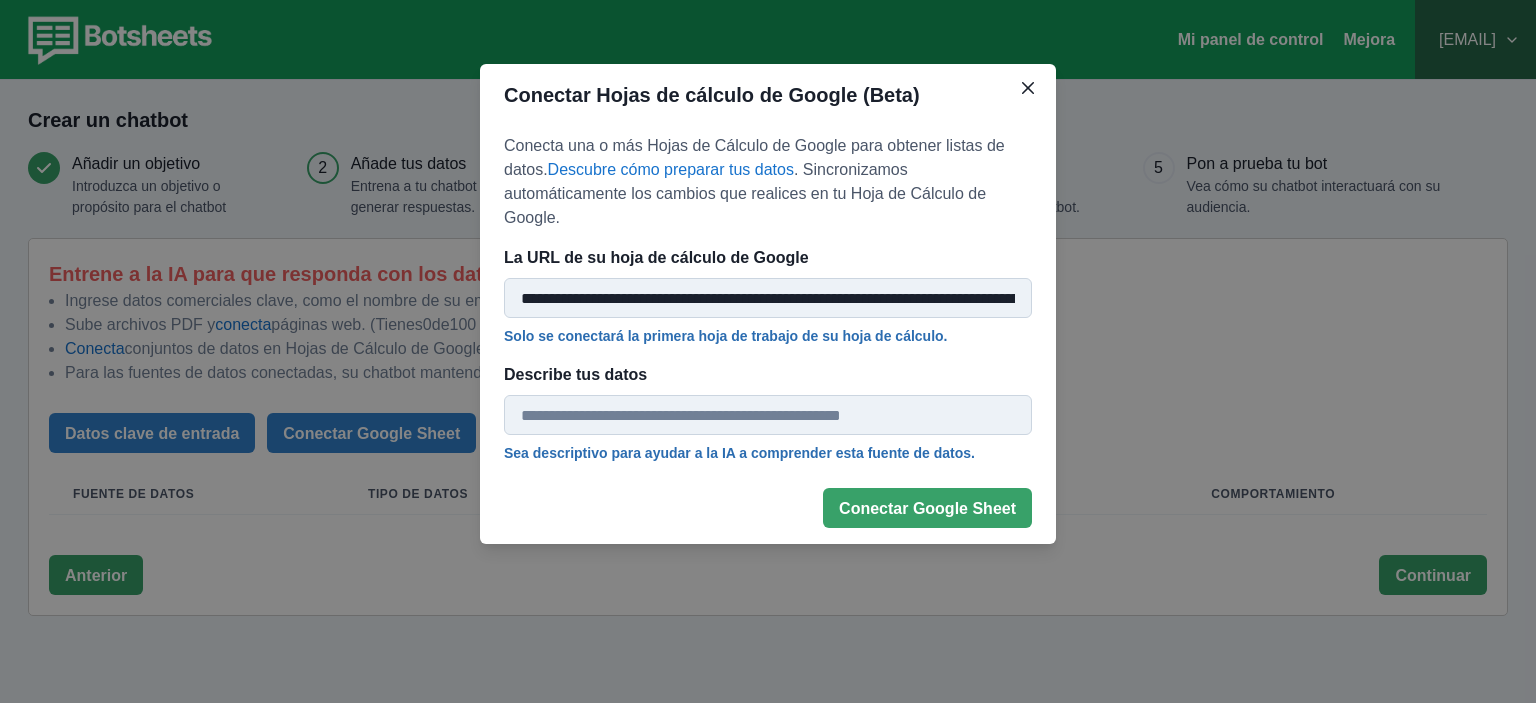 click on "Describe tus datos" at bounding box center (768, 415) 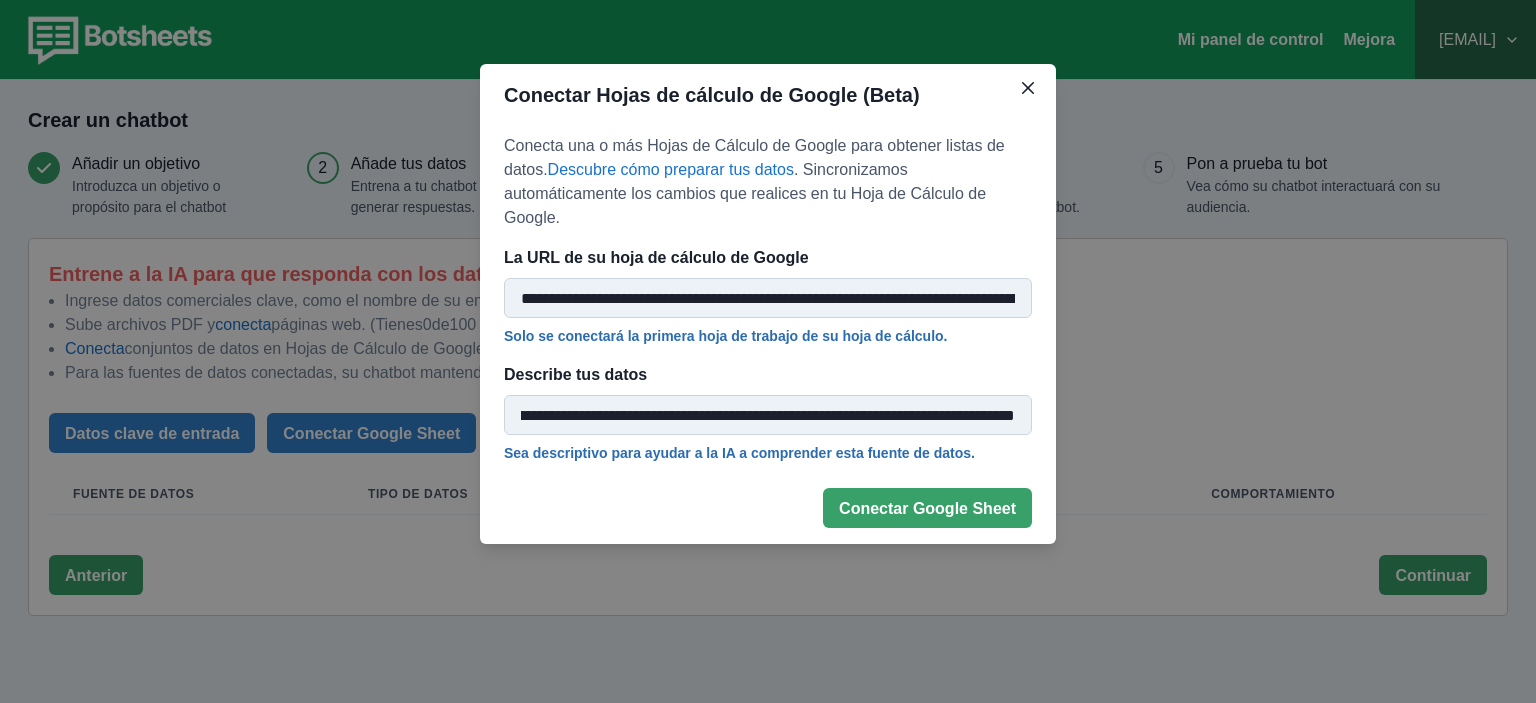 scroll, scrollTop: 0, scrollLeft: 1289, axis: horizontal 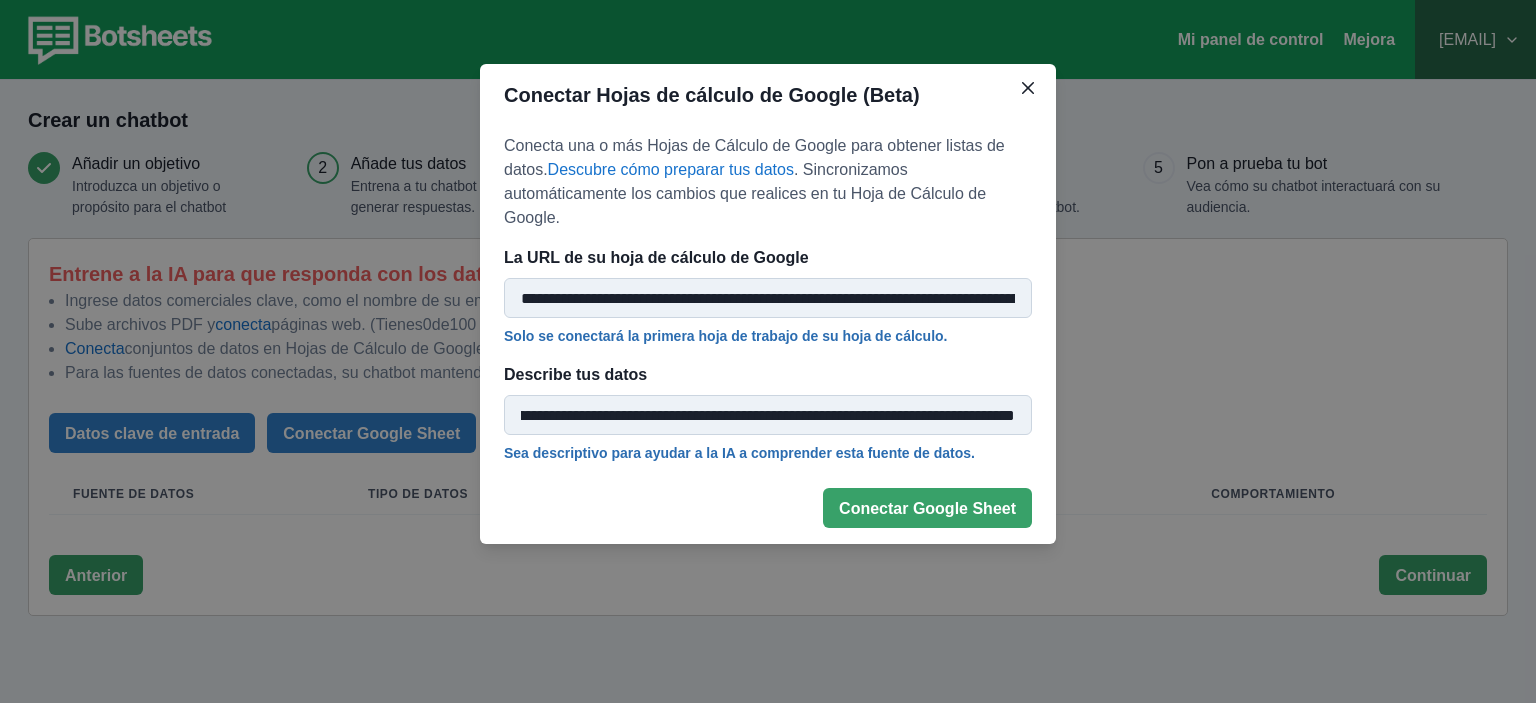 type on "**********" 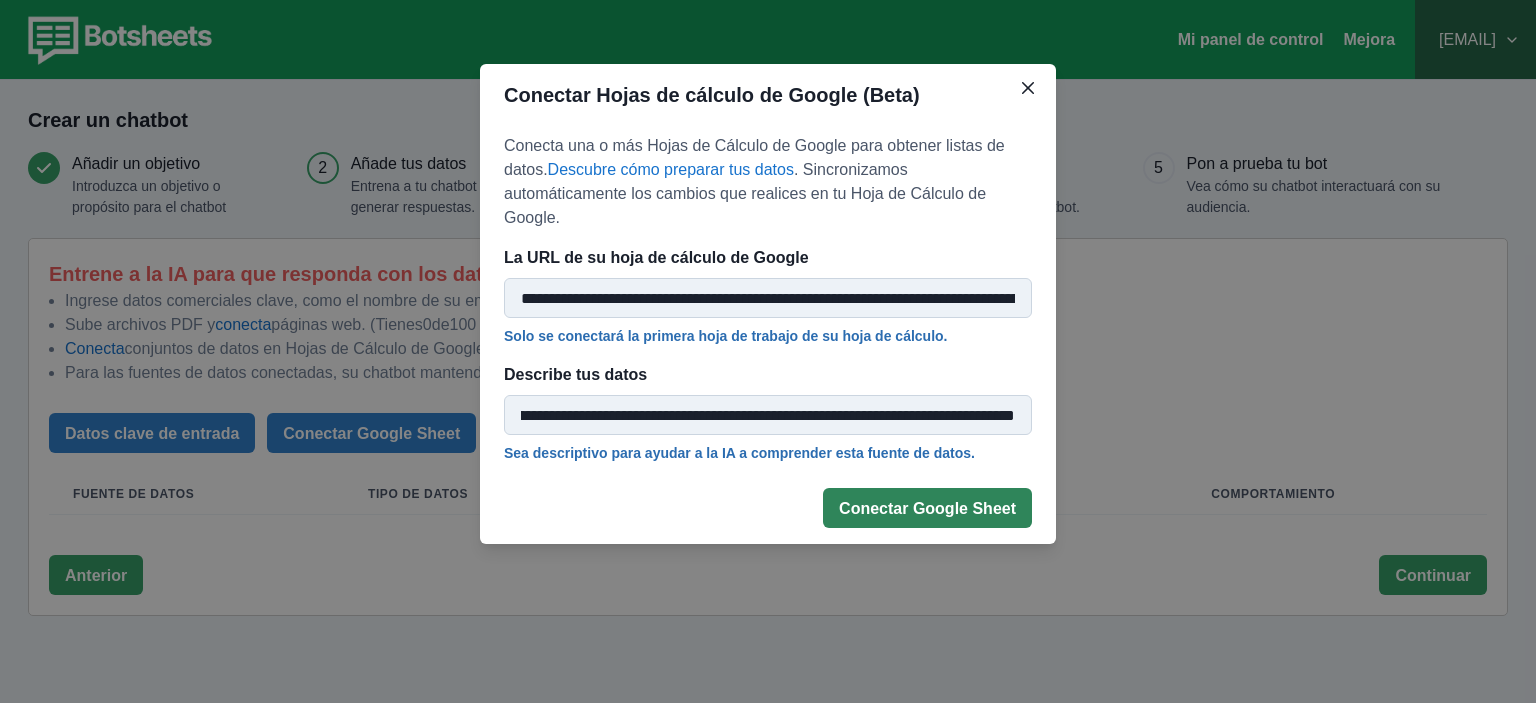 scroll, scrollTop: 0, scrollLeft: 0, axis: both 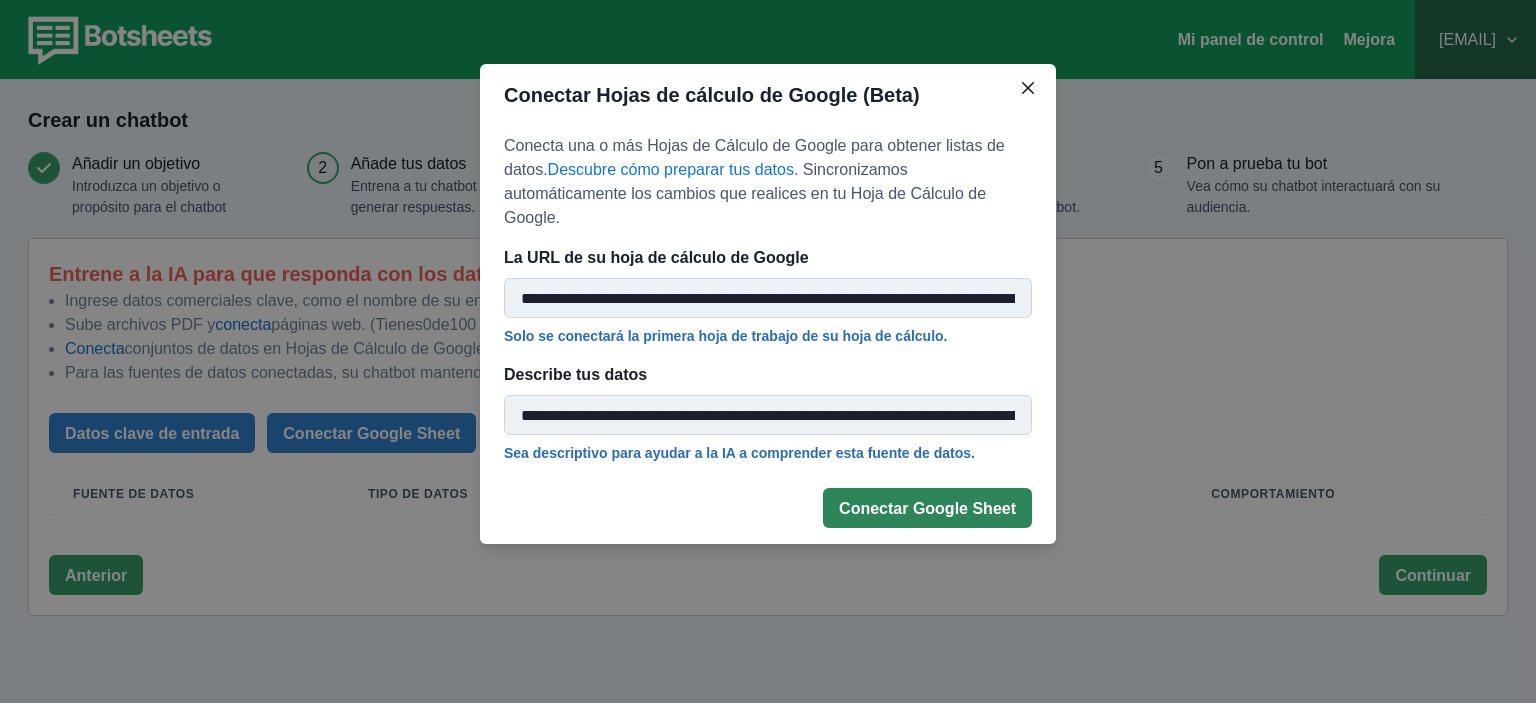 click on "Conectar Google Sheet" at bounding box center [927, 508] 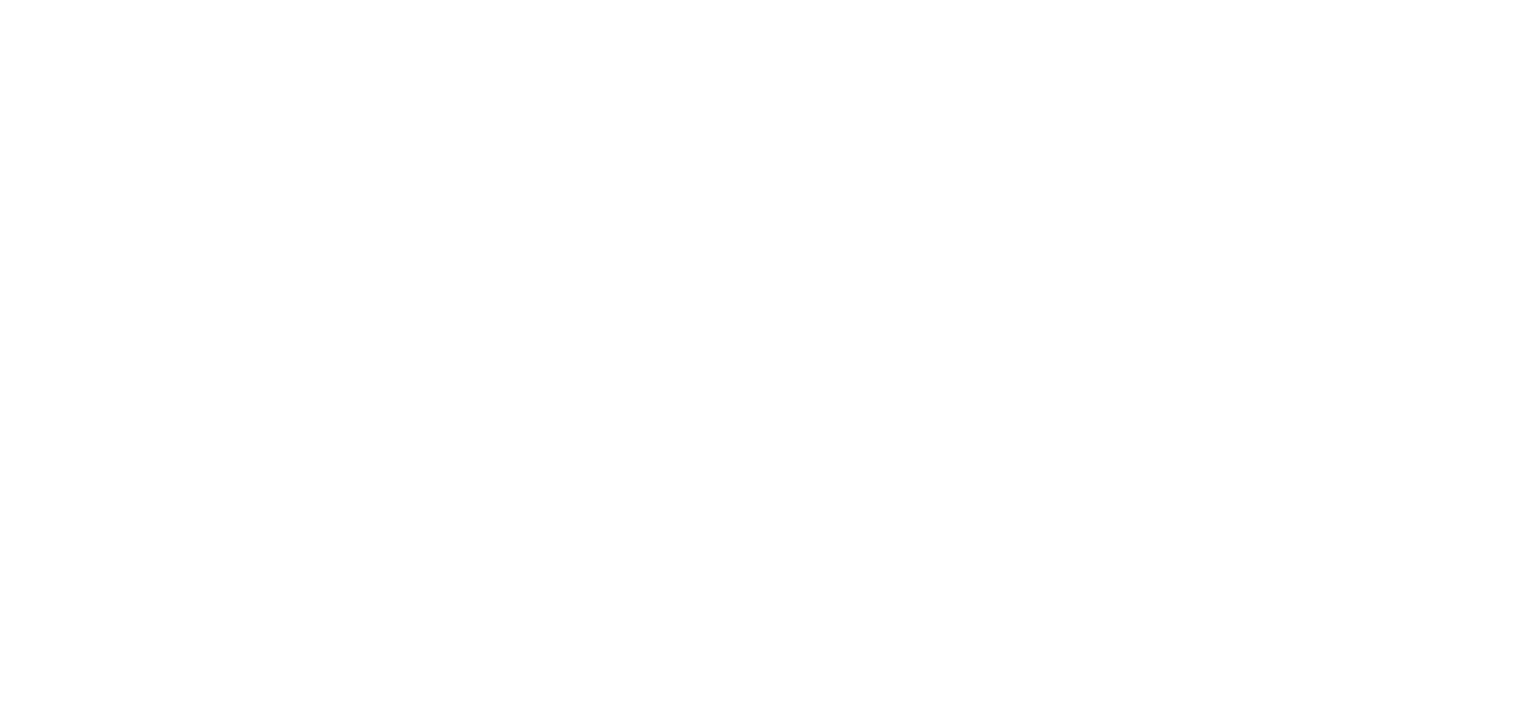 click on "Texto original Valora esta traducción Tu opinión servirá para ayudar a mejorar el Traductor de Google" at bounding box center [768, 4] 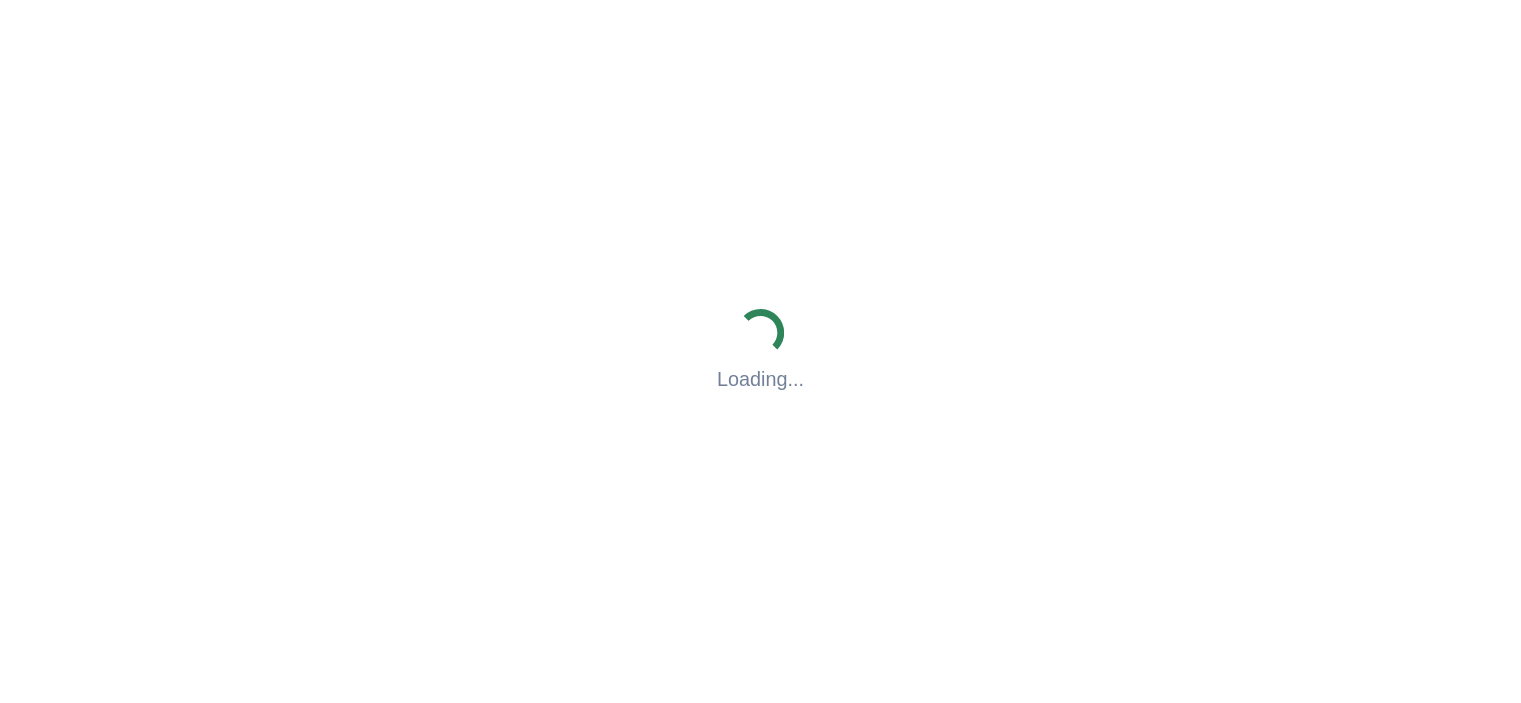scroll, scrollTop: 0, scrollLeft: 0, axis: both 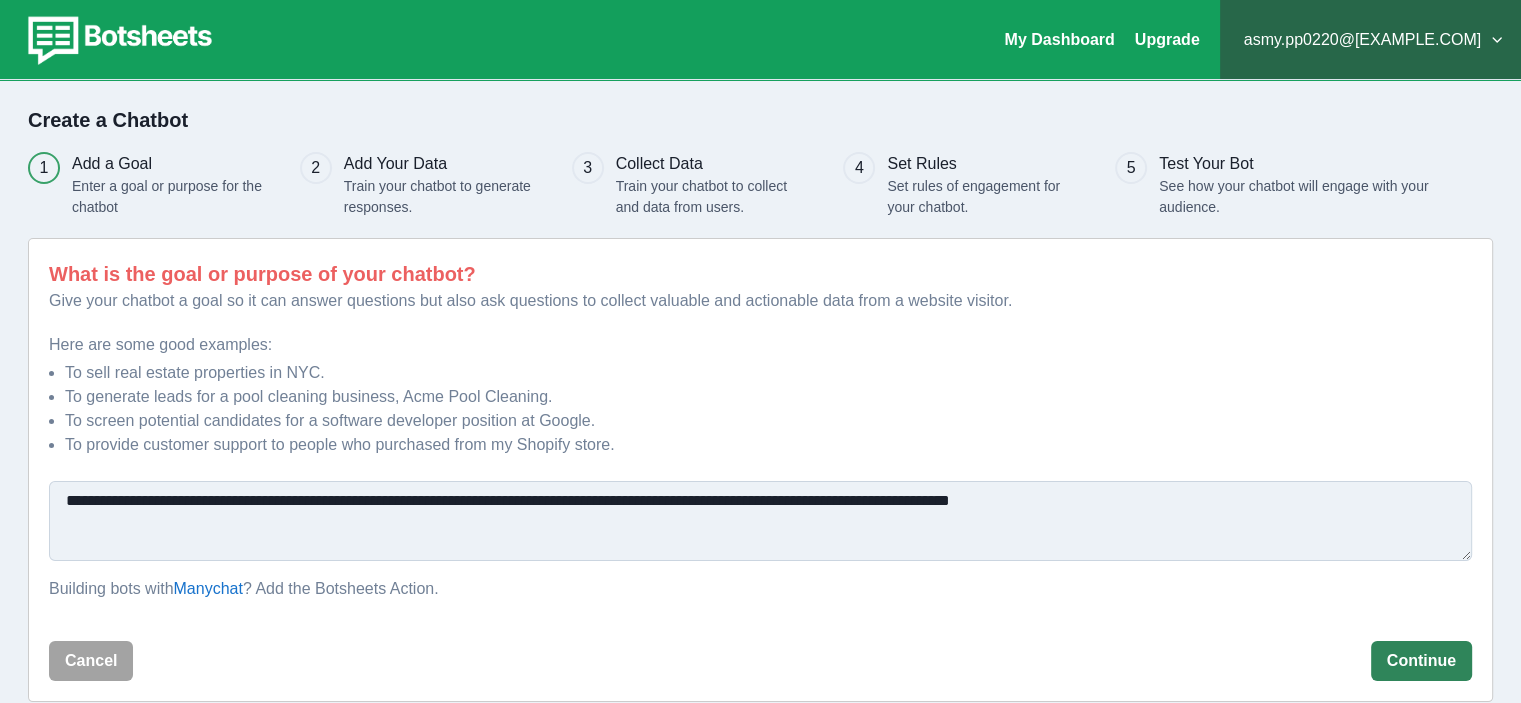 click on "Continue" at bounding box center [1421, 661] 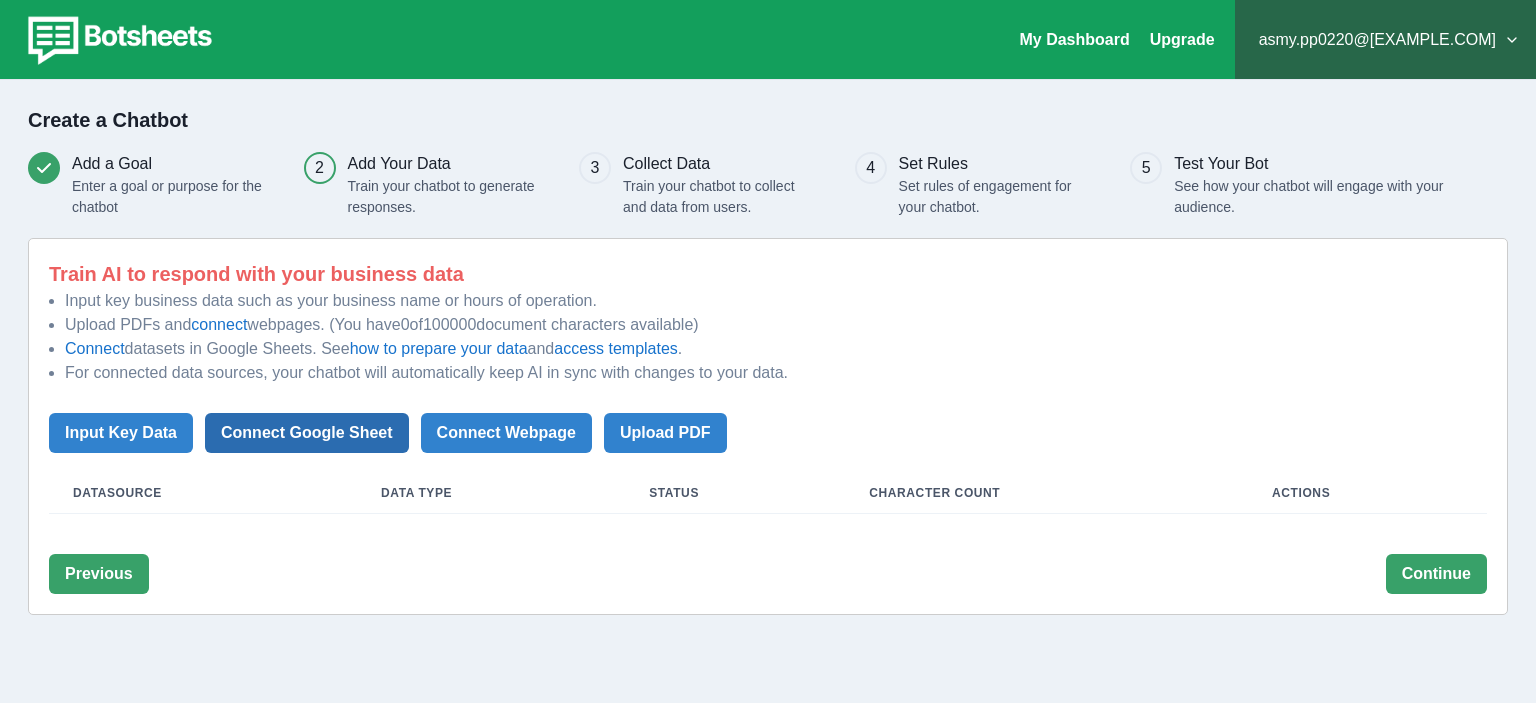 click on "Connect Google Sheet" at bounding box center (307, 433) 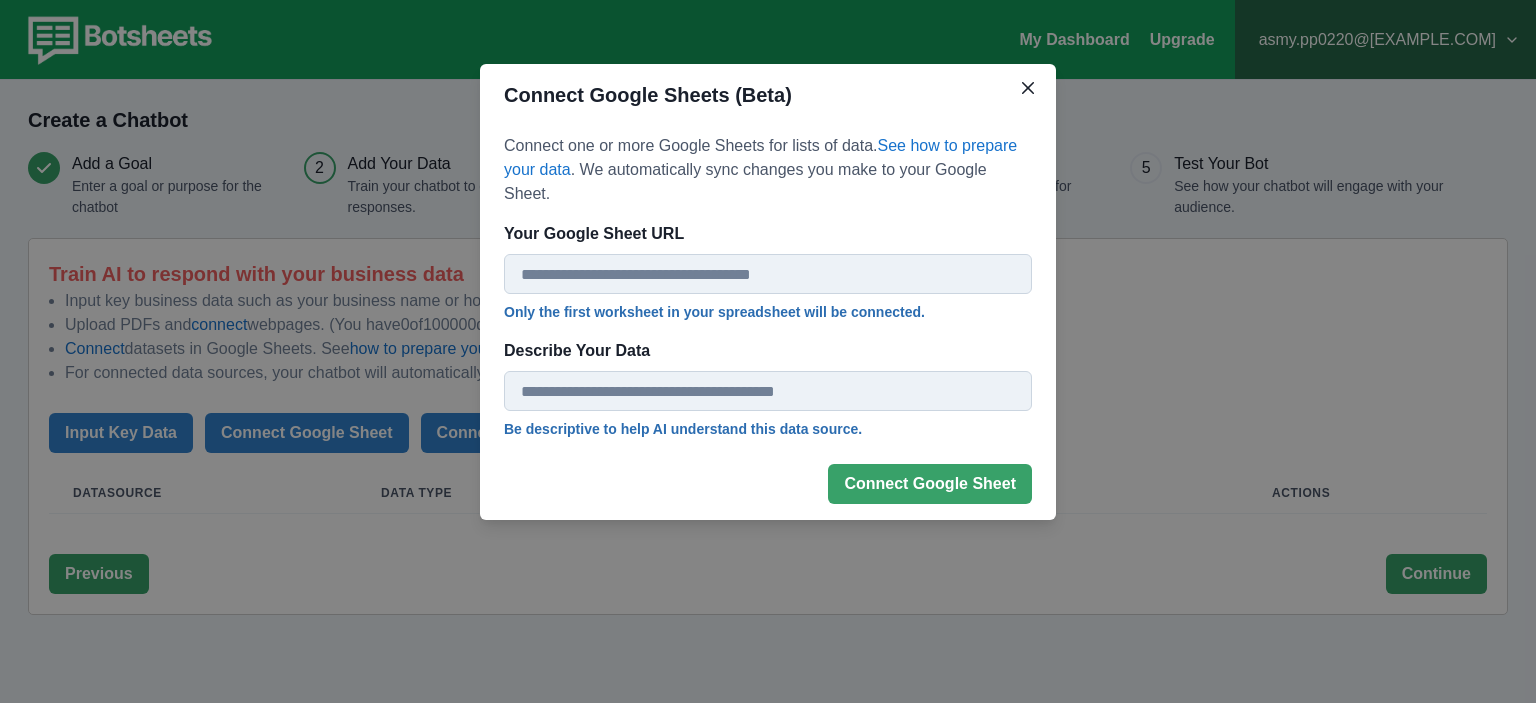 click on "Your Google Sheet URL" at bounding box center (768, 274) 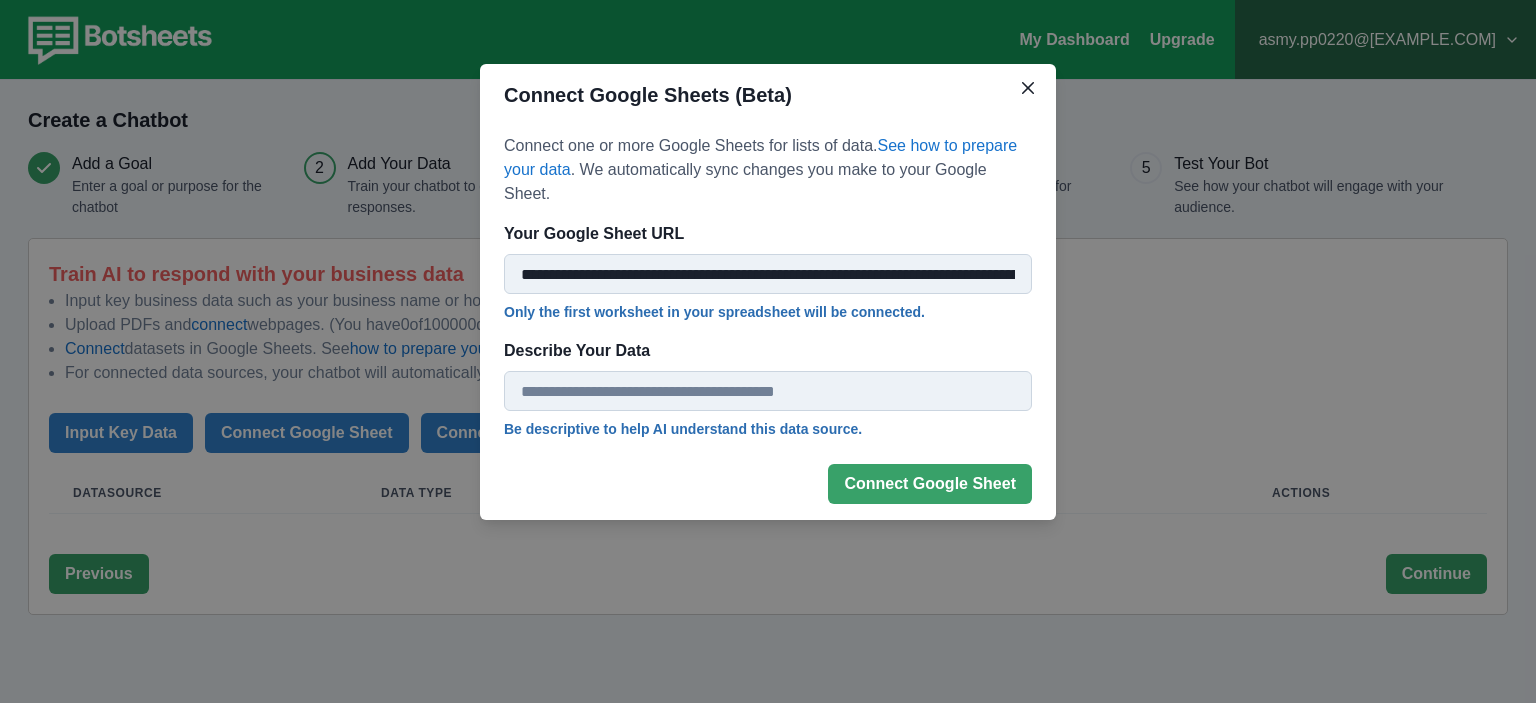 click on "Connect Google Sheet" at bounding box center (768, 484) 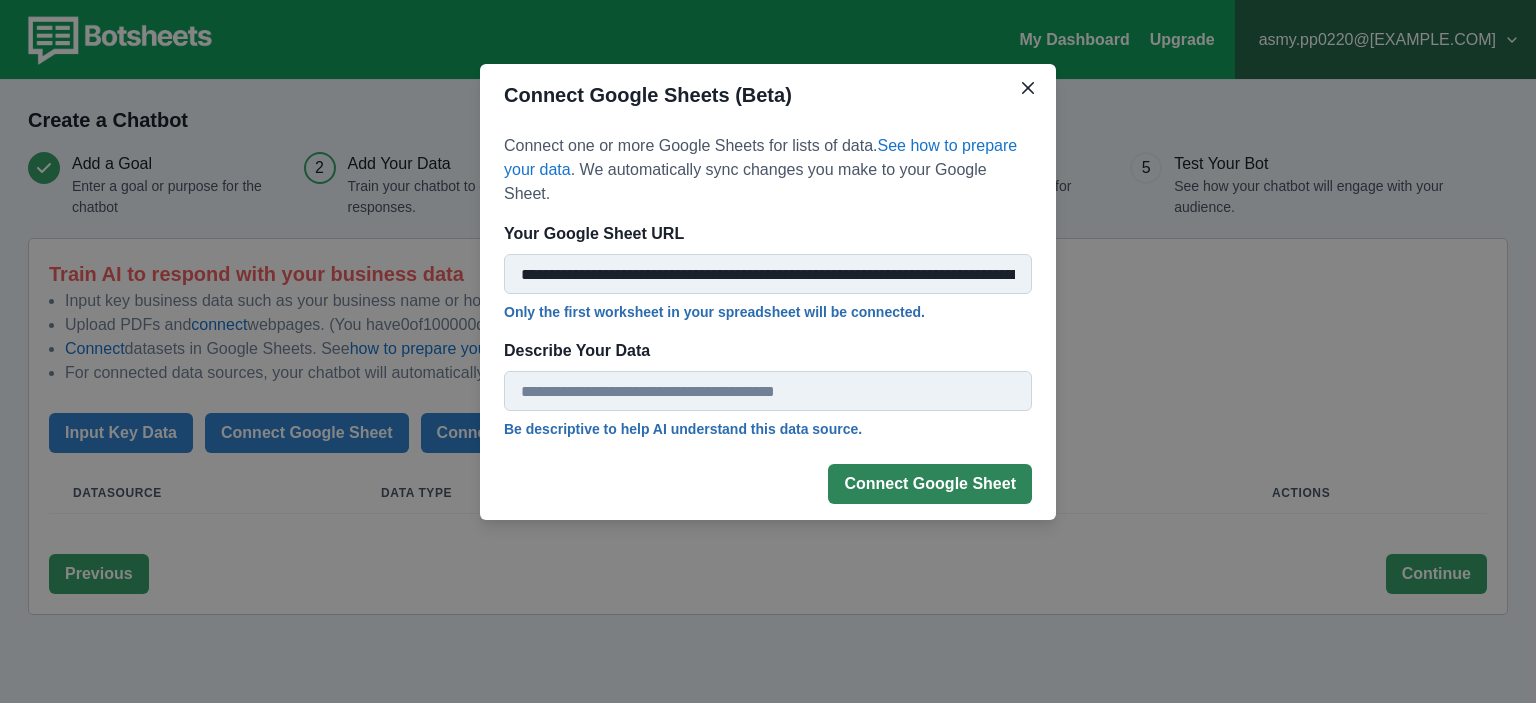 click on "Connect Google Sheet" at bounding box center [930, 484] 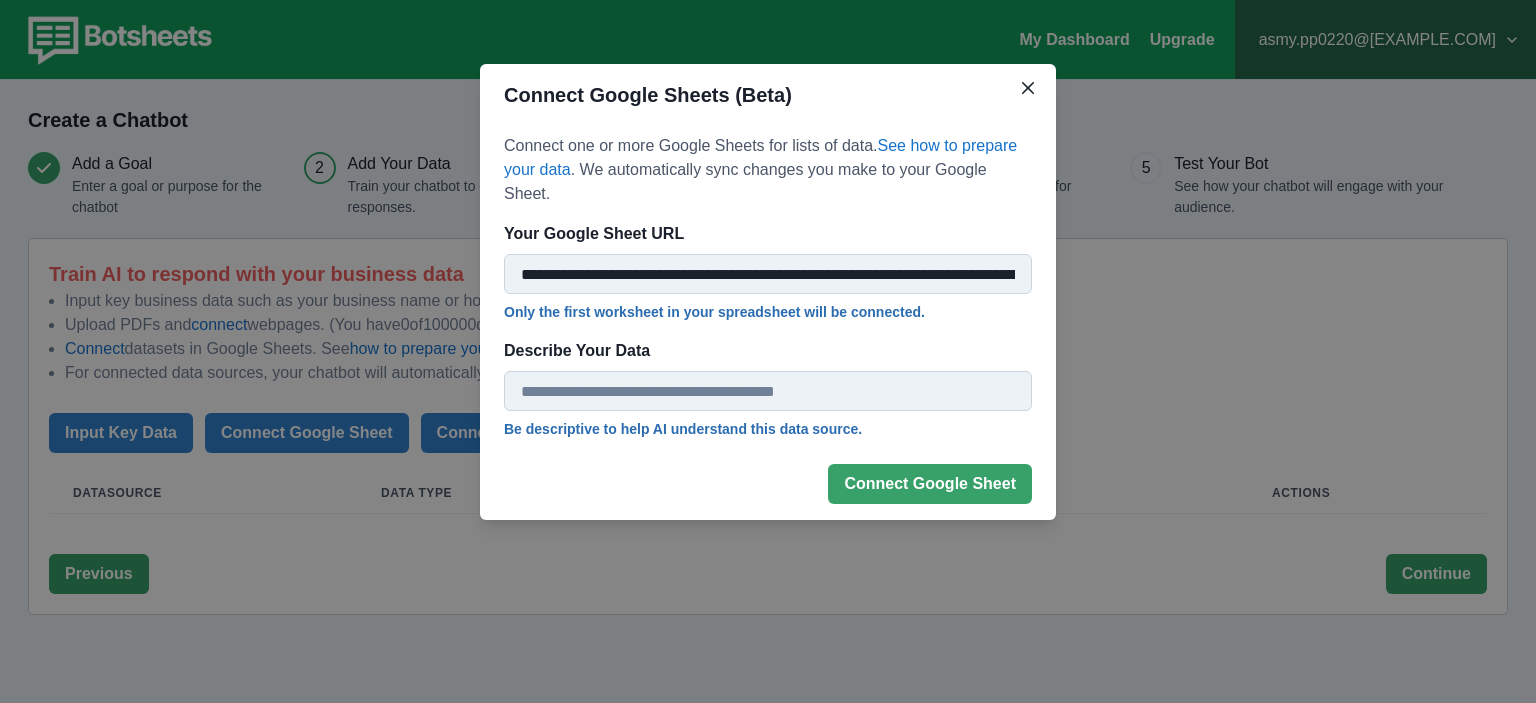 click on "Describe Your Data" at bounding box center (768, 391) 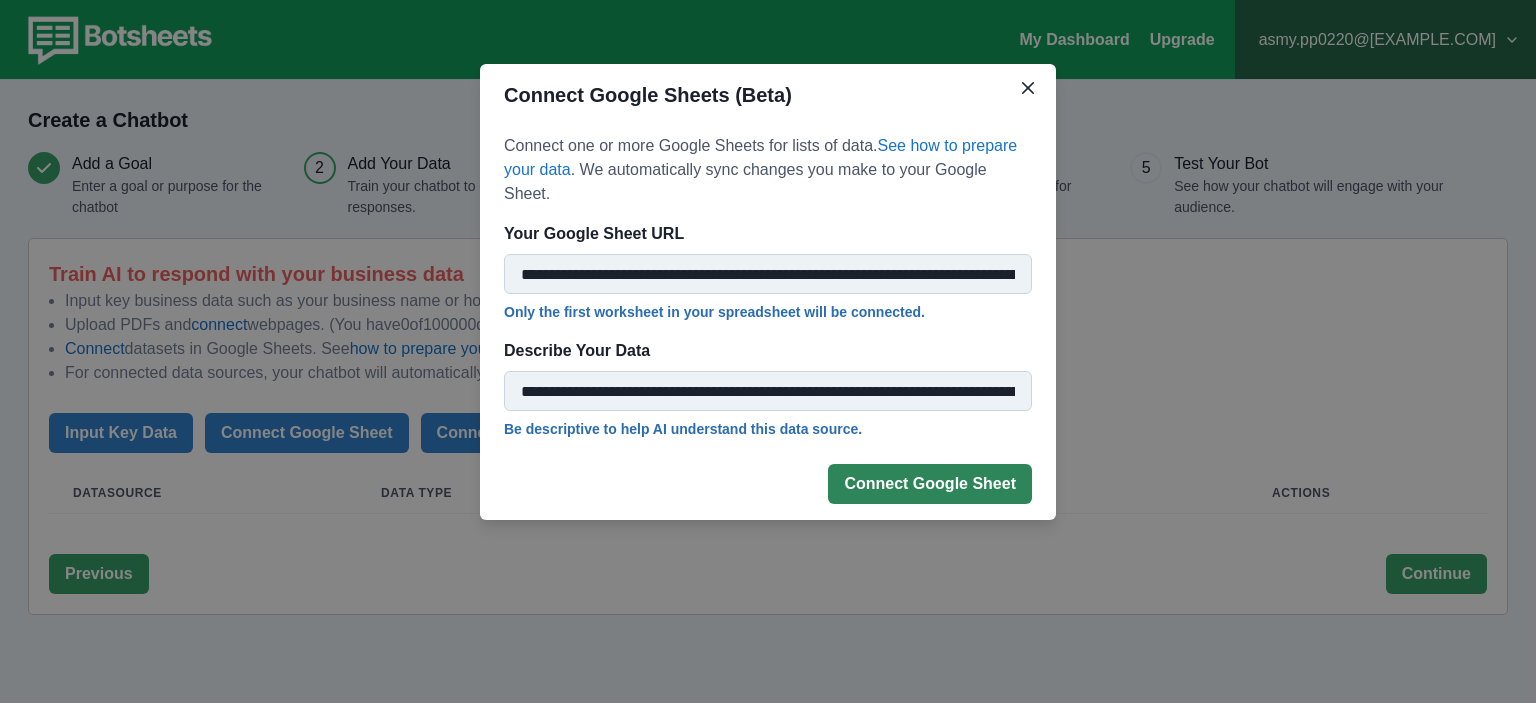 click on "Connect Google Sheet" at bounding box center (930, 484) 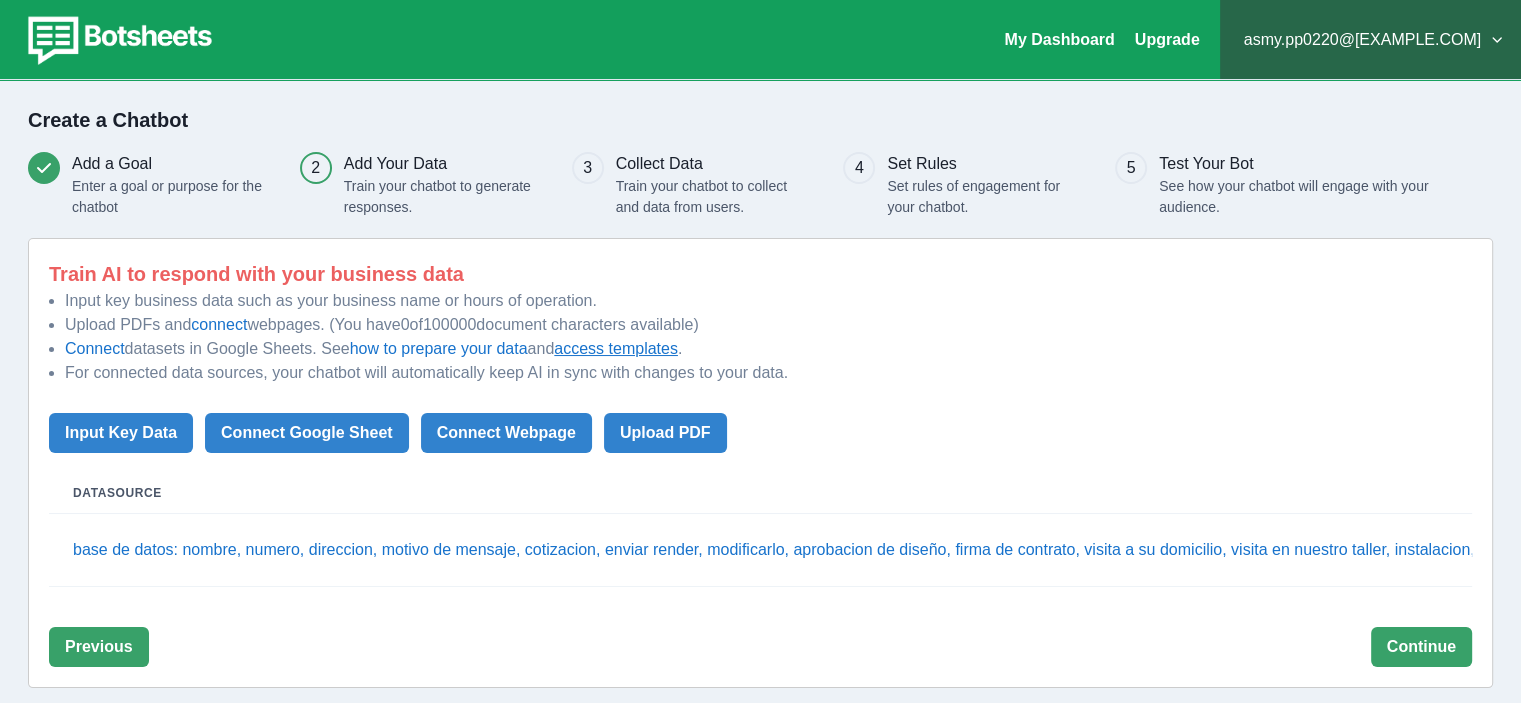 scroll, scrollTop: 27, scrollLeft: 0, axis: vertical 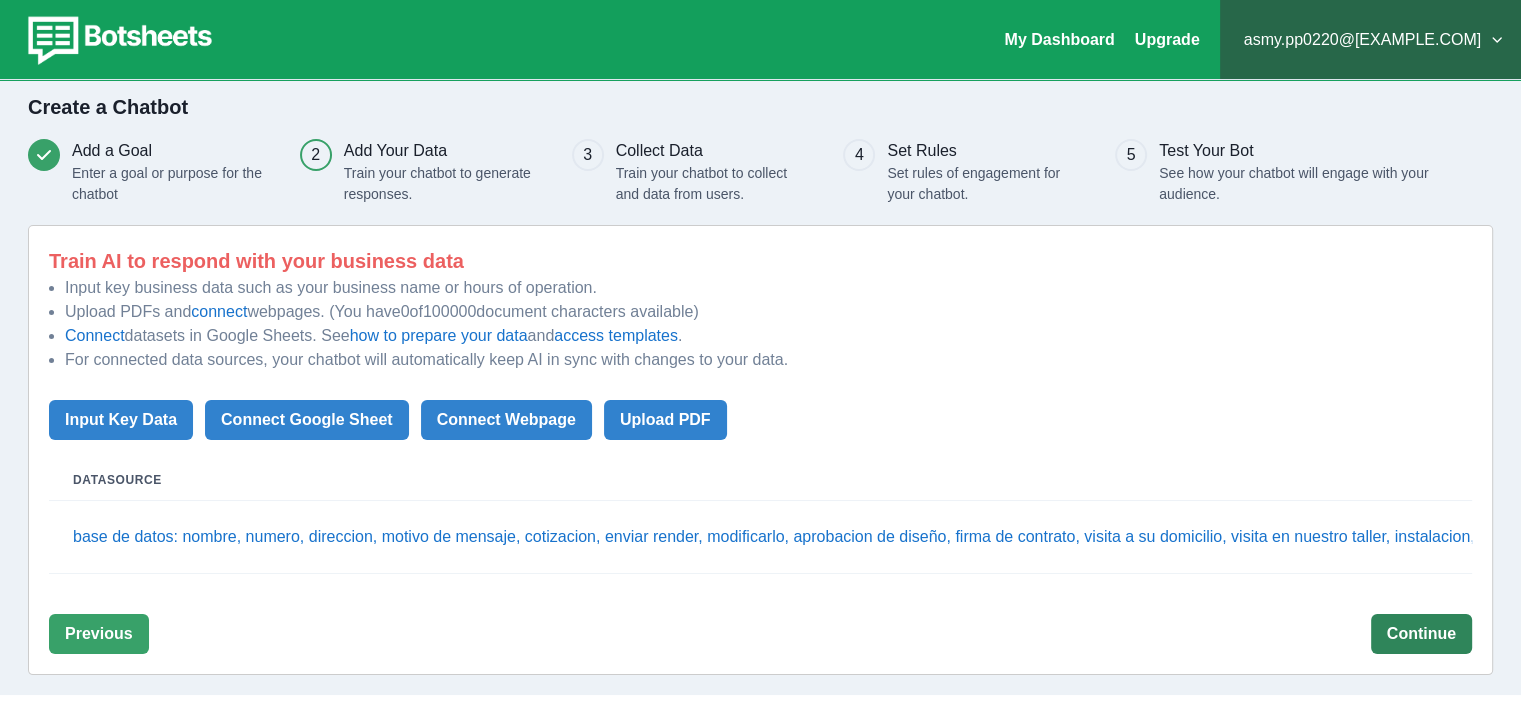 click on "Continue" at bounding box center [1421, 634] 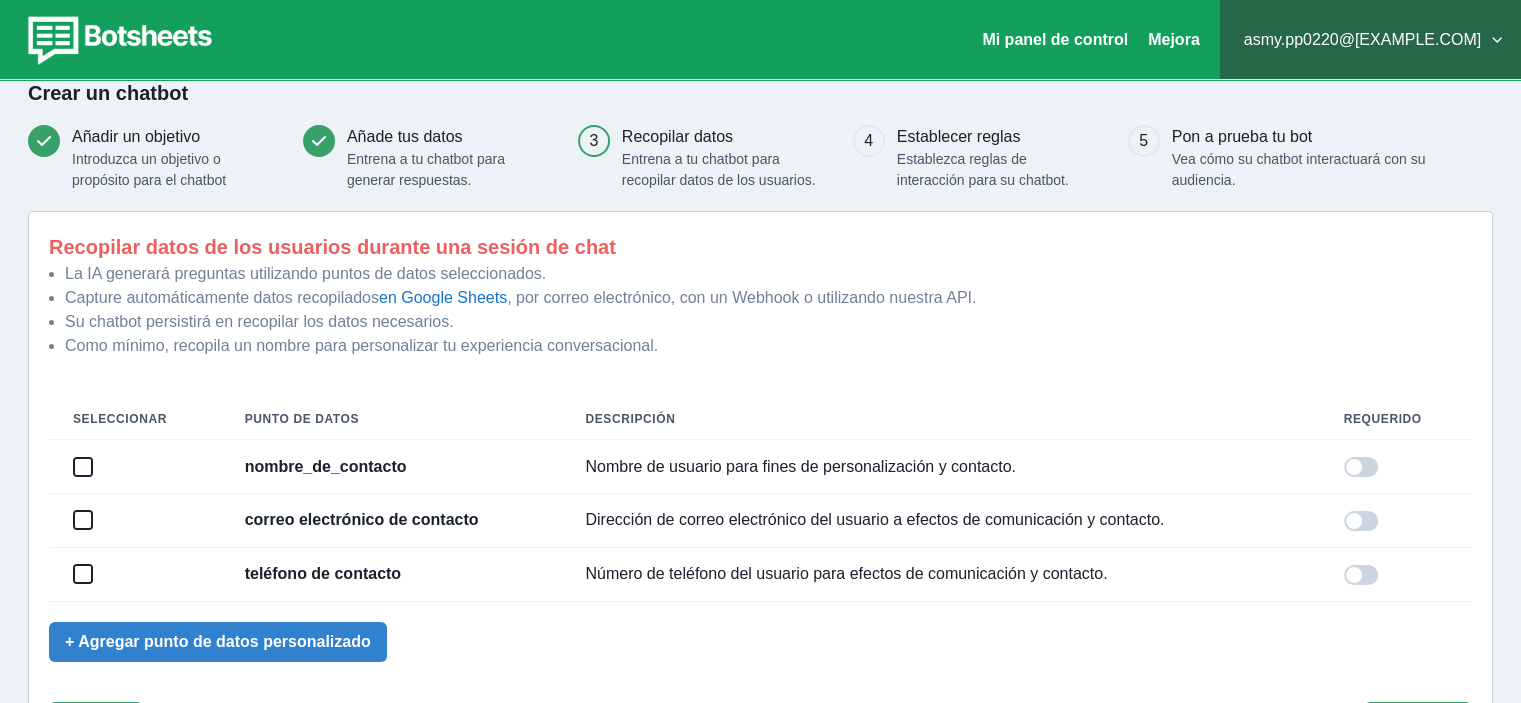 scroll, scrollTop: 120, scrollLeft: 0, axis: vertical 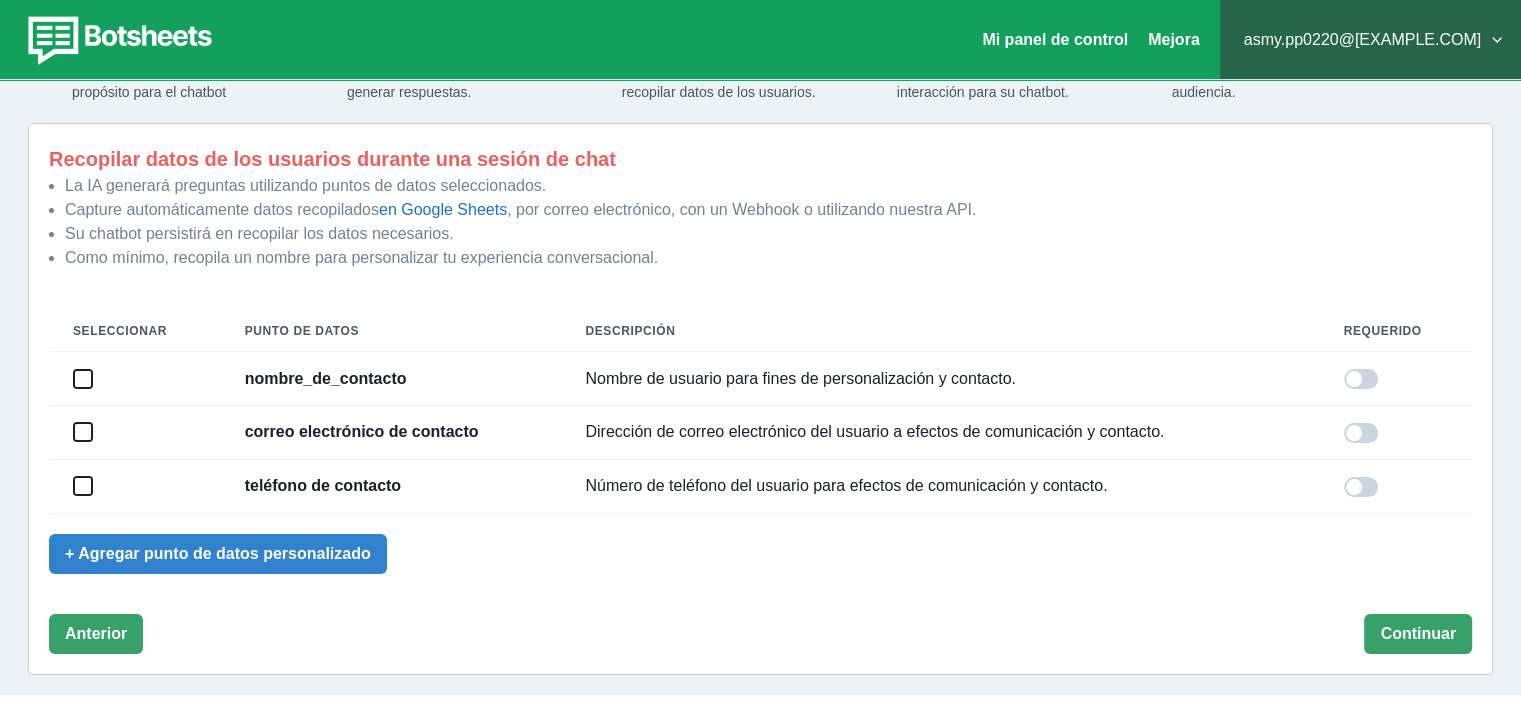 click at bounding box center [83, 379] 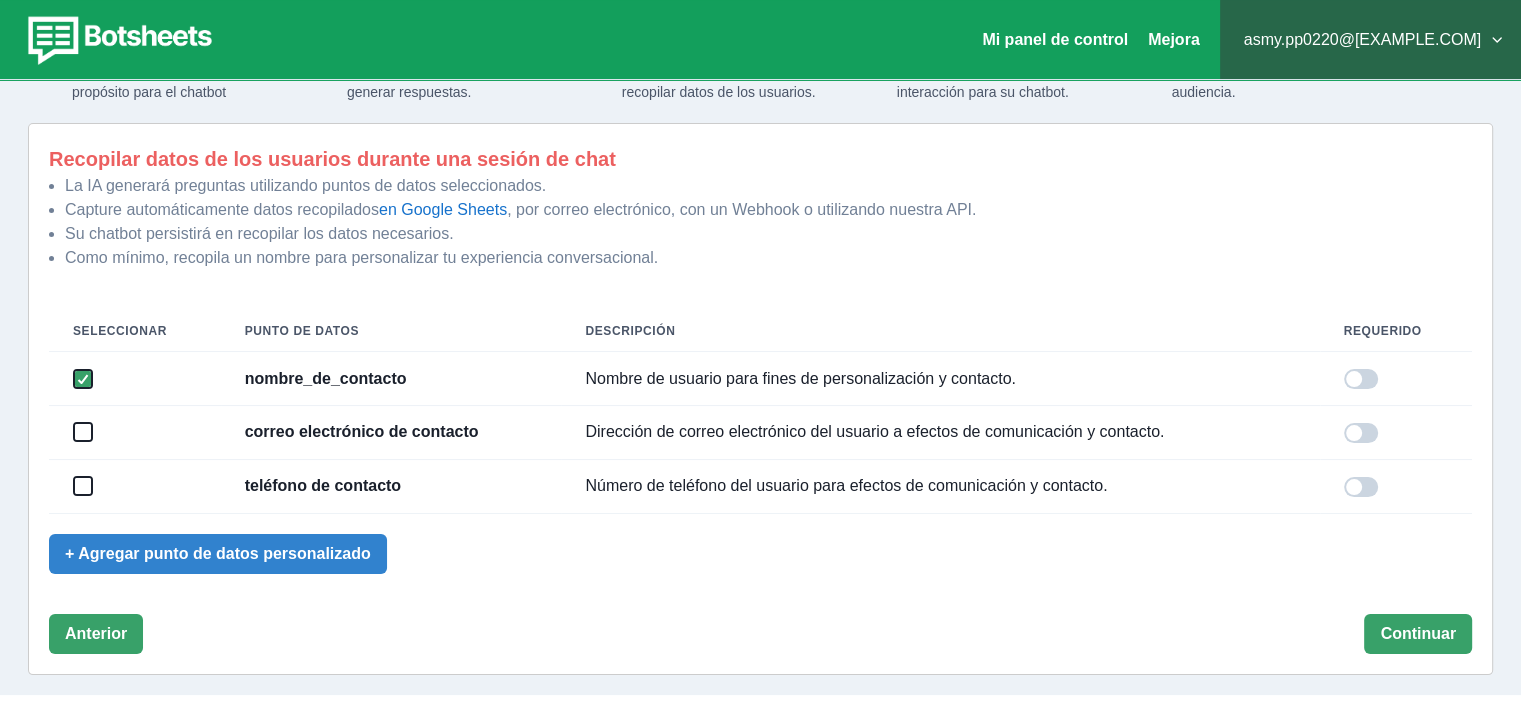 click at bounding box center [83, 486] 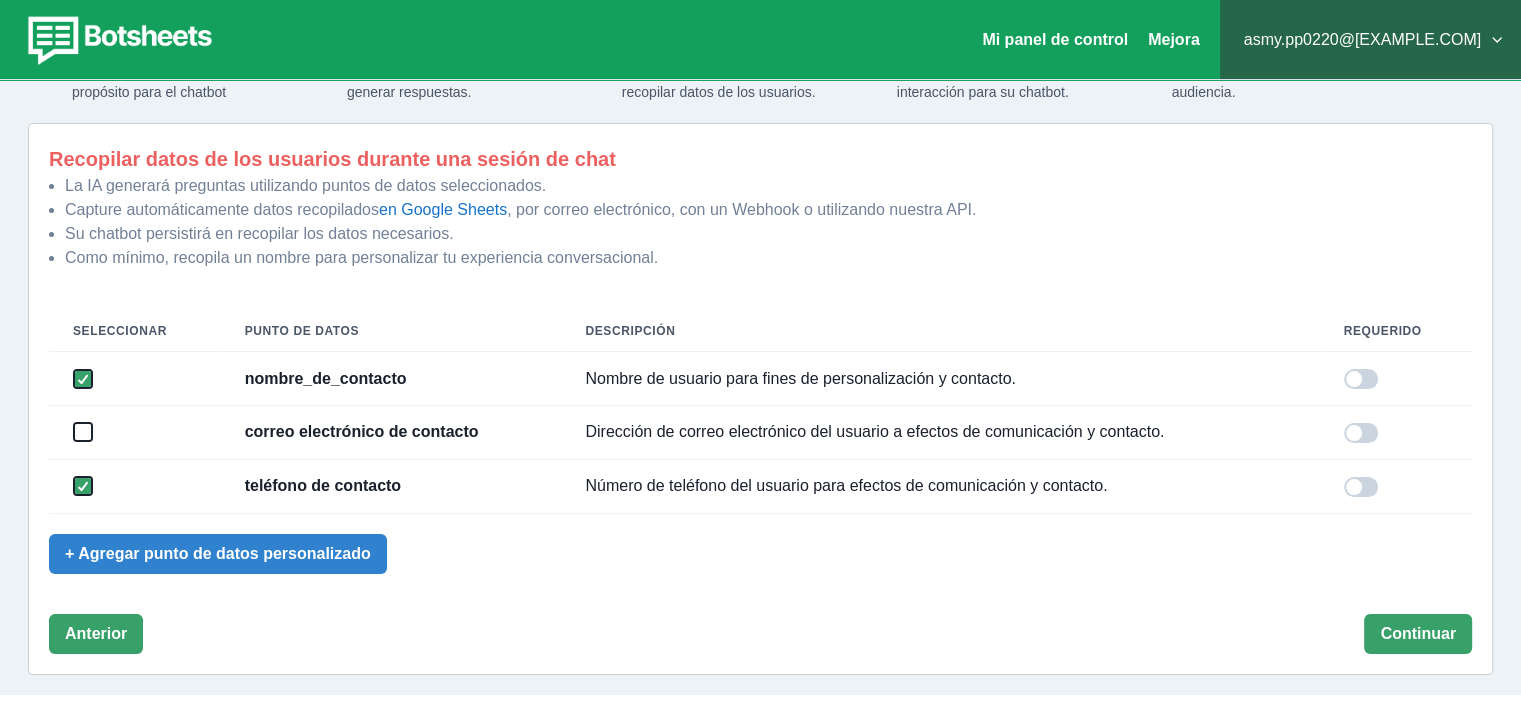 click at bounding box center (1361, 379) 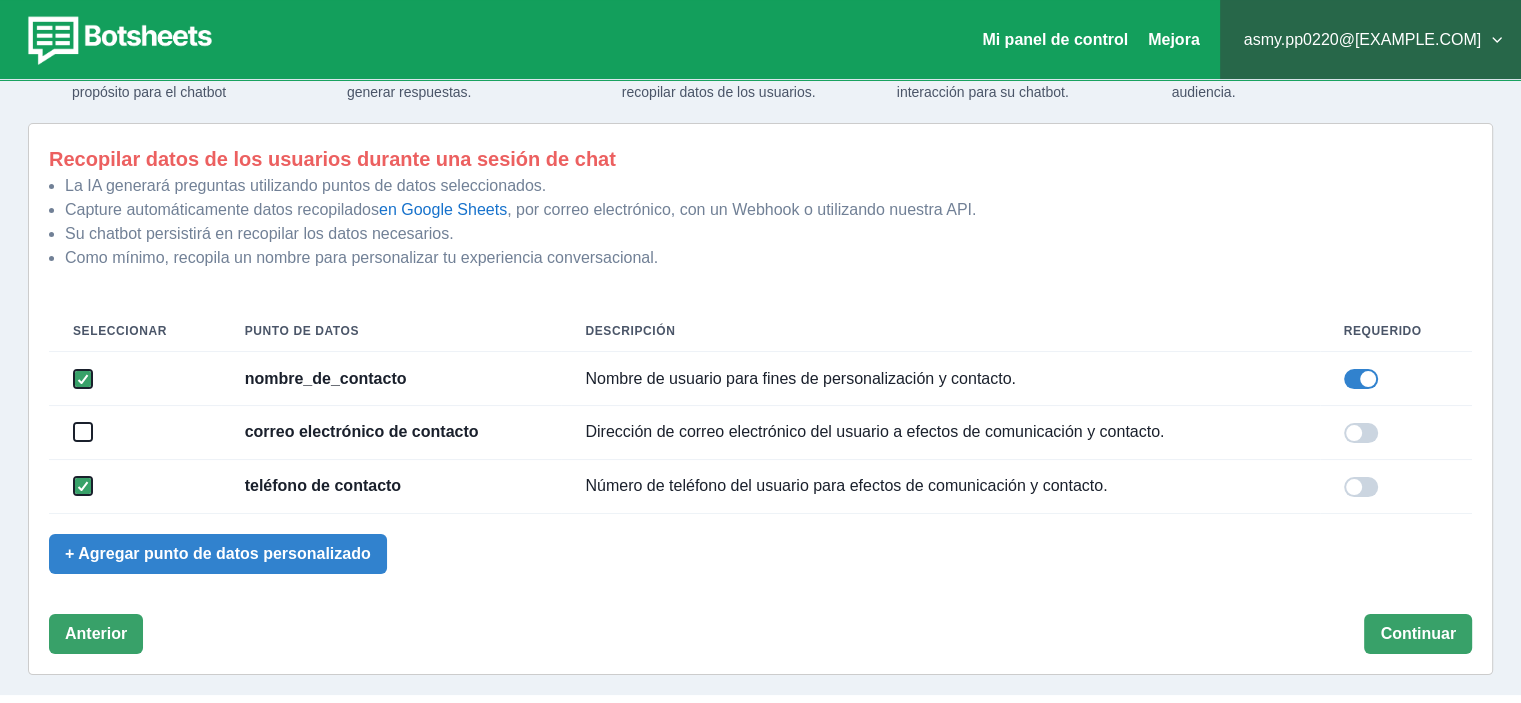 click at bounding box center (1361, 487) 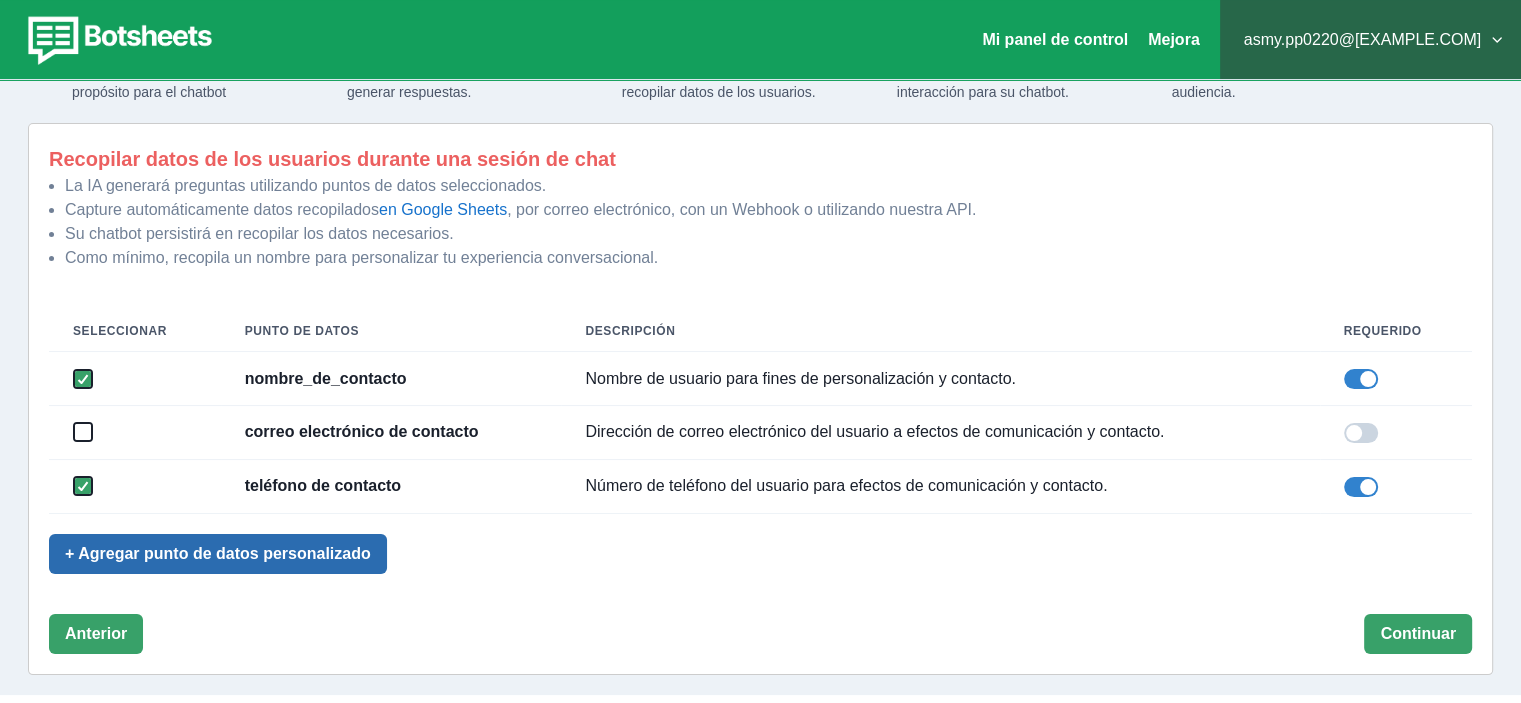 click on "+ Agregar punto de datos personalizado" at bounding box center [218, 554] 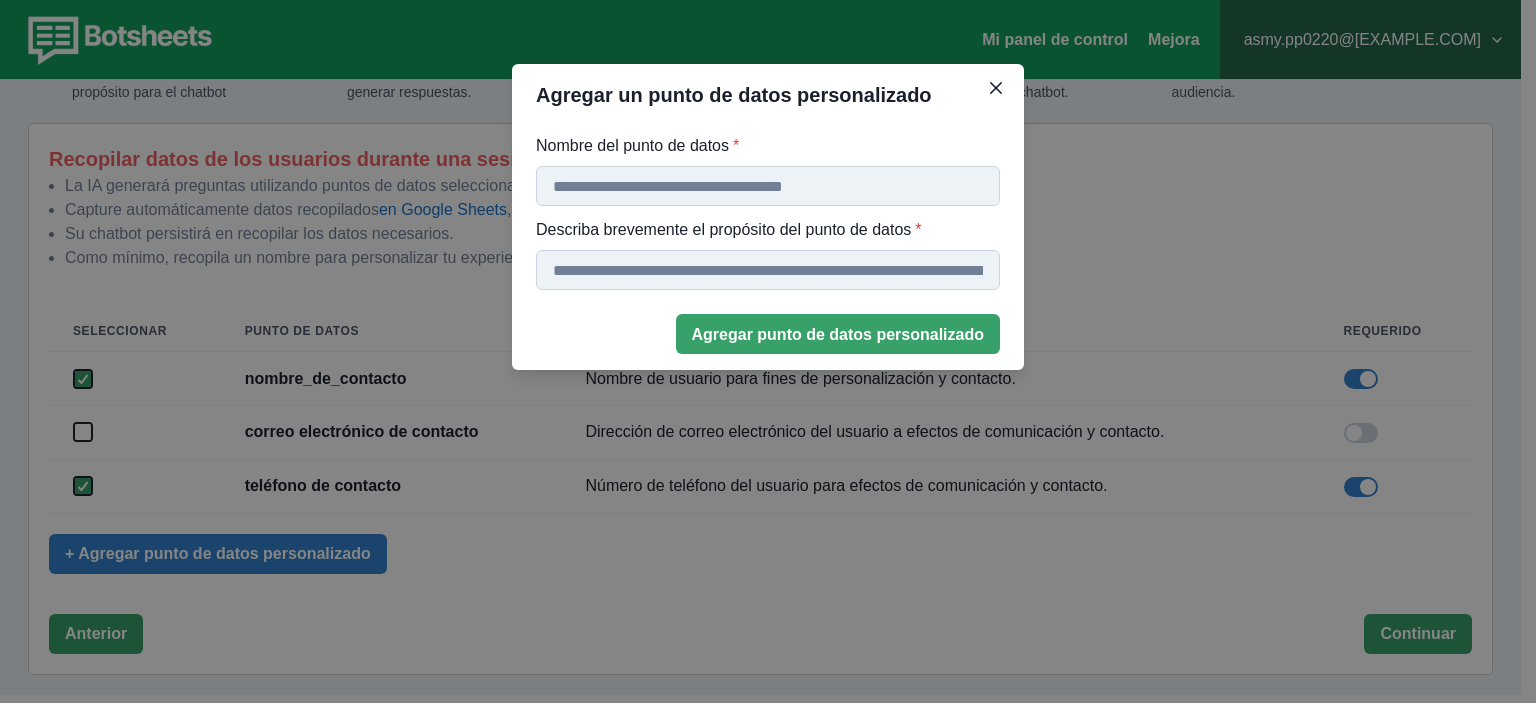 click on "Nombre del punto de datos  *" at bounding box center [768, 186] 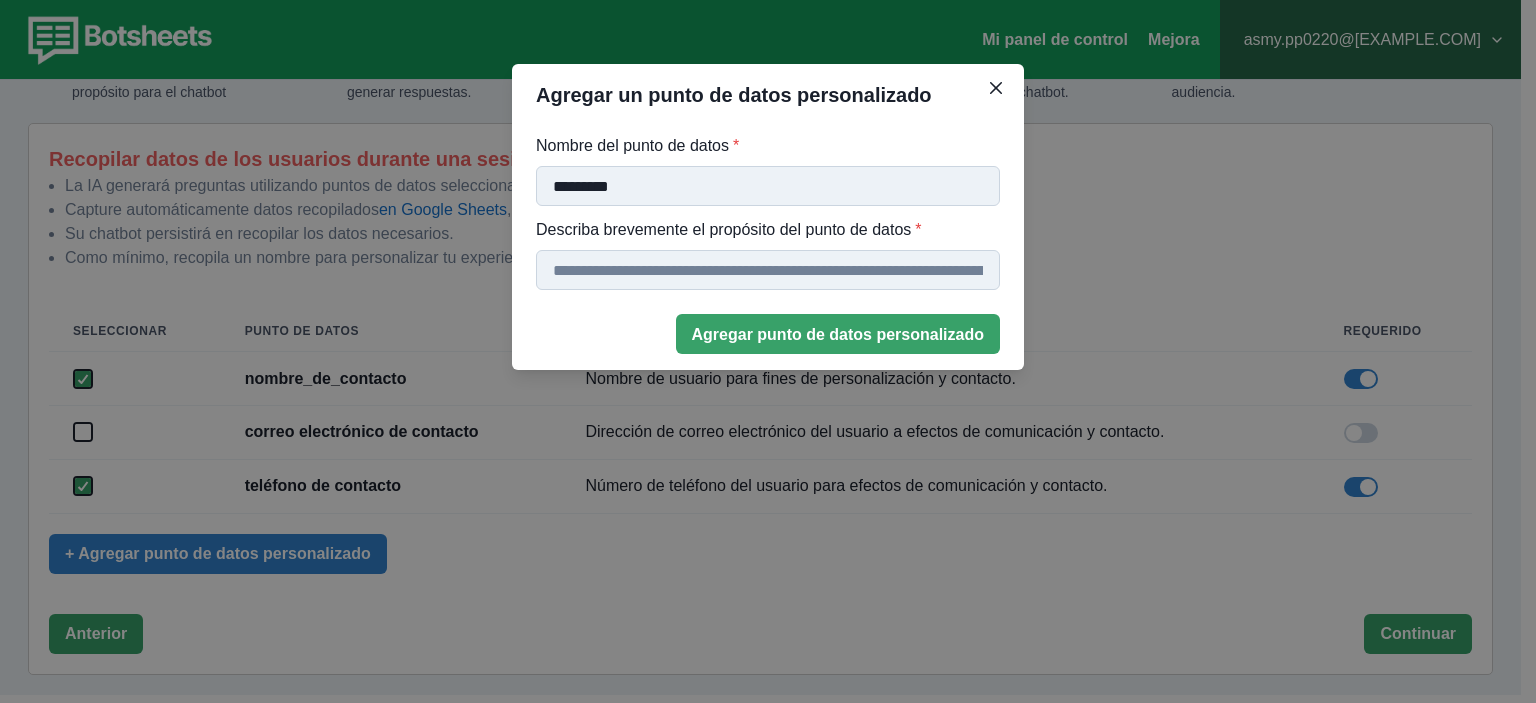 type on "*********" 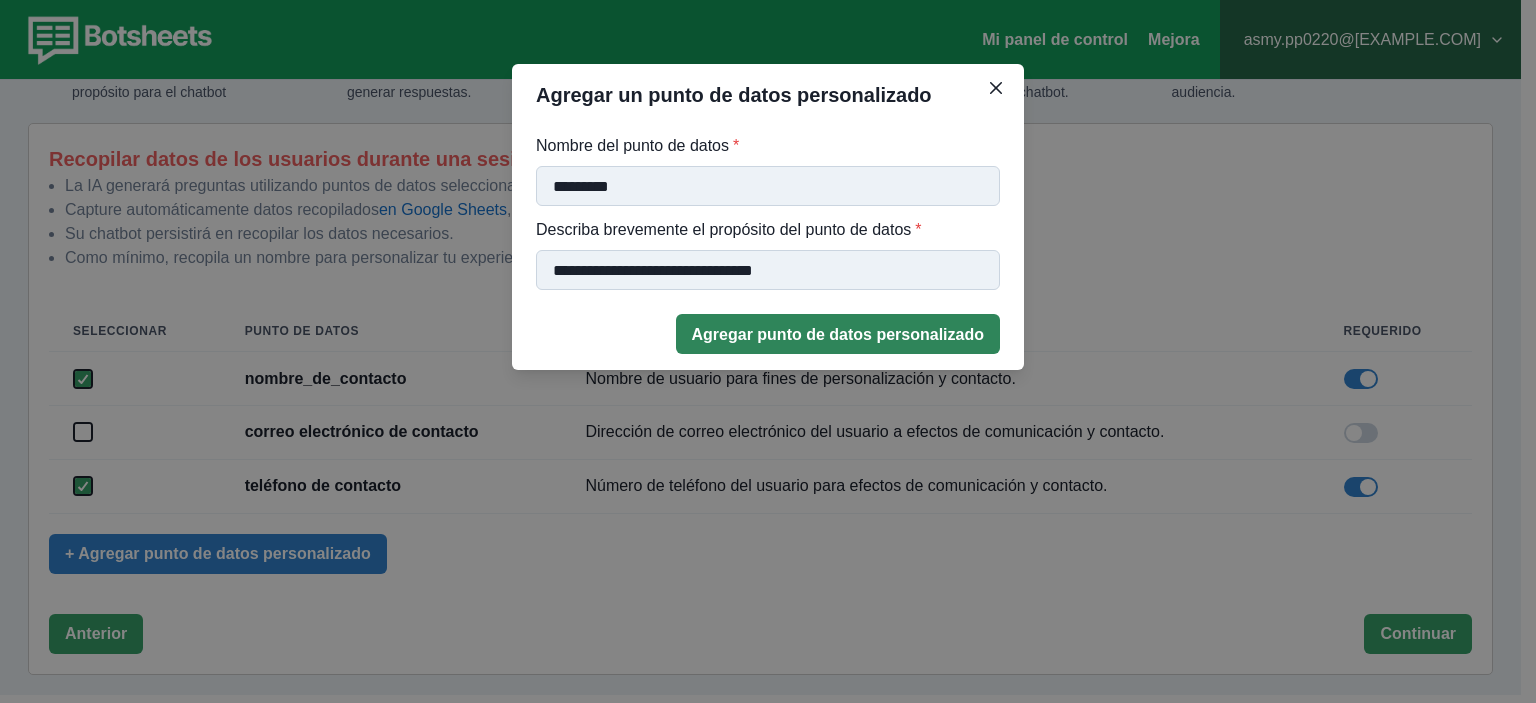 type on "**********" 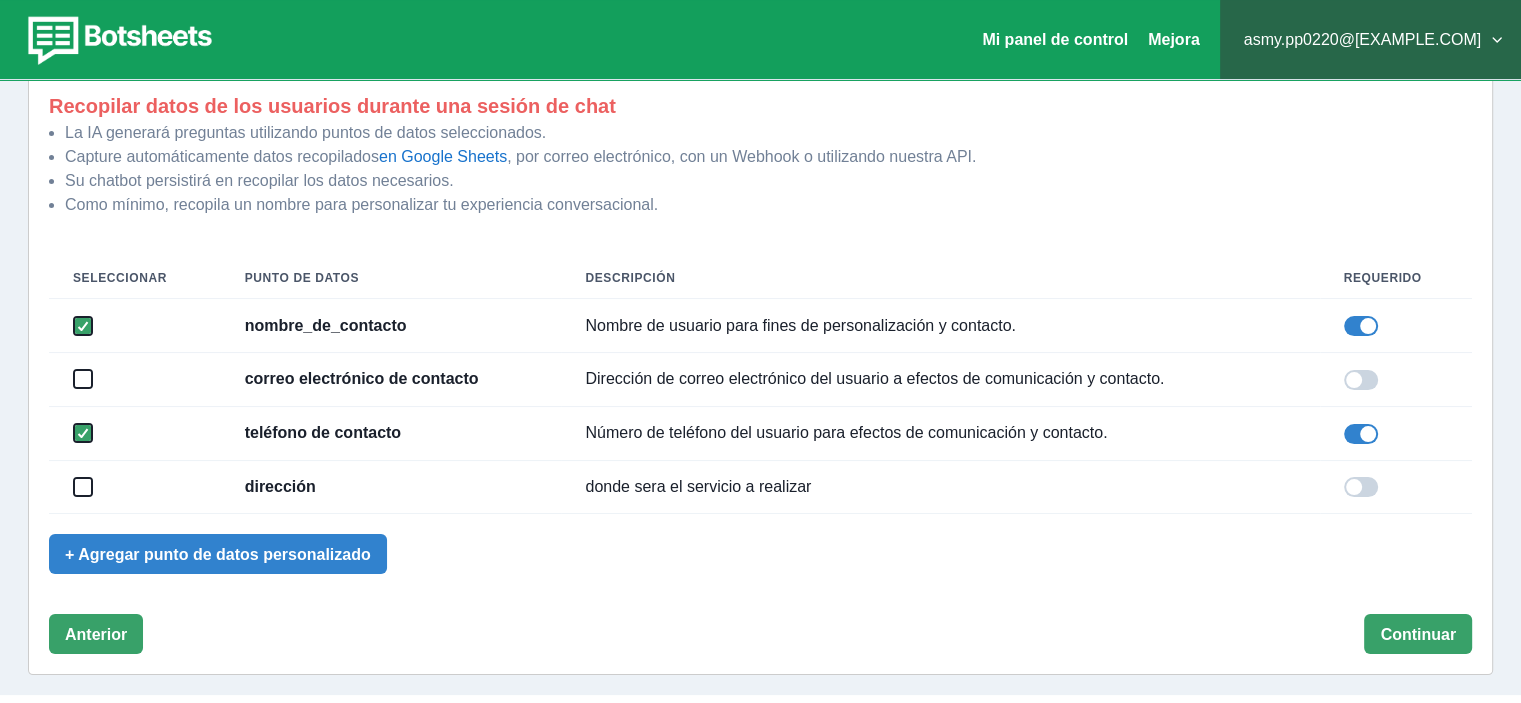 scroll, scrollTop: 176, scrollLeft: 0, axis: vertical 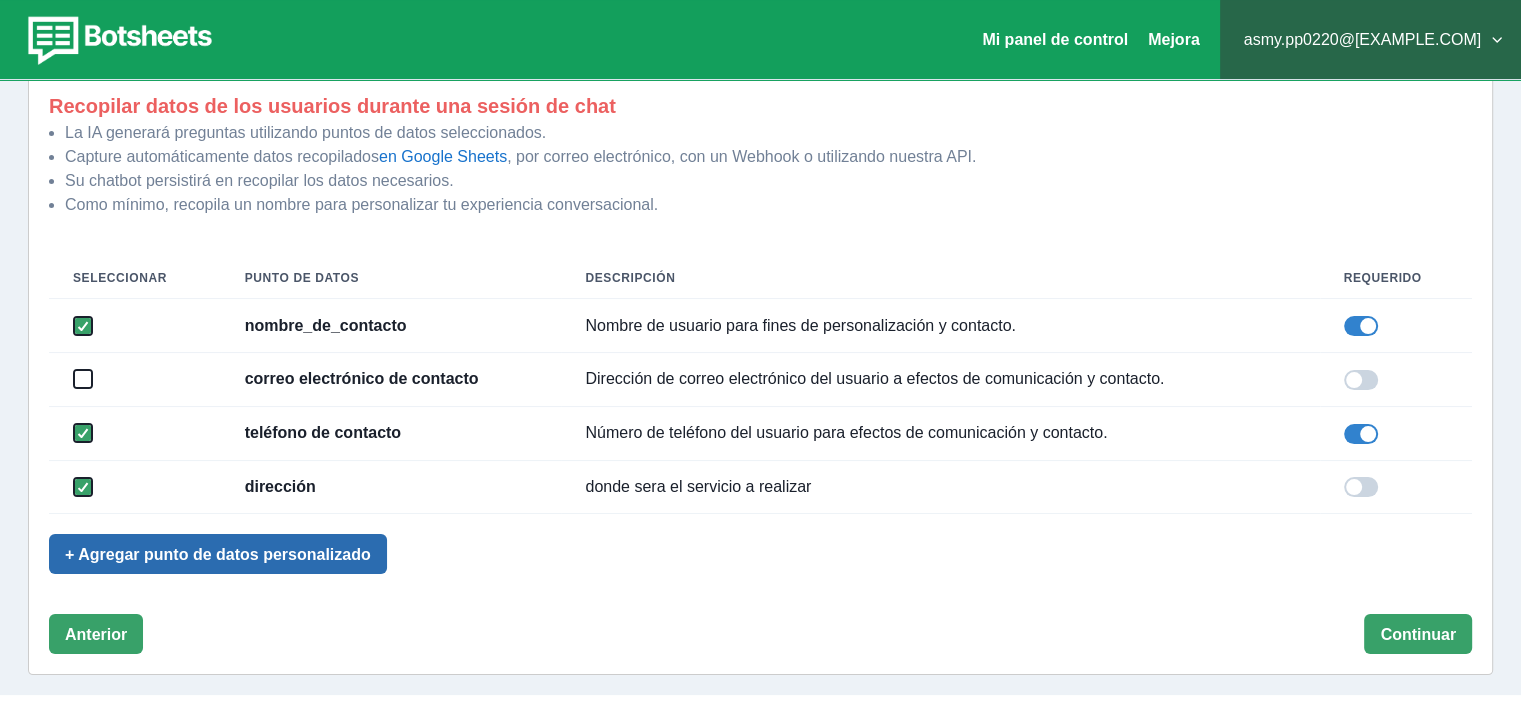 click on "+ Agregar punto de datos personalizado" at bounding box center [218, 554] 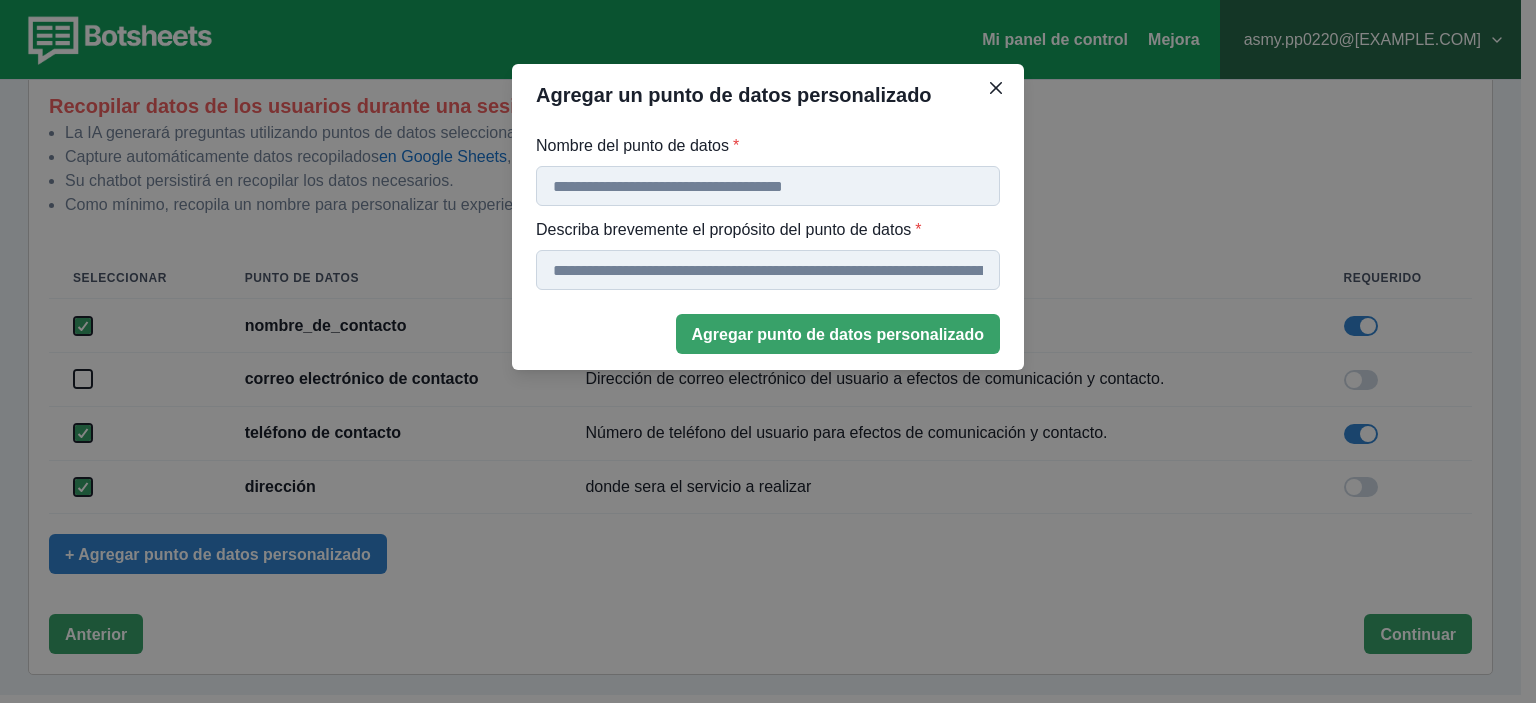 click on "Nombre del punto de datos  *" at bounding box center (768, 186) 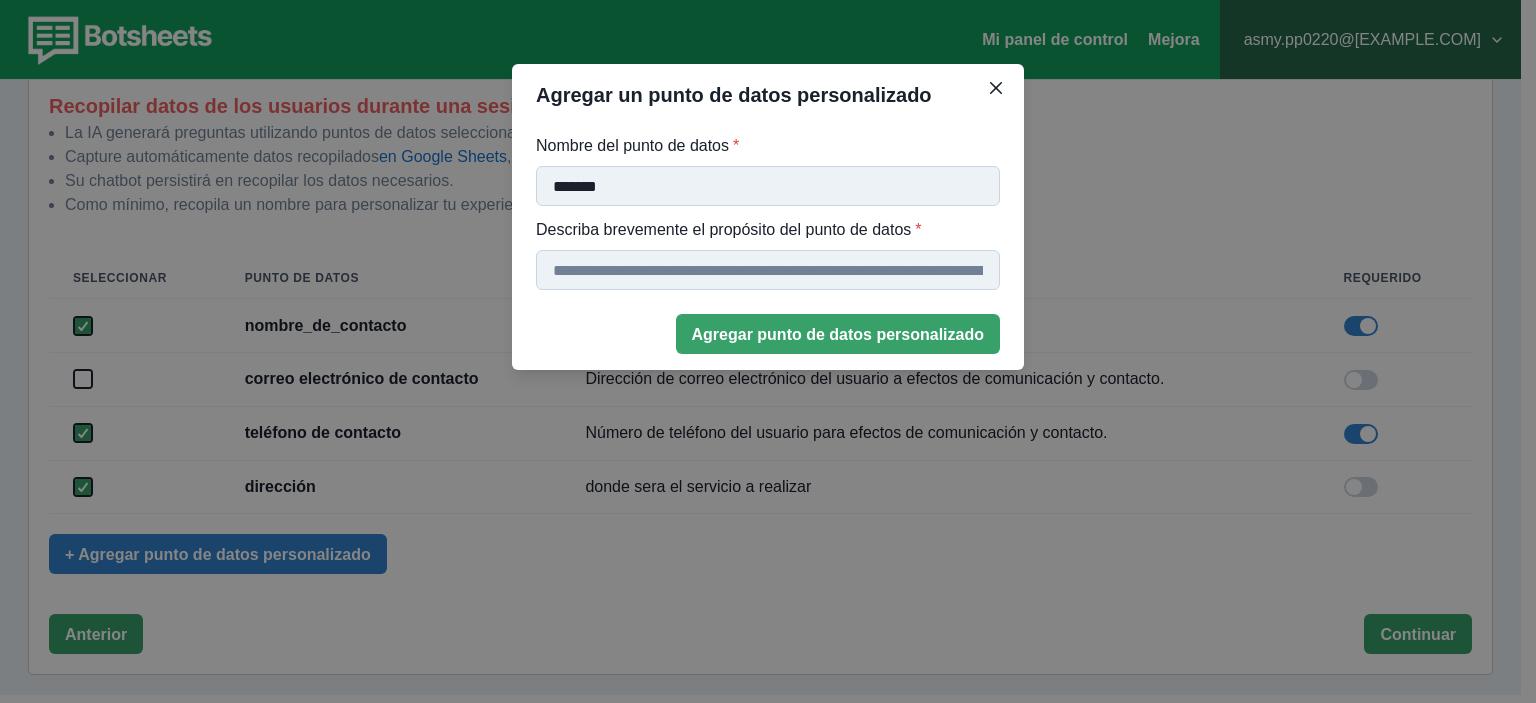 type on "*******" 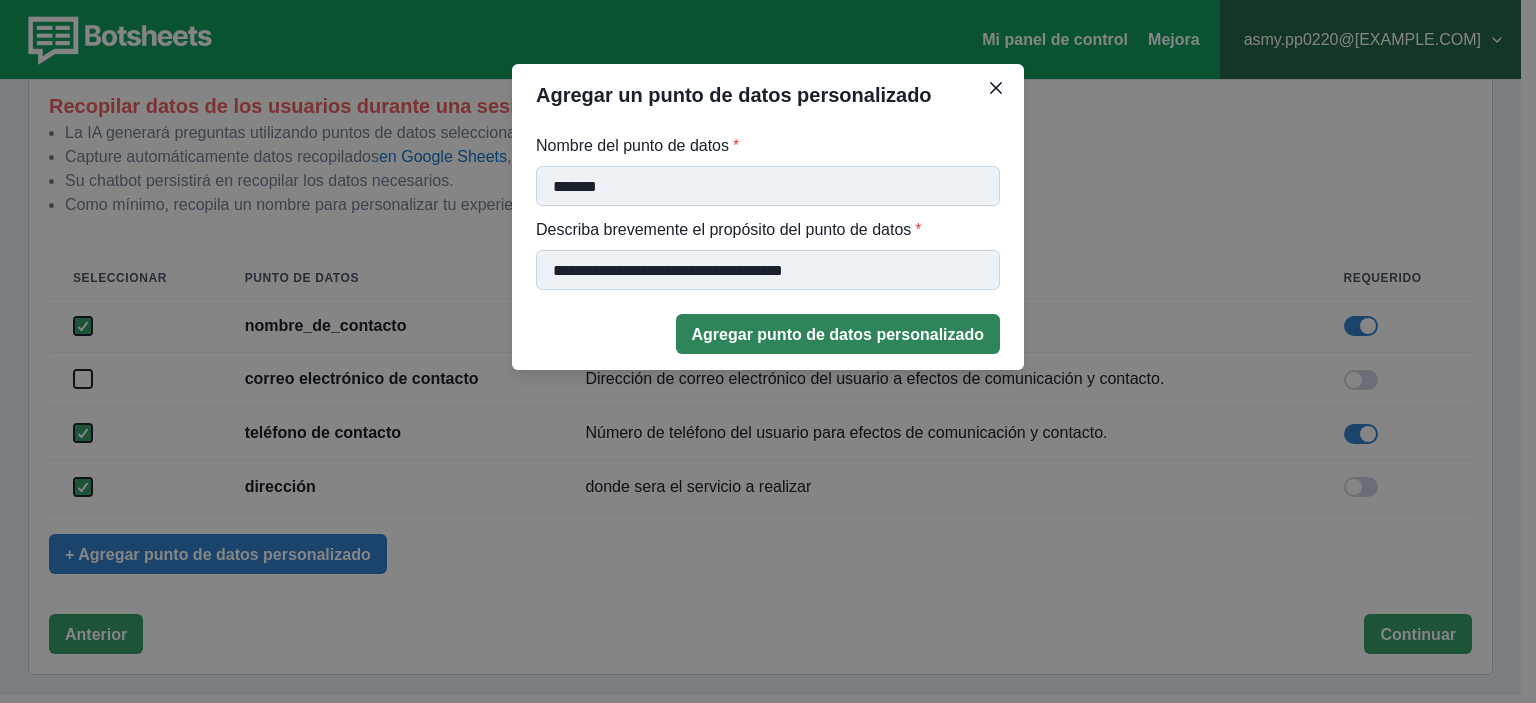 type on "**********" 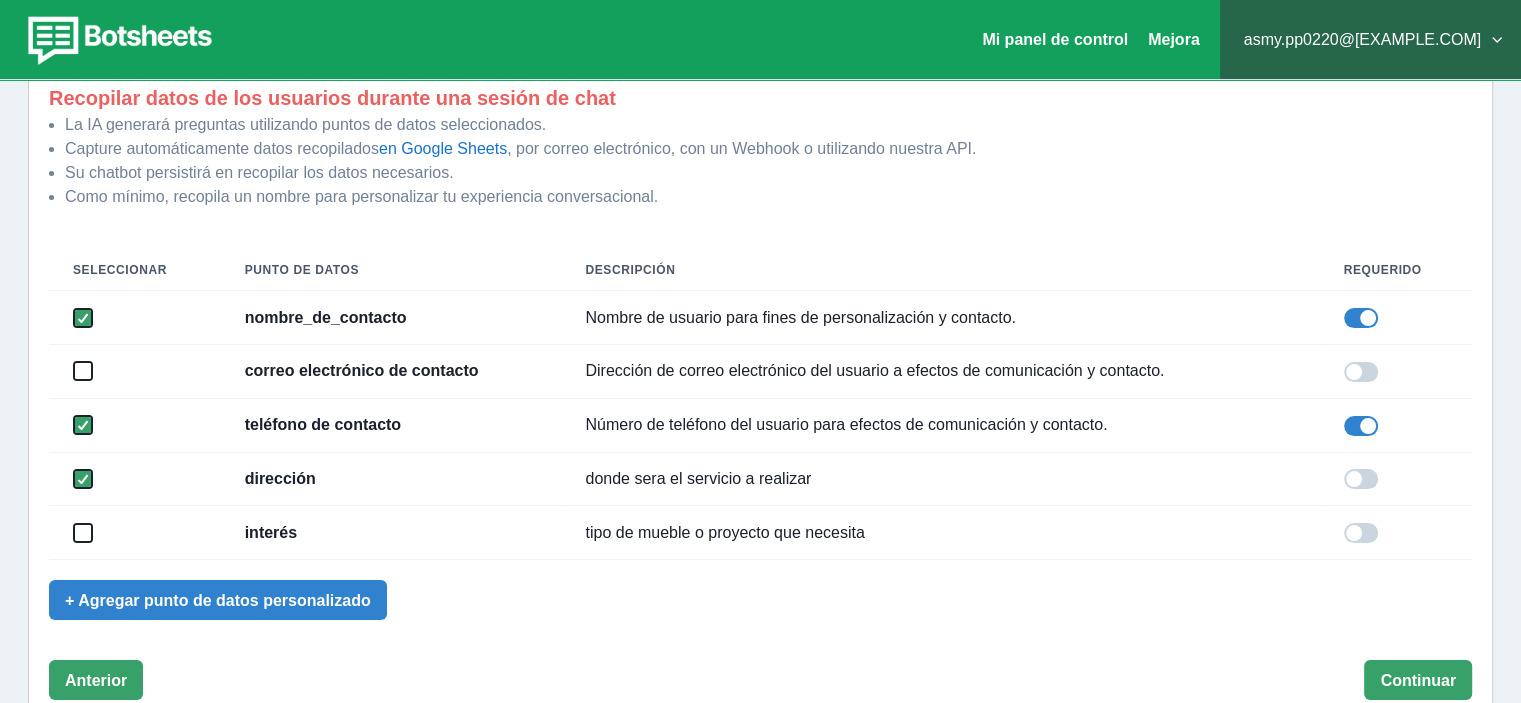 click at bounding box center (135, 533) 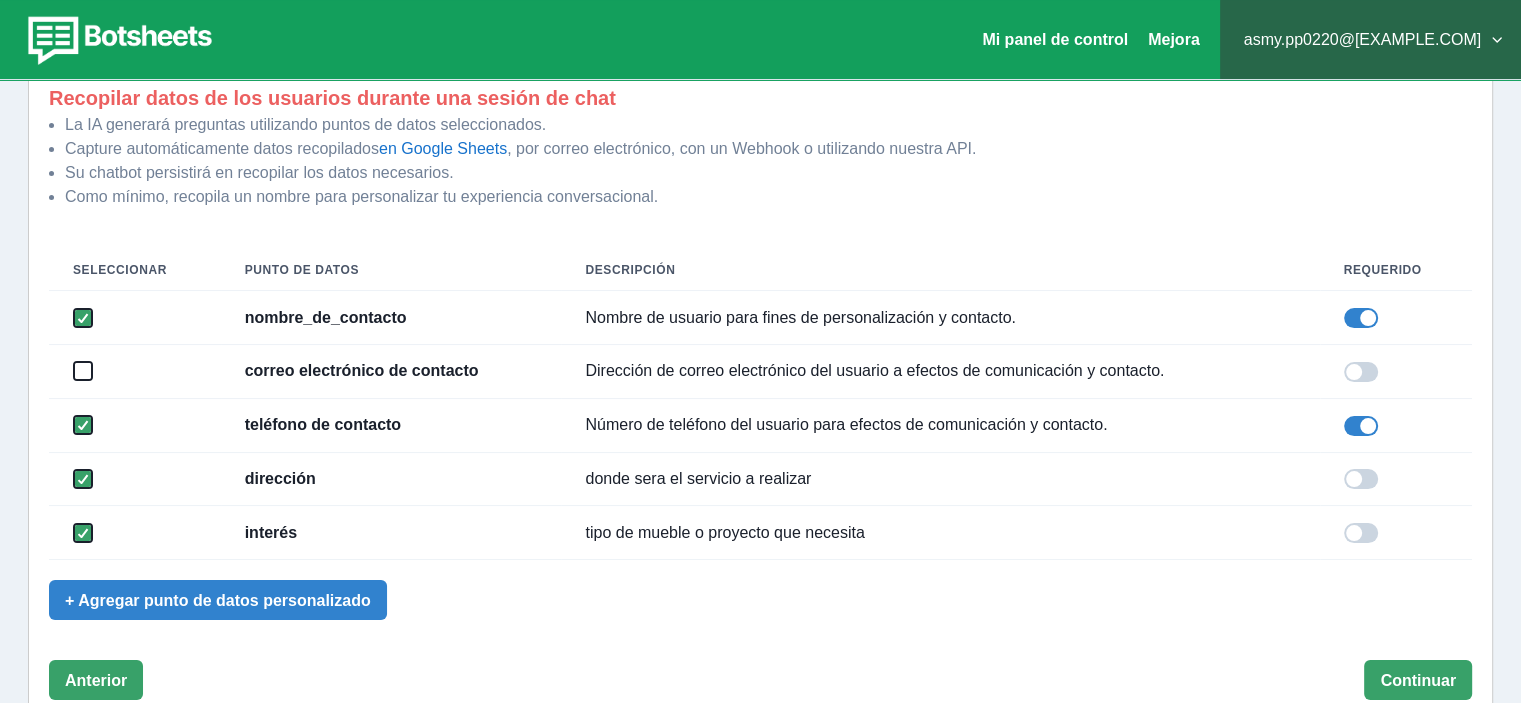 click at bounding box center [1361, 479] 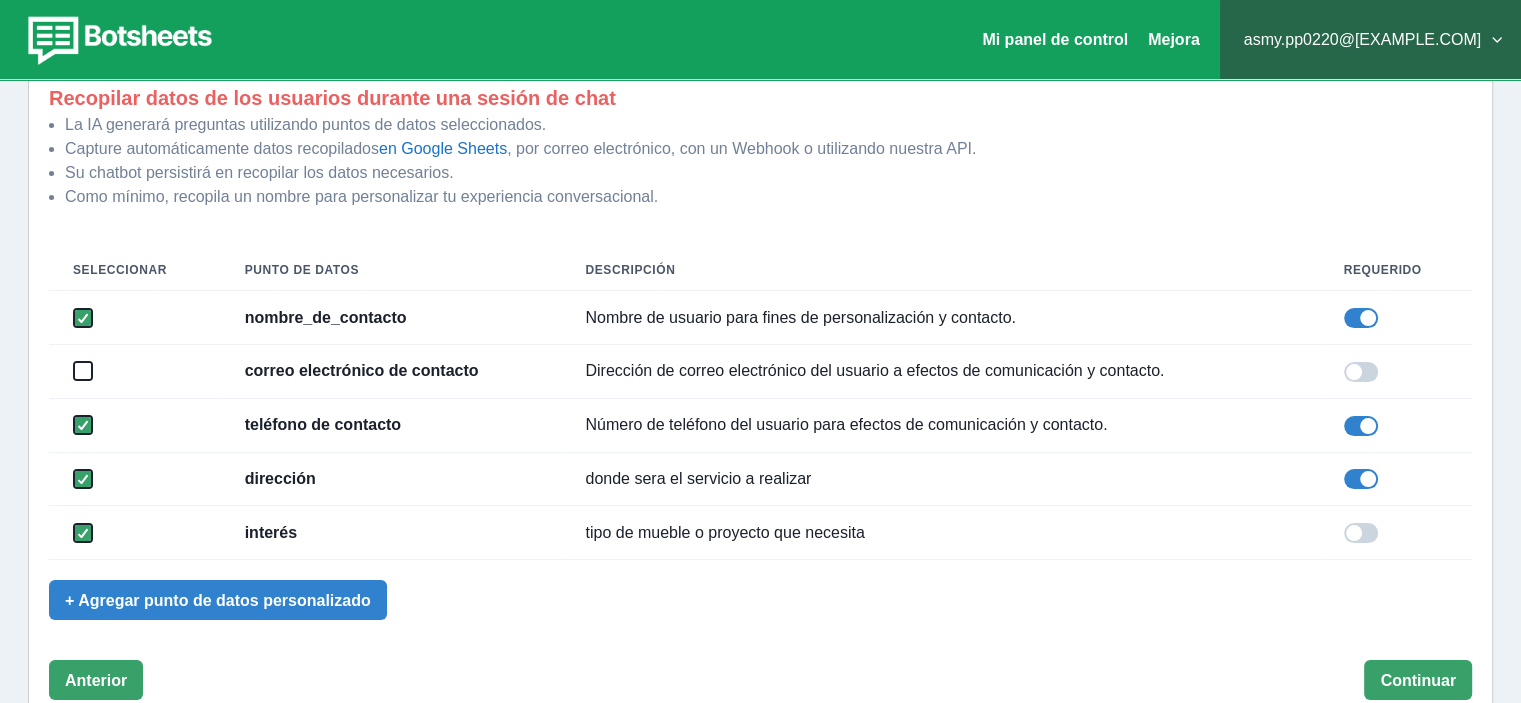 click at bounding box center [1361, 533] 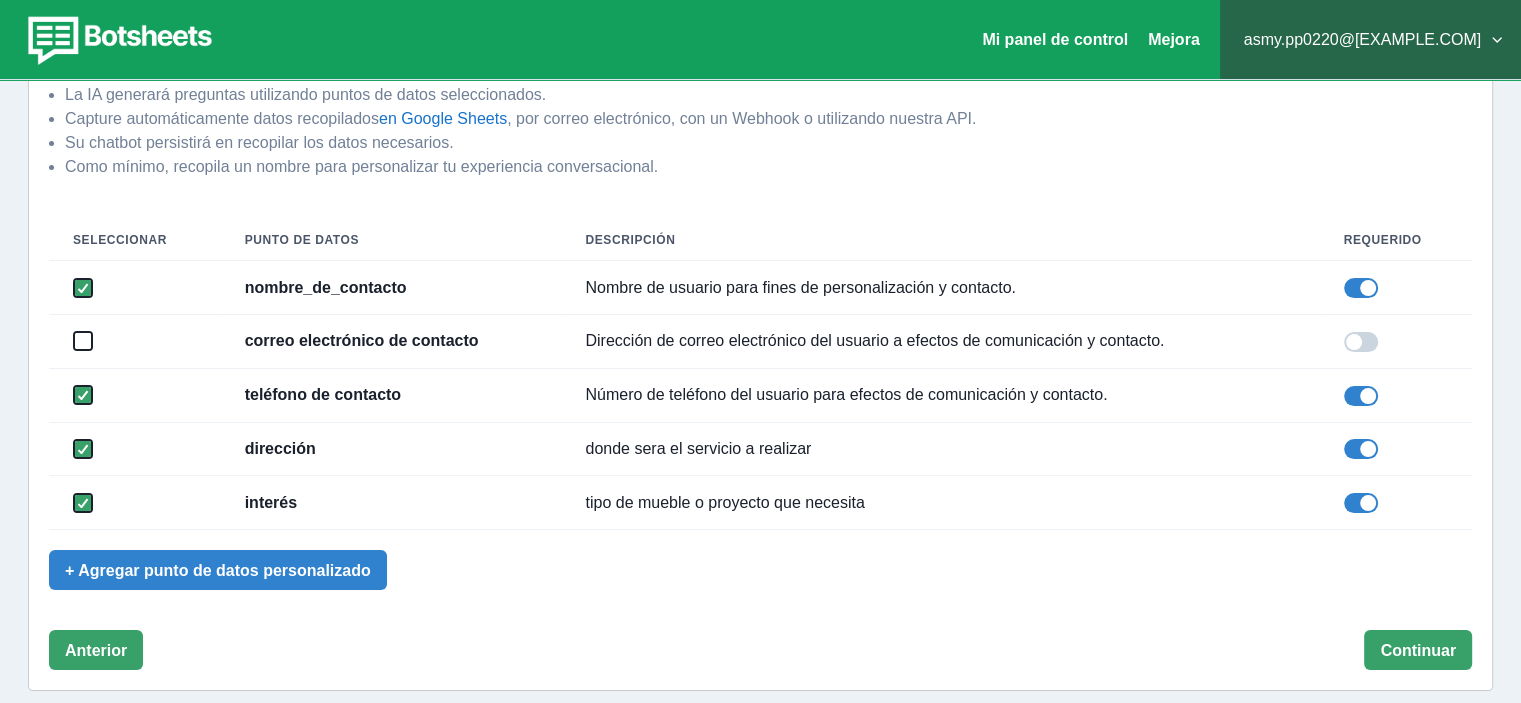scroll, scrollTop: 232, scrollLeft: 0, axis: vertical 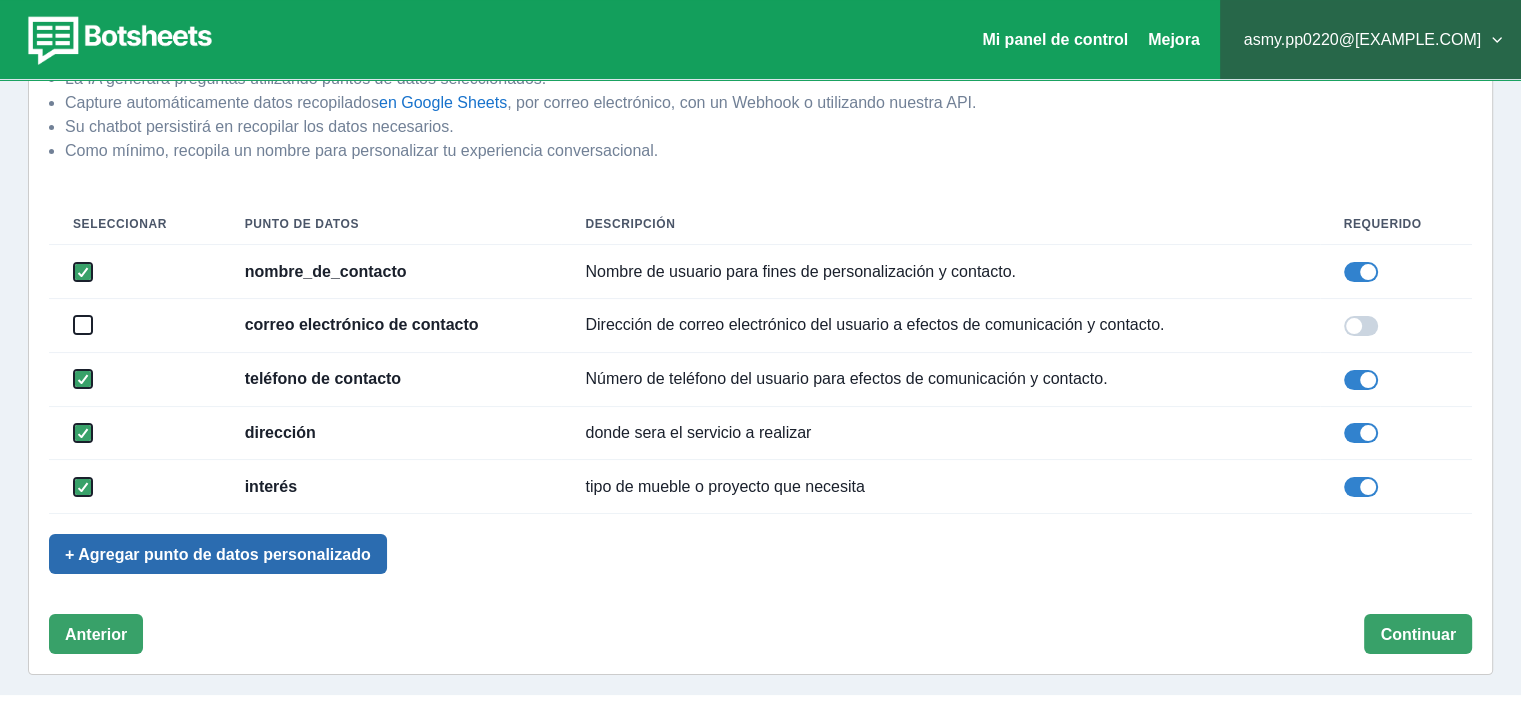 click on "+ Agregar punto de datos personalizado" at bounding box center [218, 554] 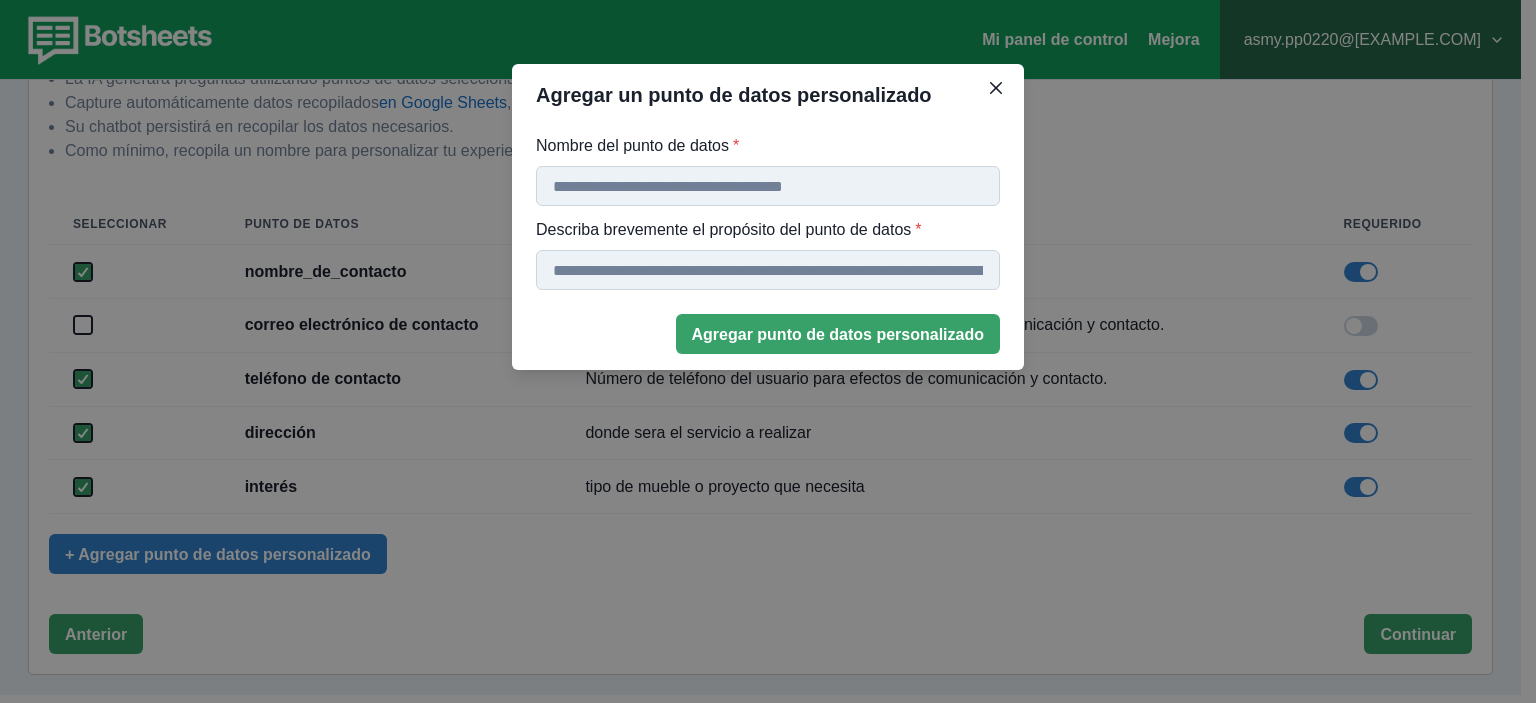 click on "Nombre del punto de datos  *" at bounding box center (768, 186) 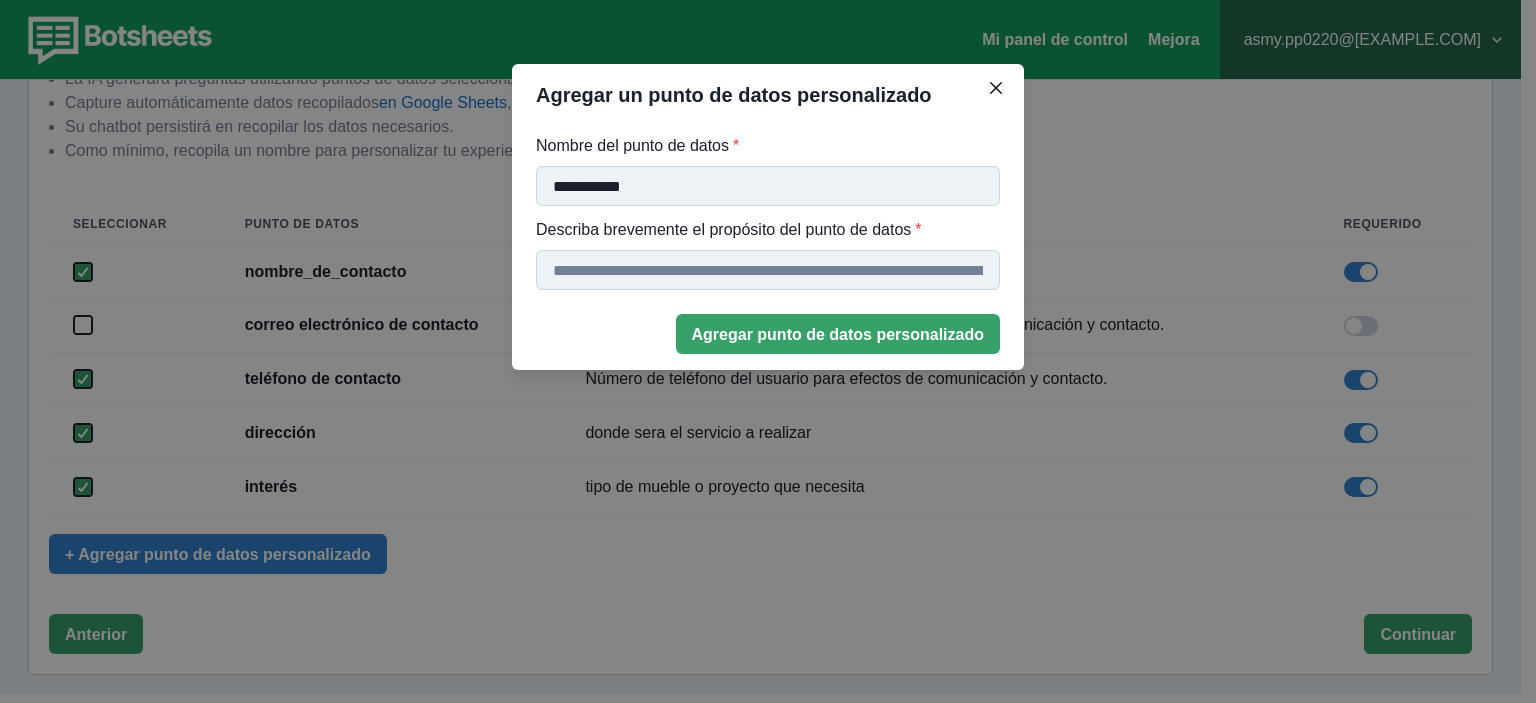 type on "**********" 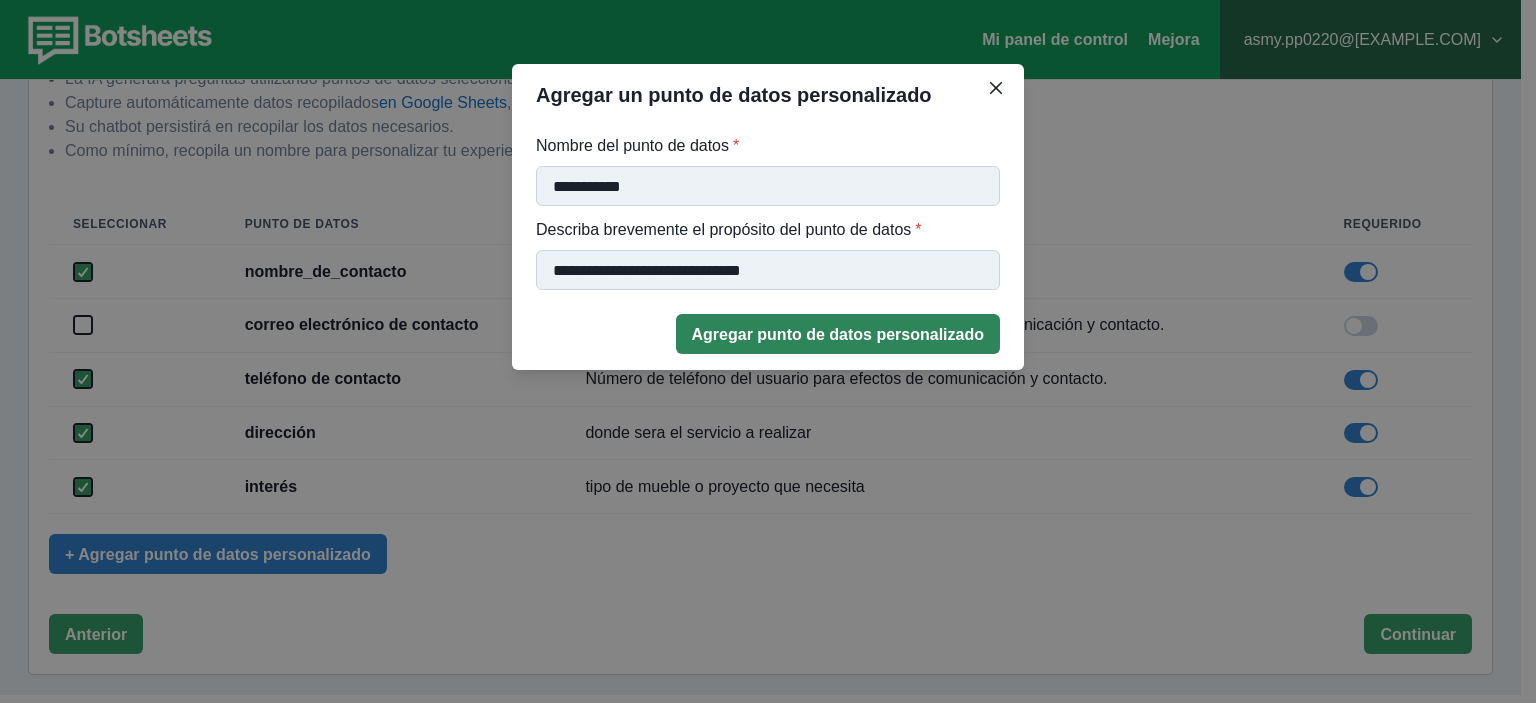 type on "**********" 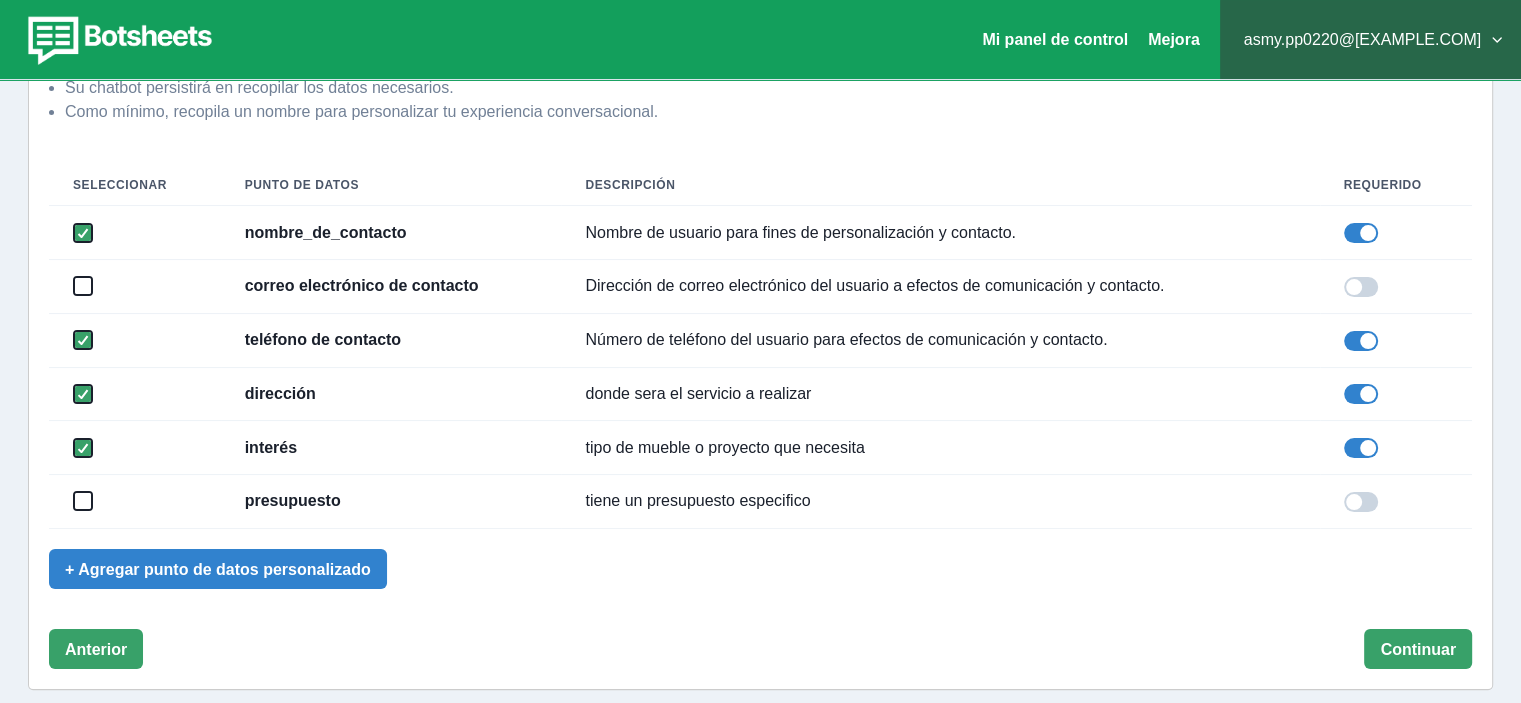 scroll, scrollTop: 287, scrollLeft: 0, axis: vertical 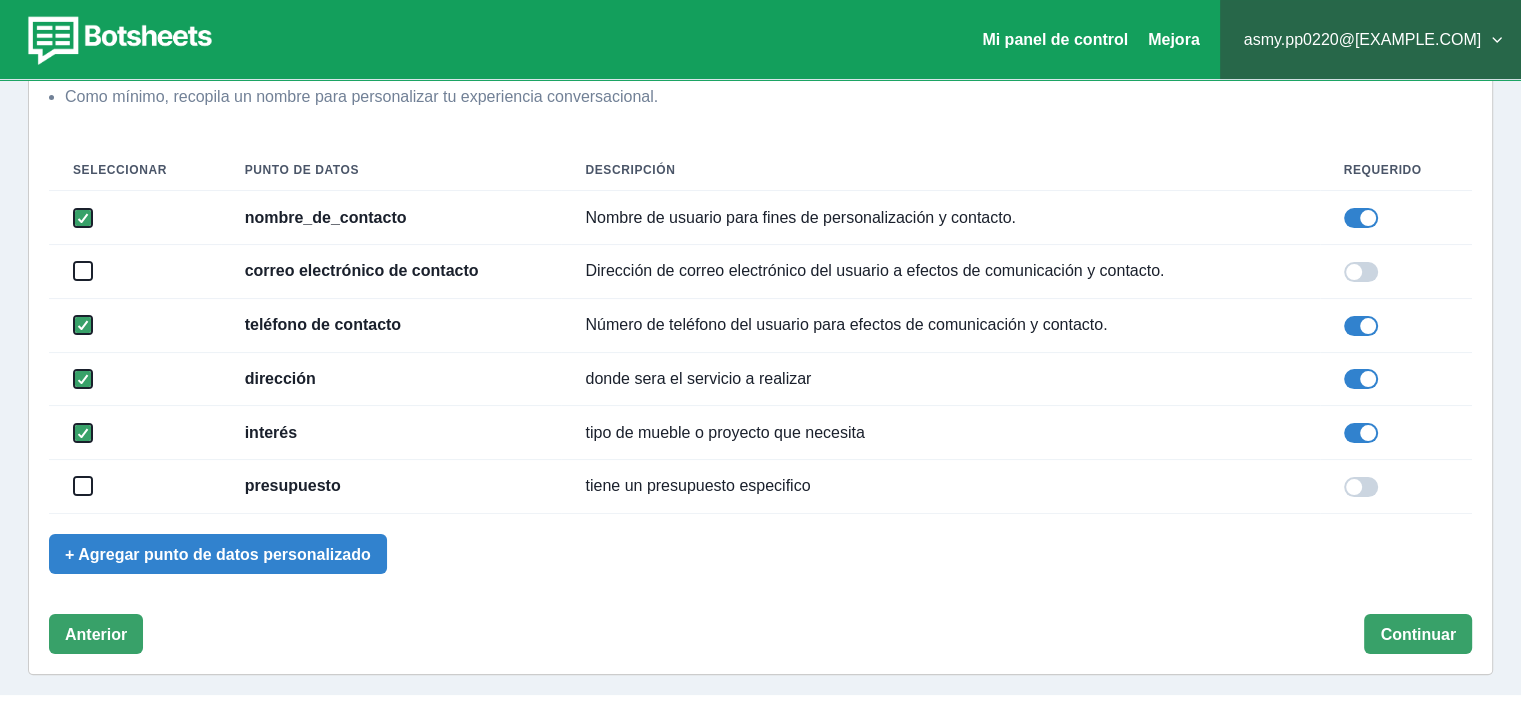 click at bounding box center (83, 486) 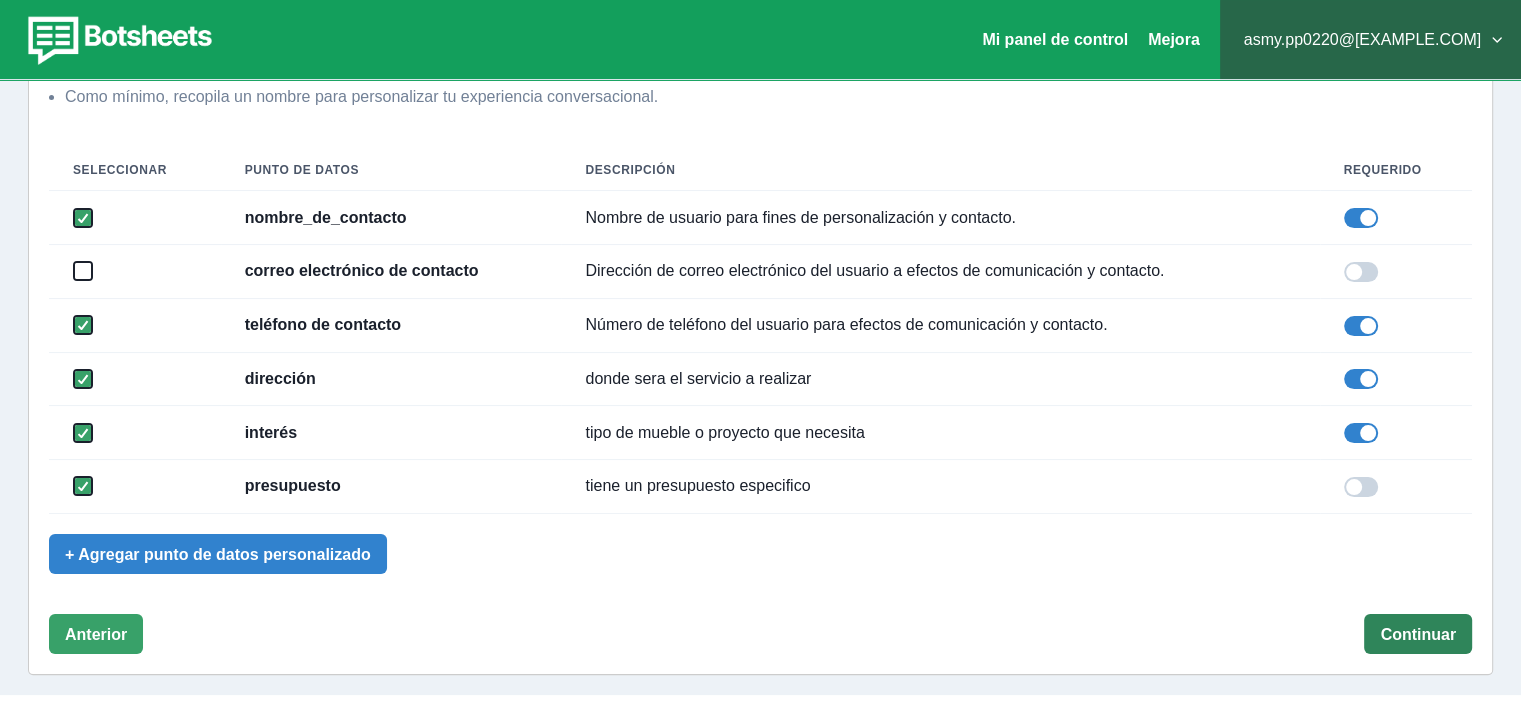 click on "Continuar" at bounding box center (1418, 634) 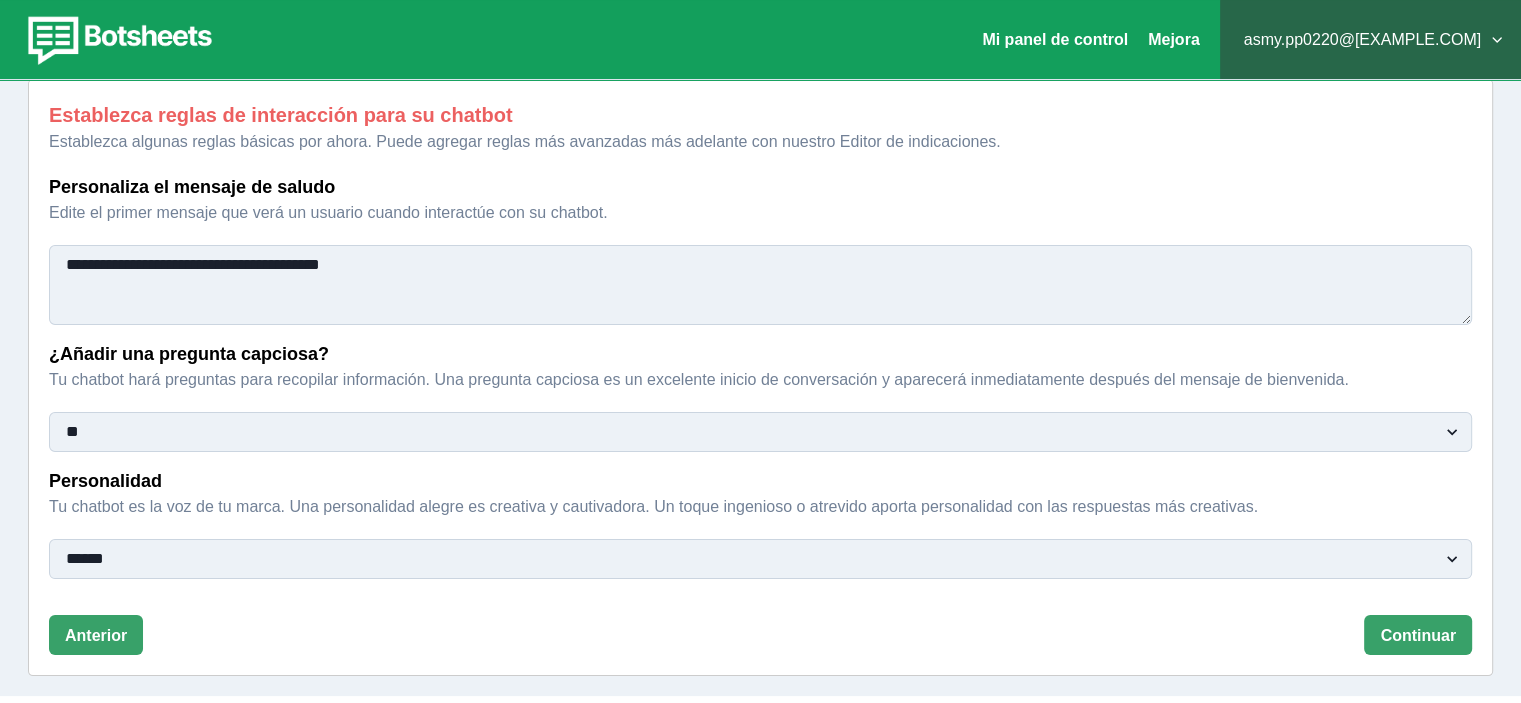 click on "Personaliza el mensaje de saludo" at bounding box center (754, 187) 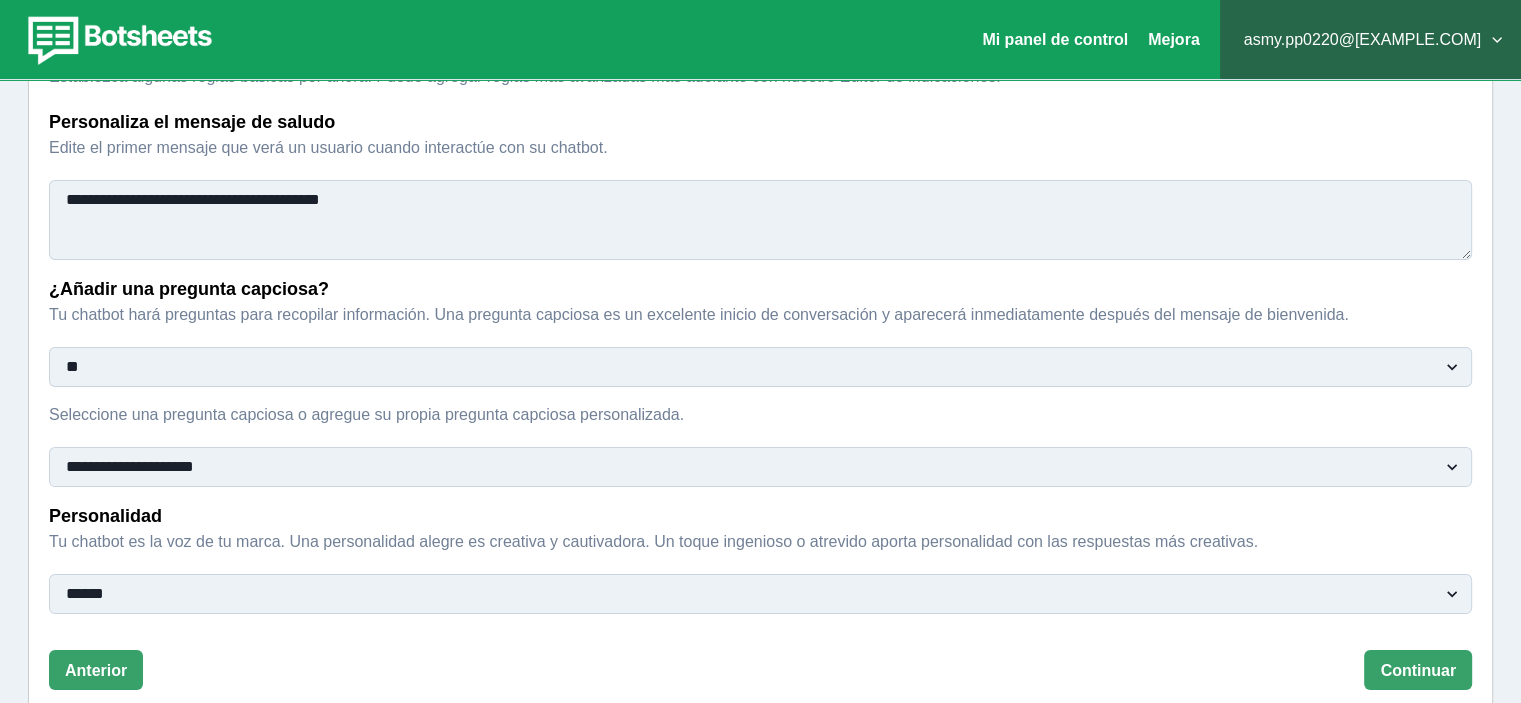 scroll, scrollTop: 259, scrollLeft: 0, axis: vertical 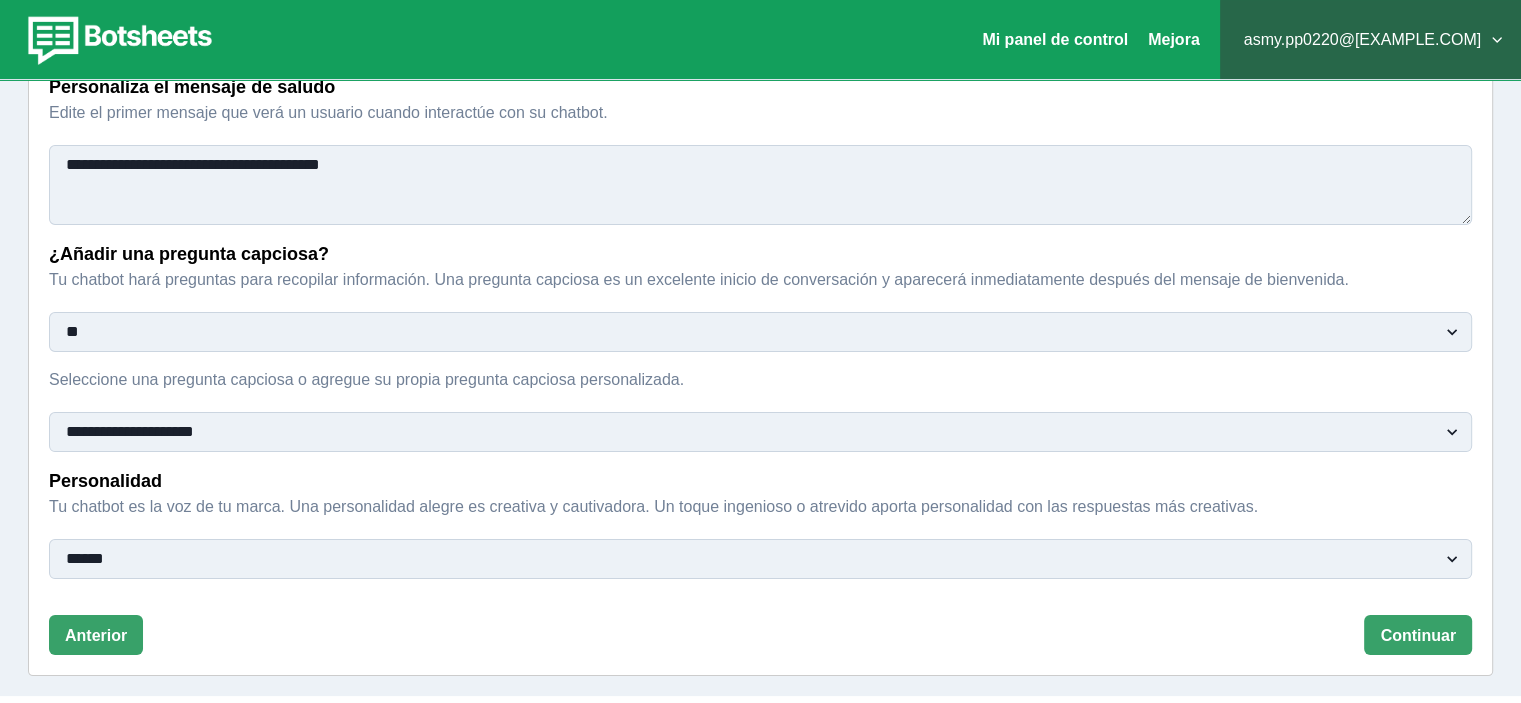 click on "**********" at bounding box center [760, 432] 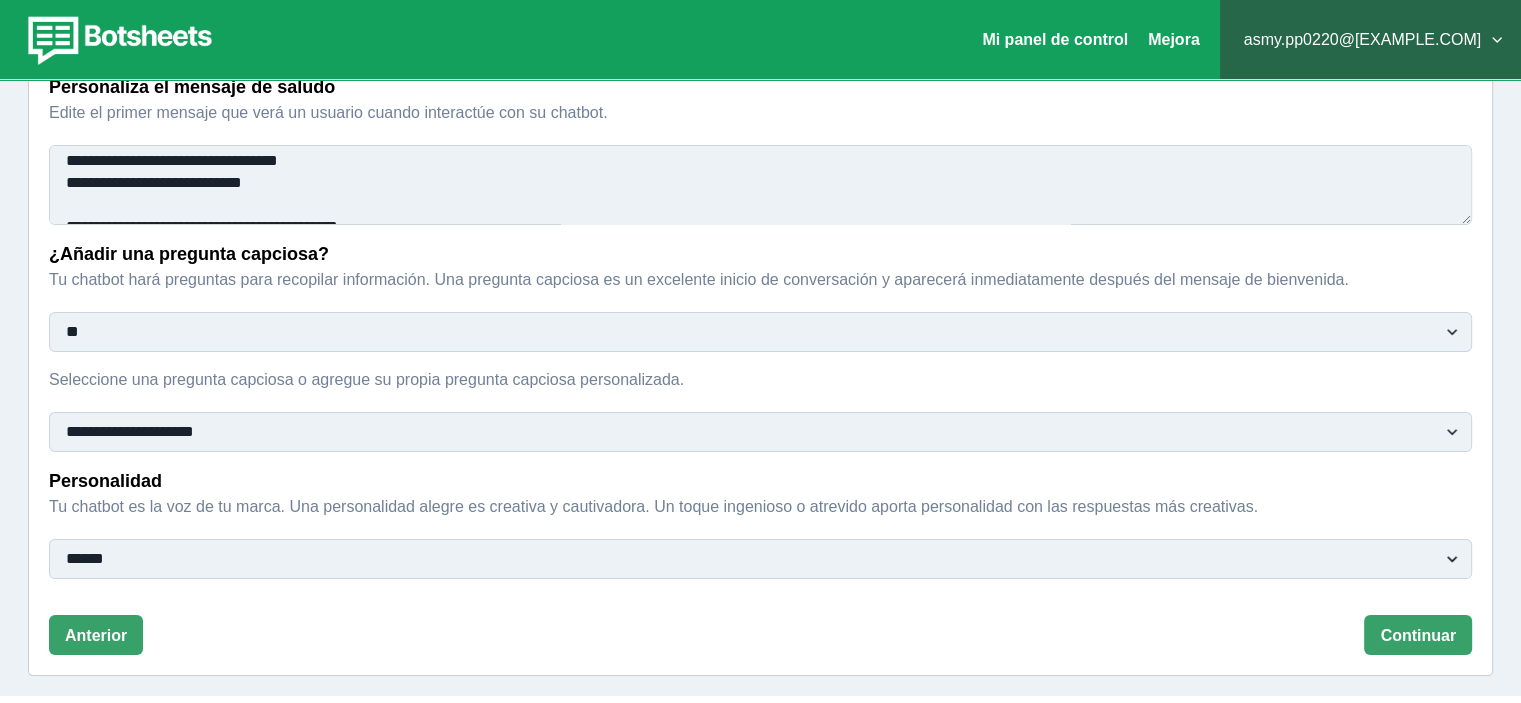 scroll, scrollTop: 0, scrollLeft: 0, axis: both 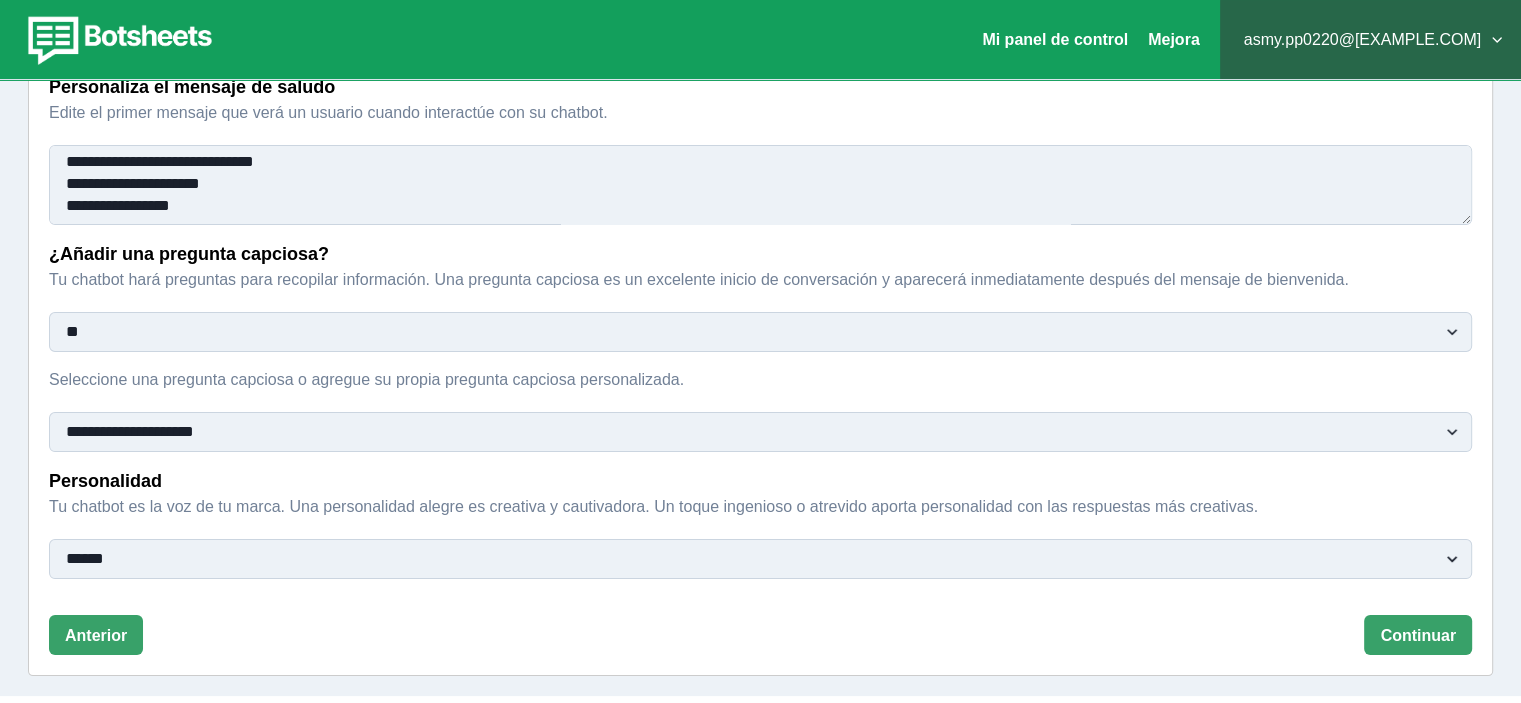 type on "**********" 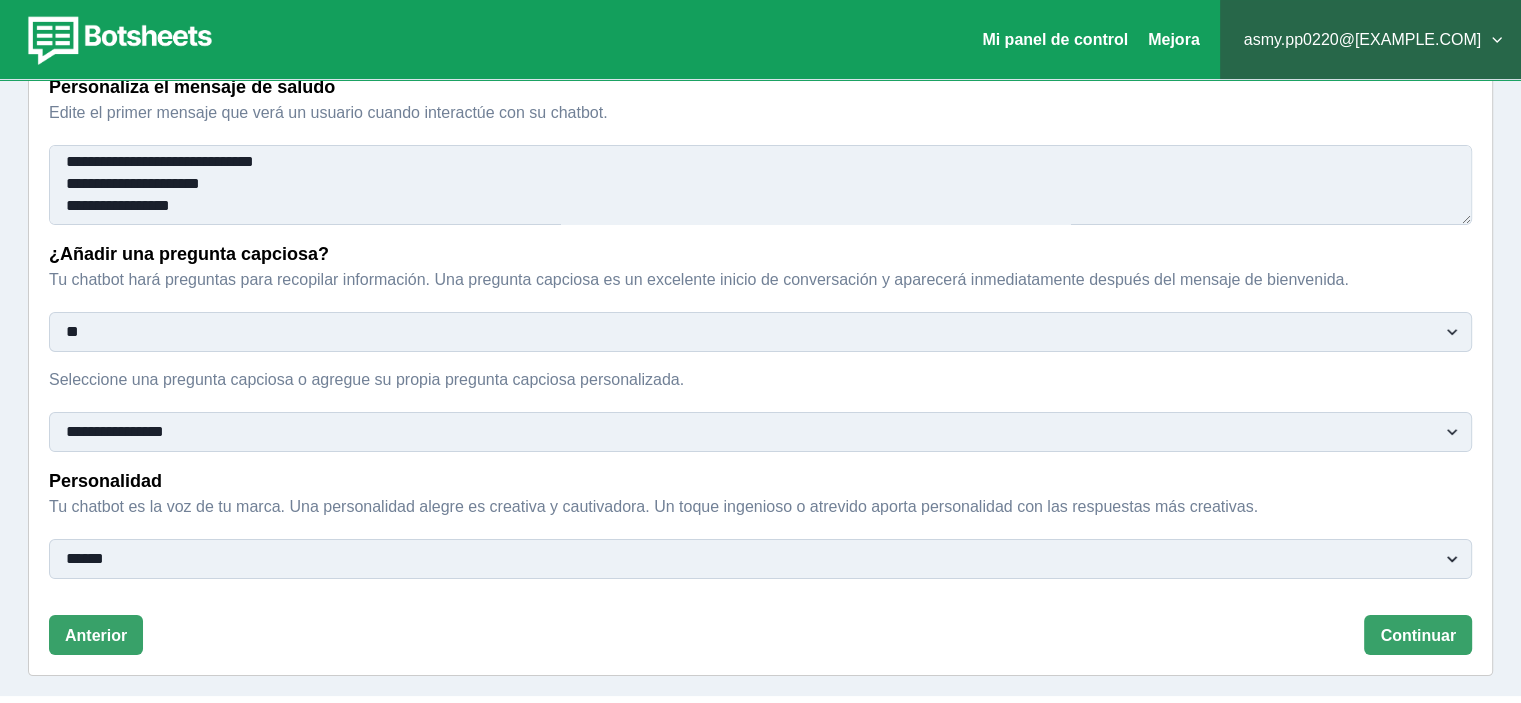 click on "**********" at bounding box center [760, 432] 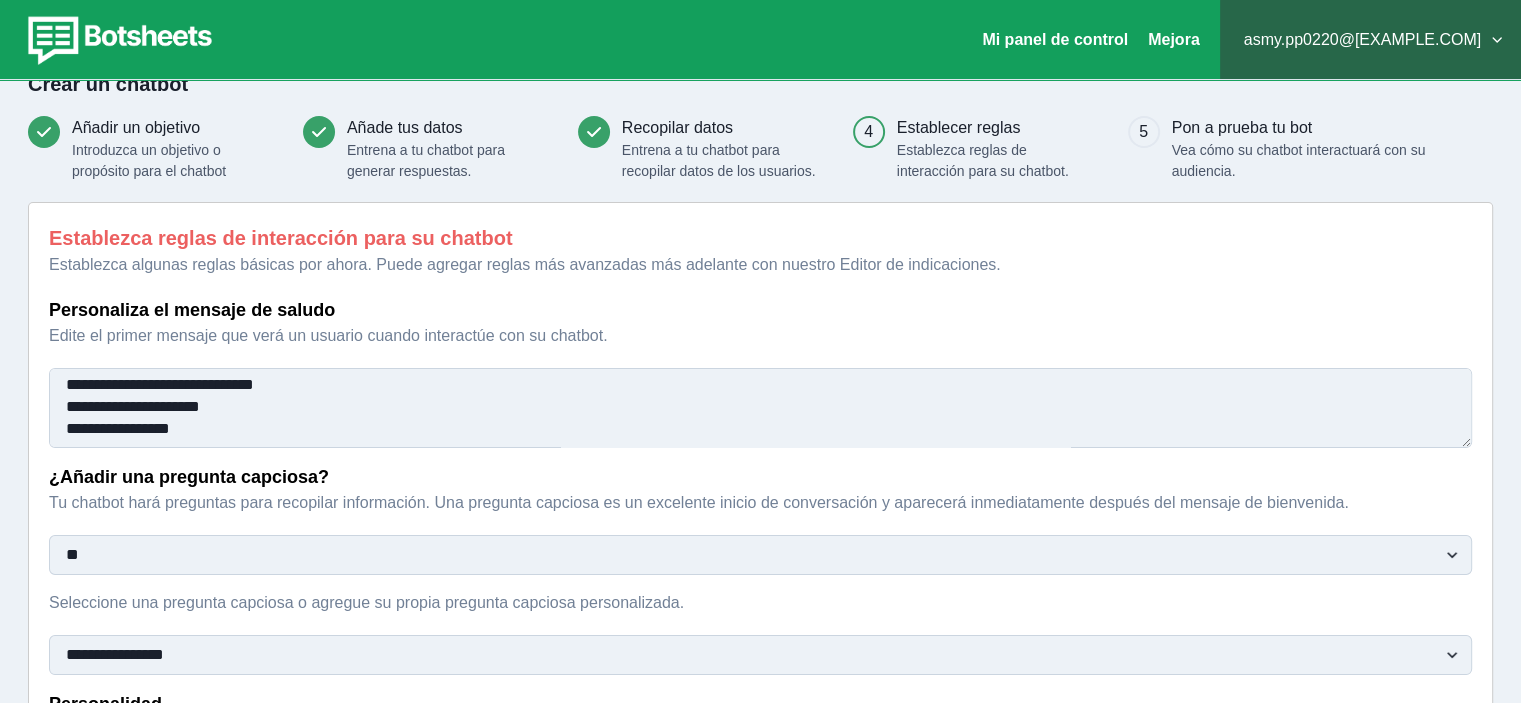 scroll, scrollTop: 0, scrollLeft: 0, axis: both 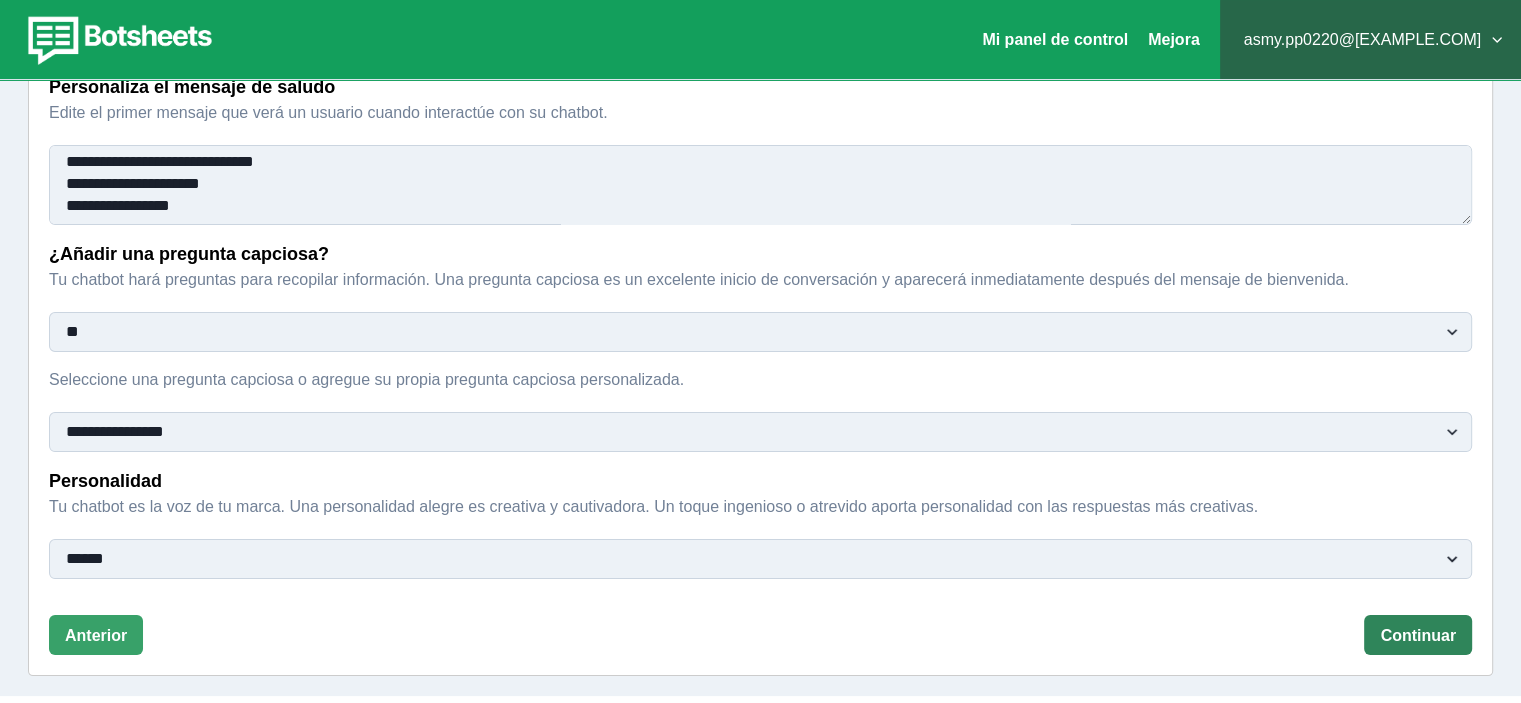 click on "Continuar" at bounding box center (1418, 635) 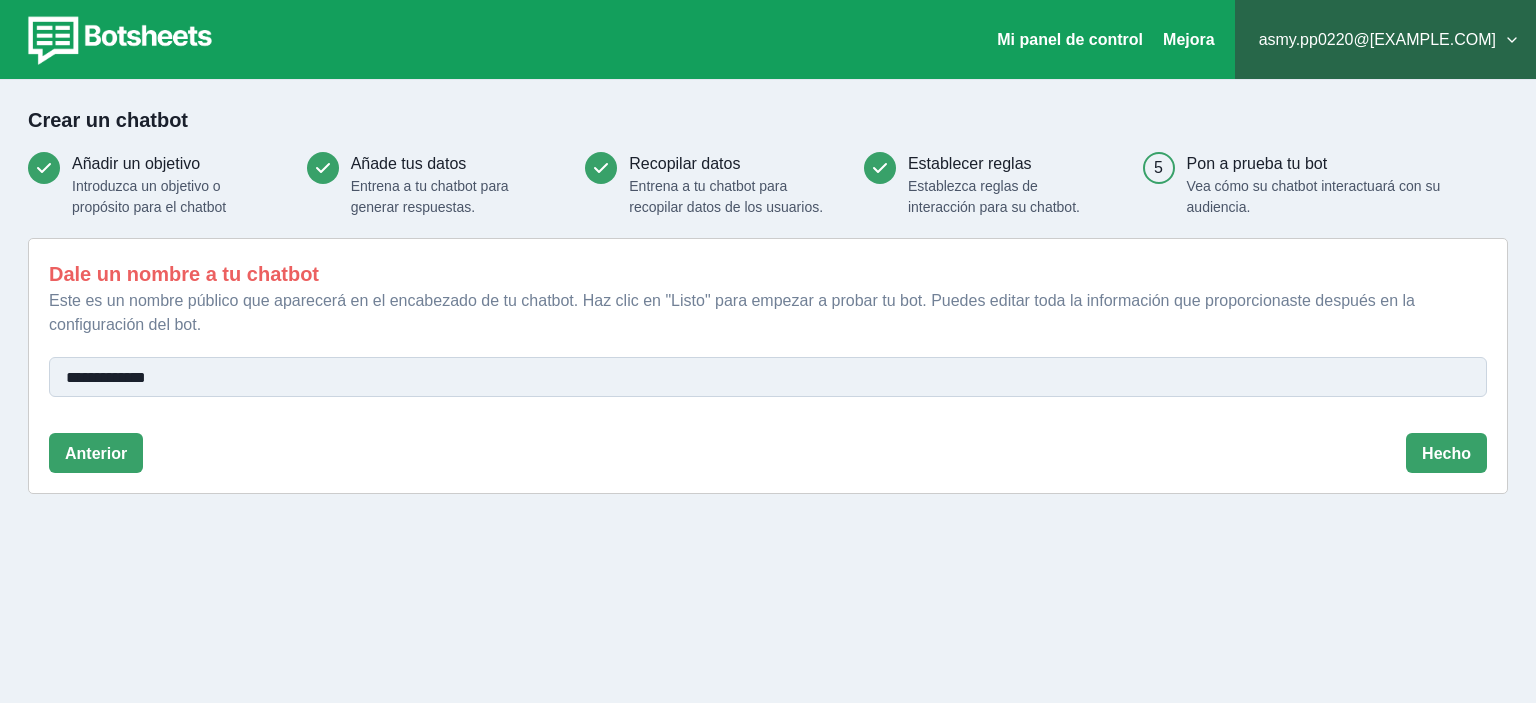 click on "**********" at bounding box center [768, 377] 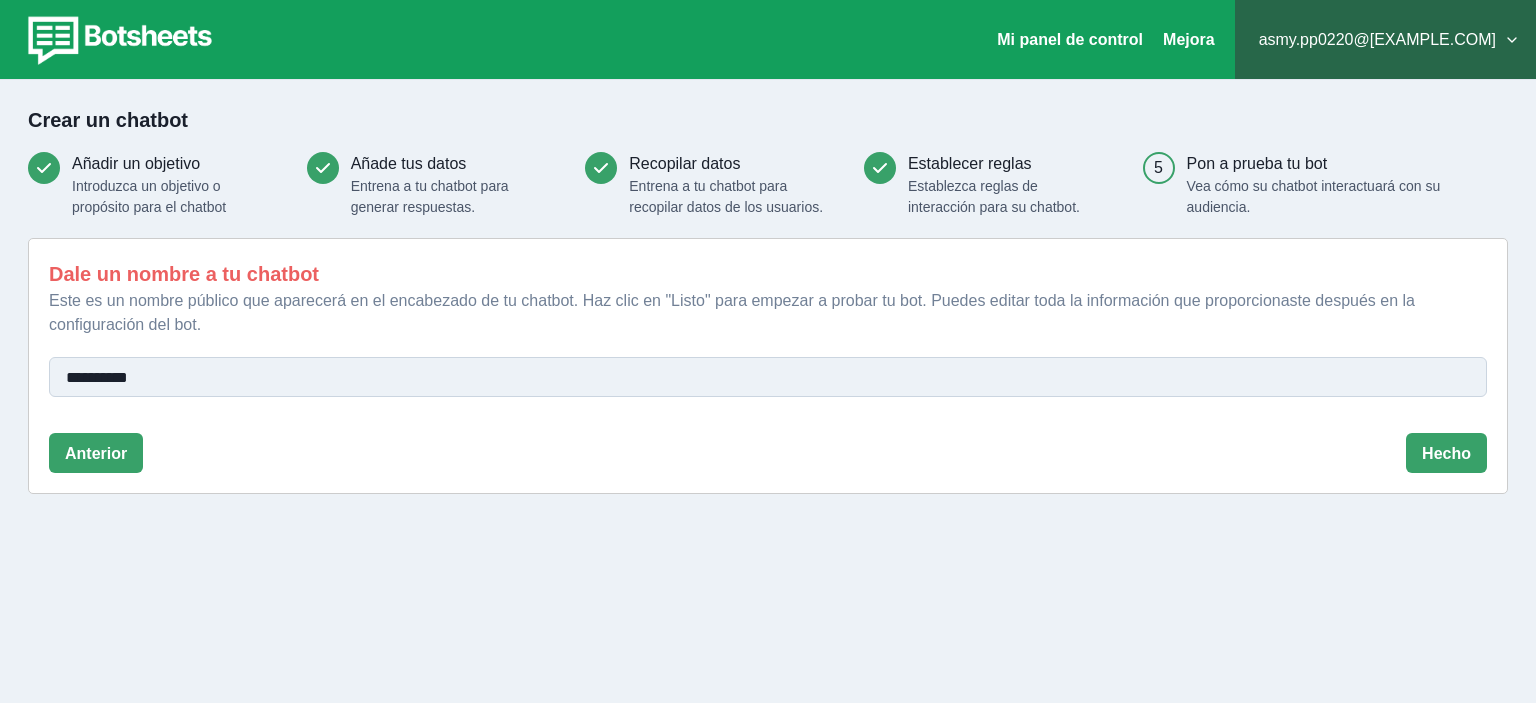 click on "**********" at bounding box center (768, 377) 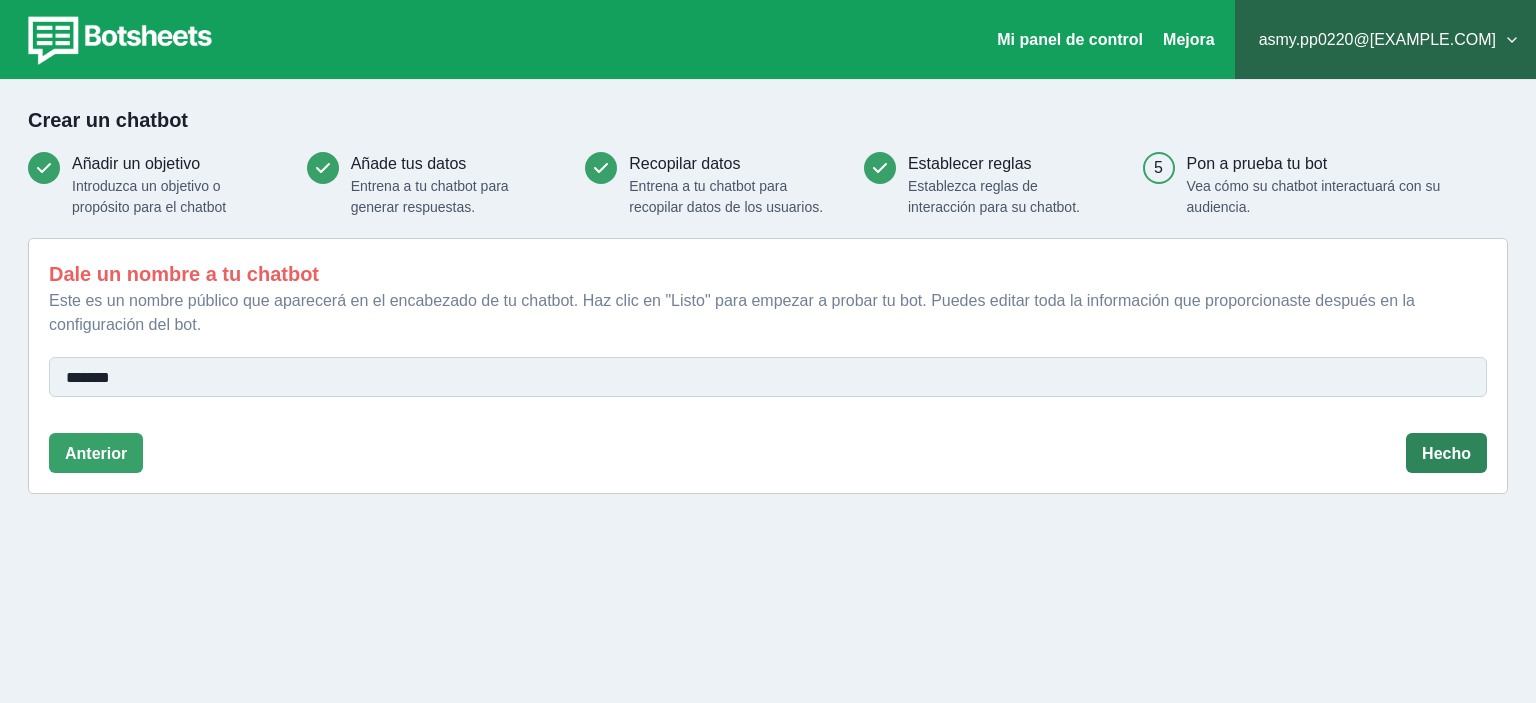 type on "*******" 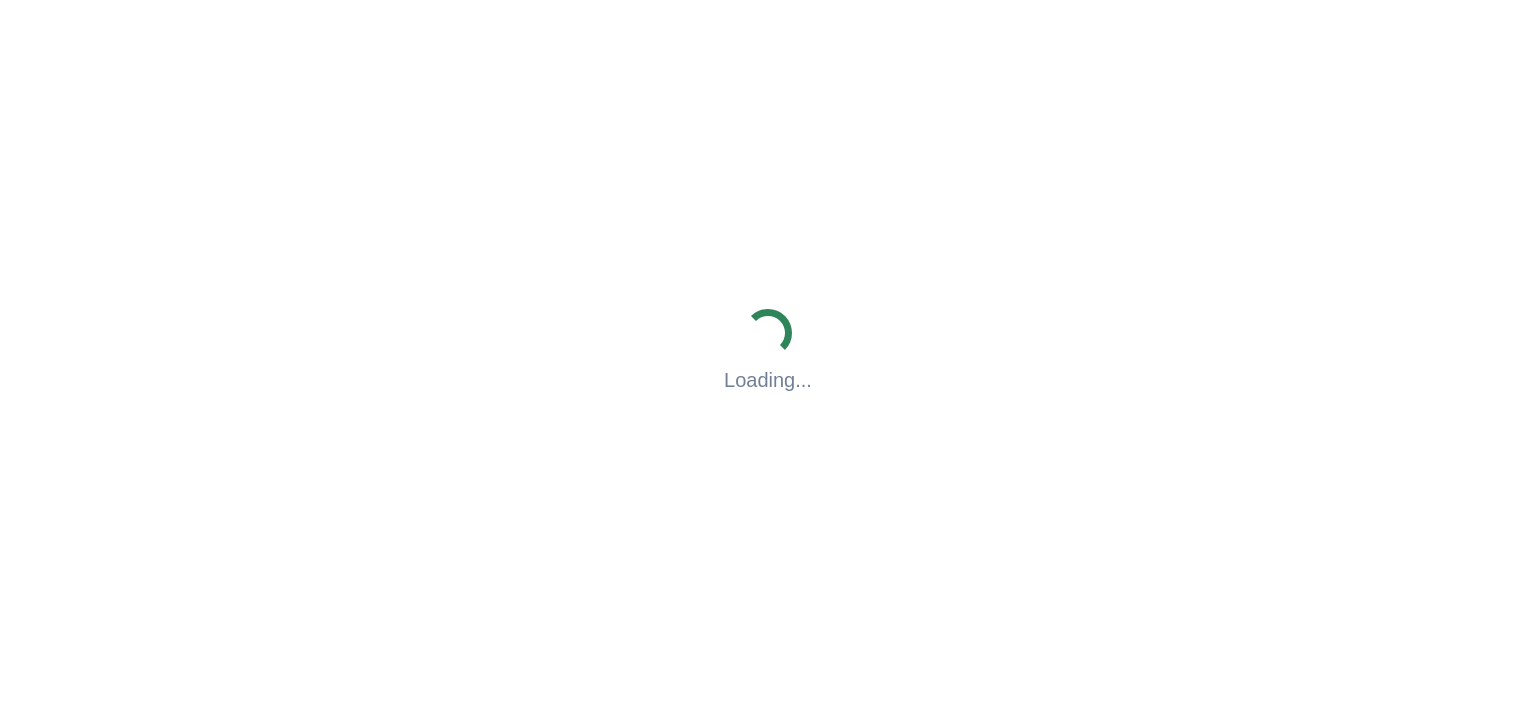 scroll, scrollTop: 0, scrollLeft: 0, axis: both 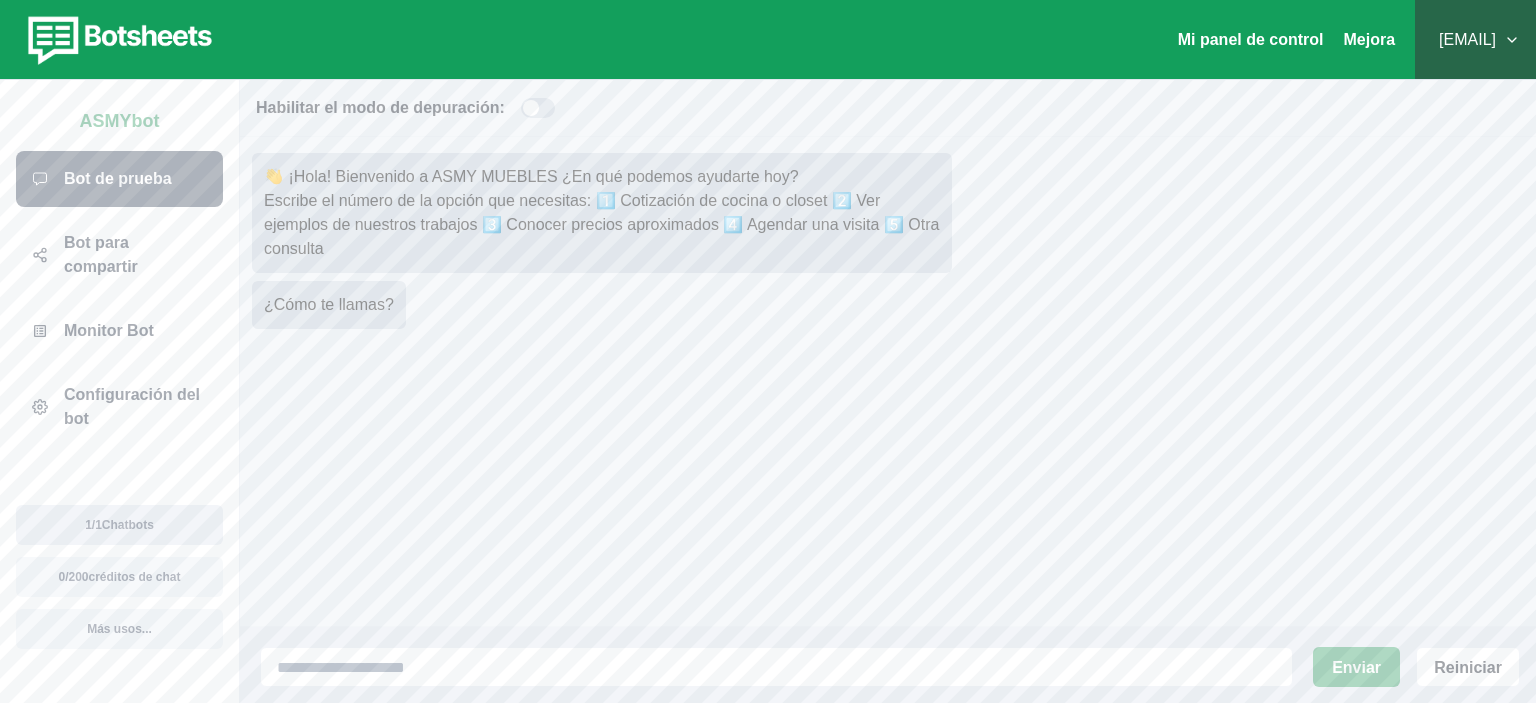 click on "1  /  1  Chatbots" at bounding box center (119, 525) 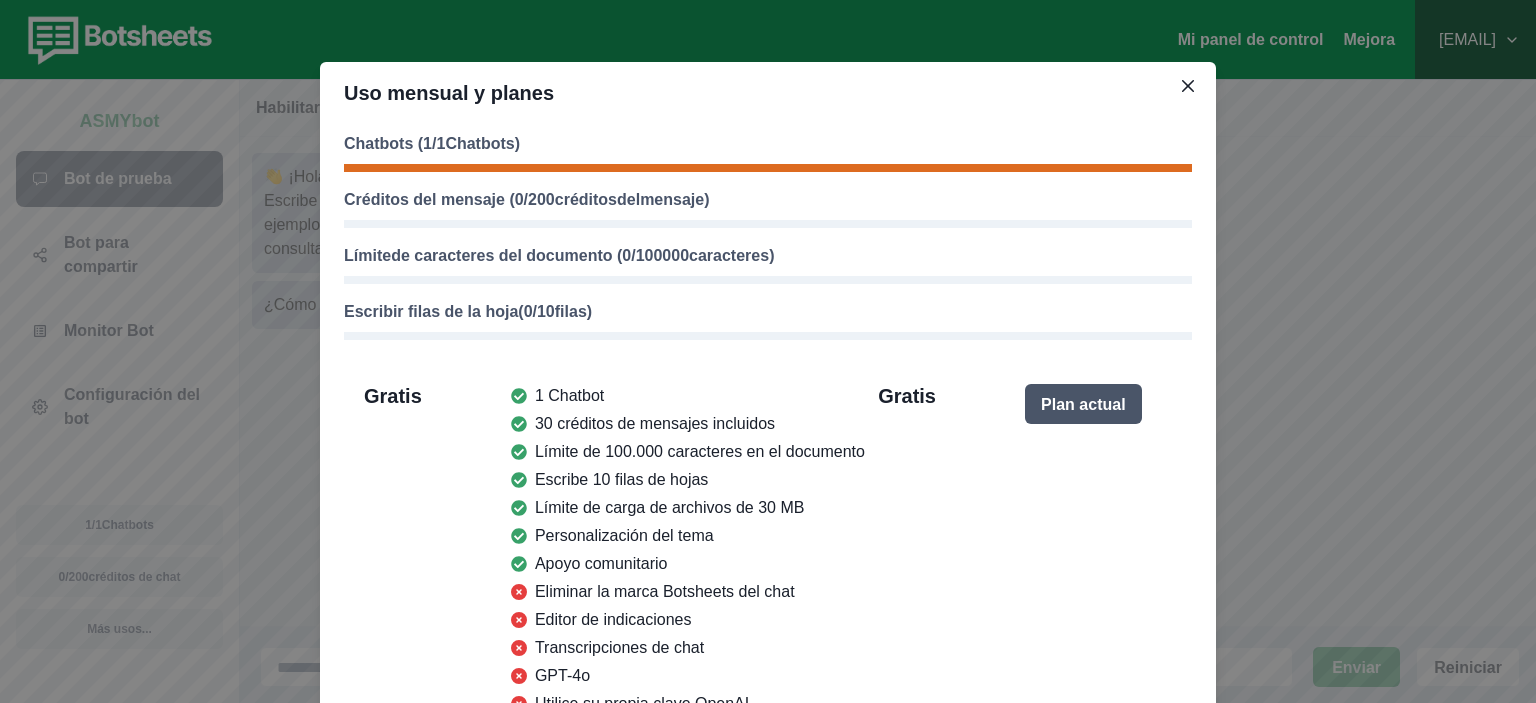 scroll, scrollTop: 0, scrollLeft: 0, axis: both 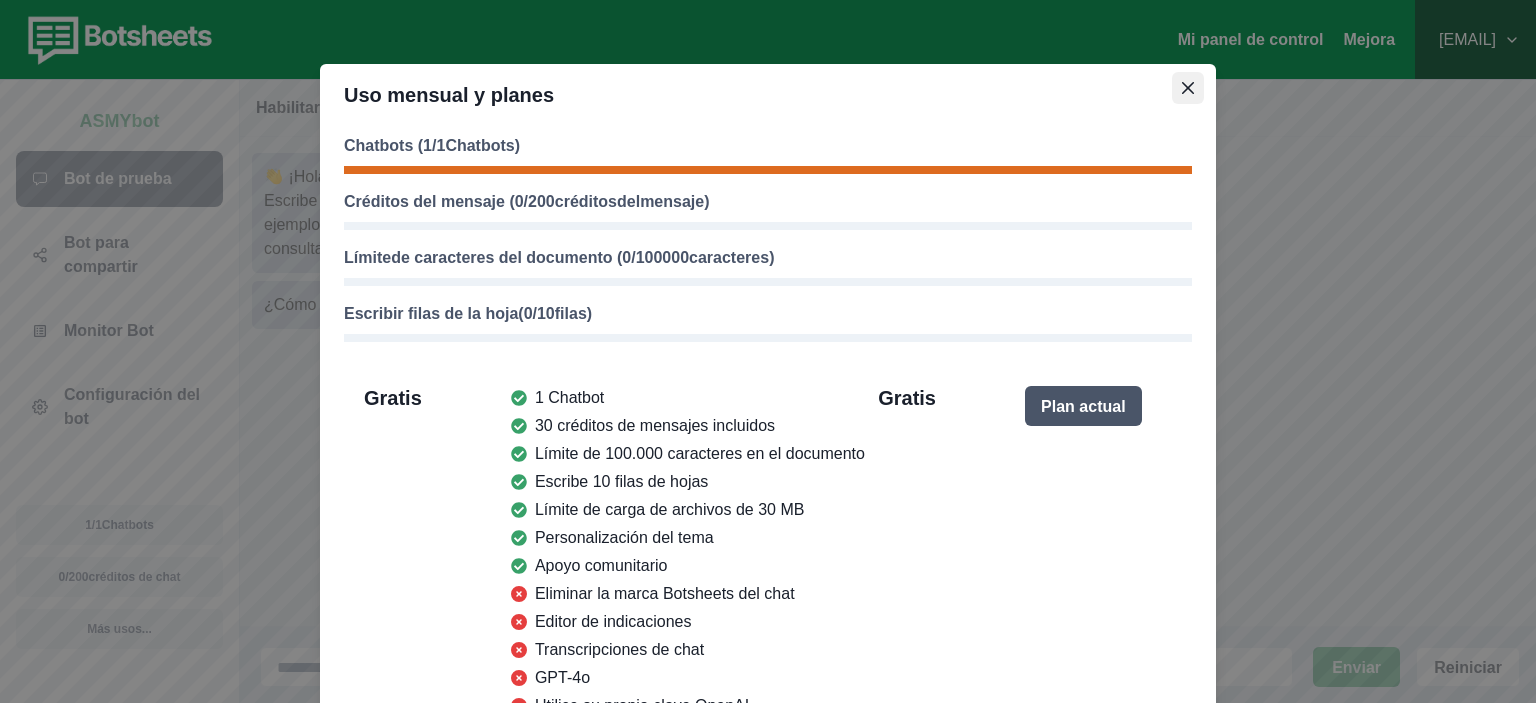 click at bounding box center [1188, 88] 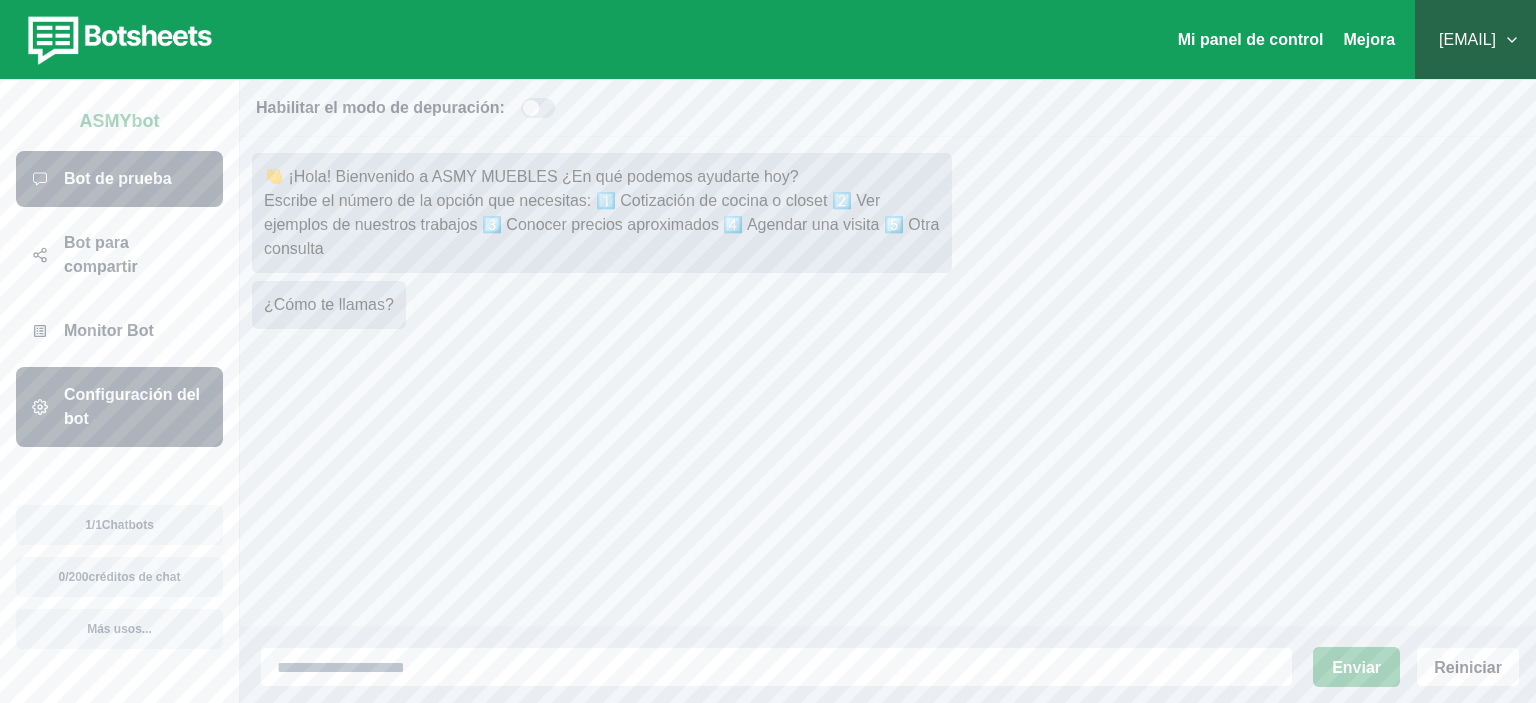 click on "Configuración del bot" at bounding box center (132, 406) 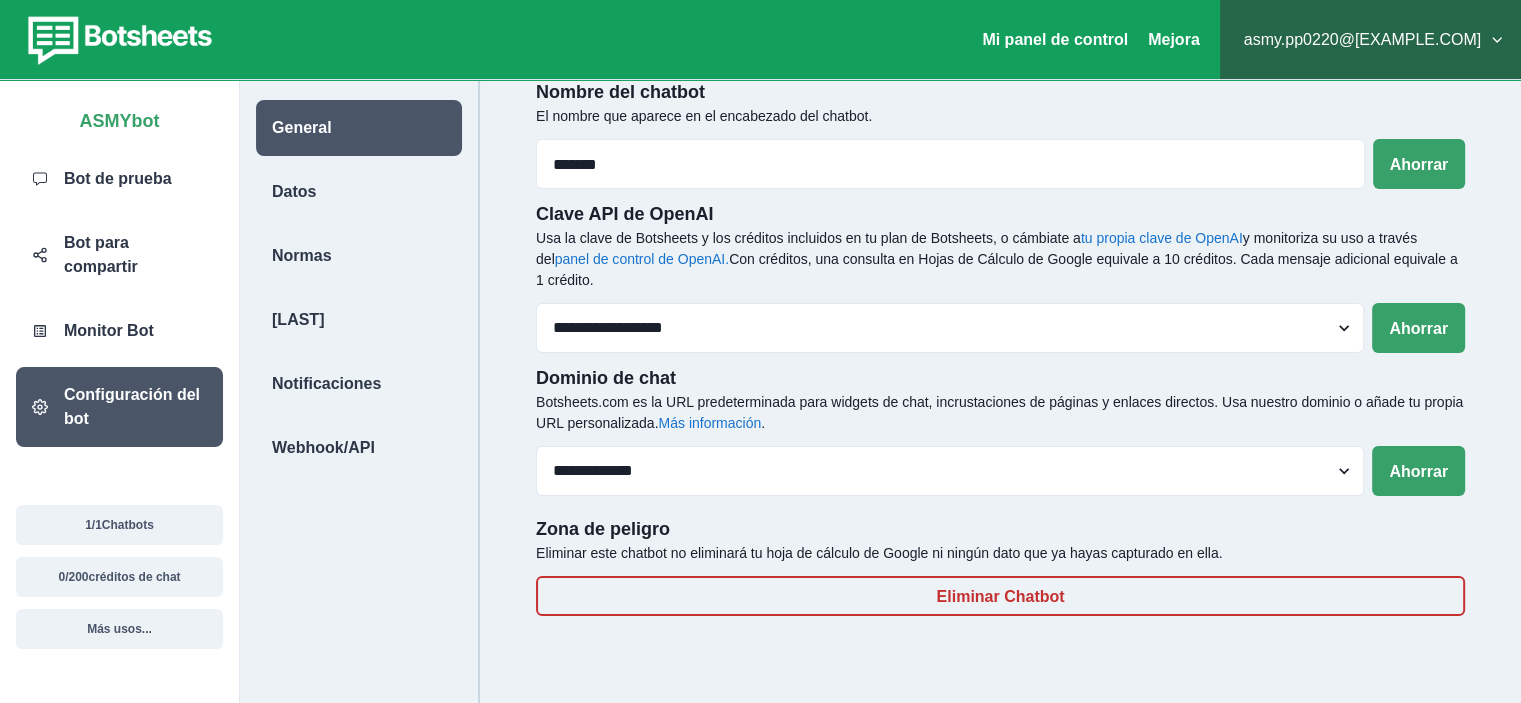 scroll, scrollTop: 0, scrollLeft: 0, axis: both 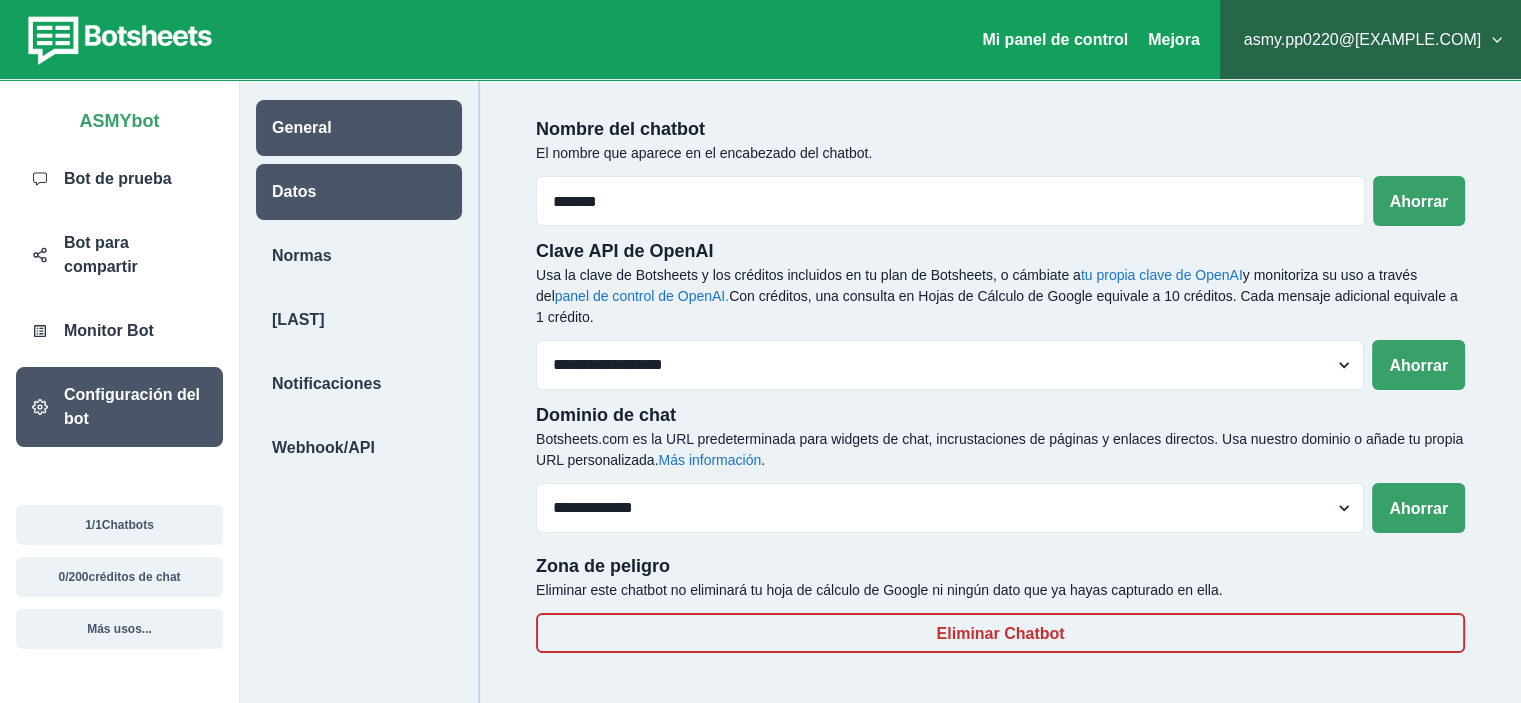 click on "Datos" at bounding box center [359, 192] 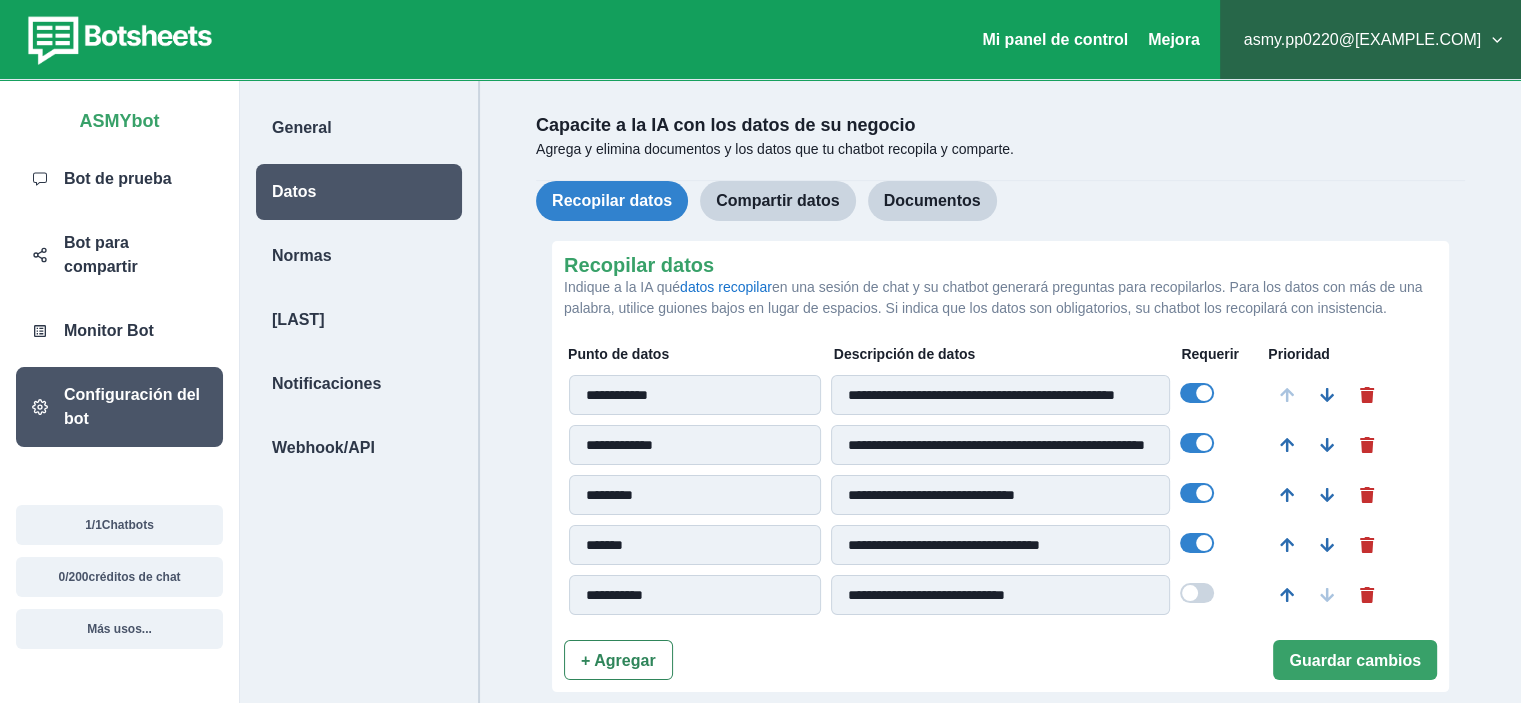 scroll, scrollTop: 0, scrollLeft: 0, axis: both 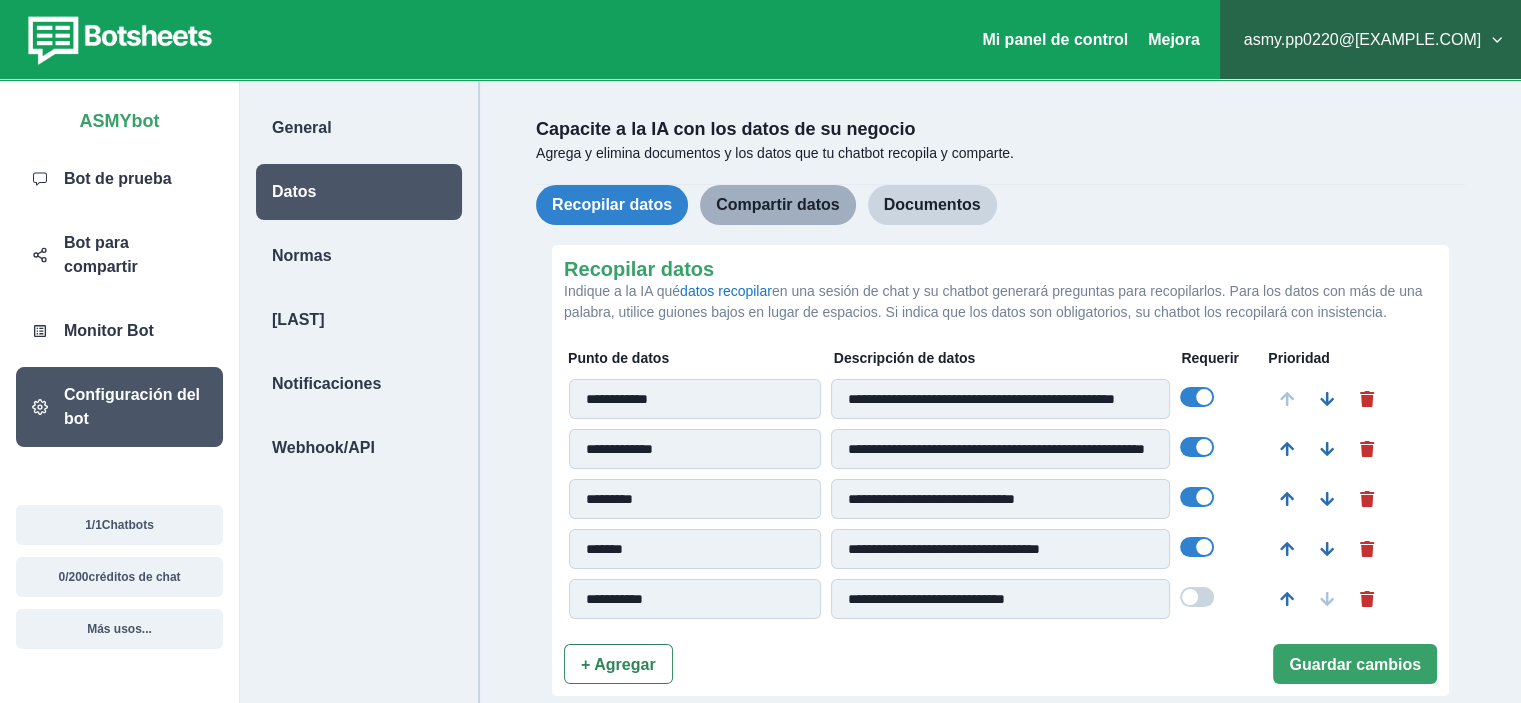 click on "**********" at bounding box center (1000, 468) 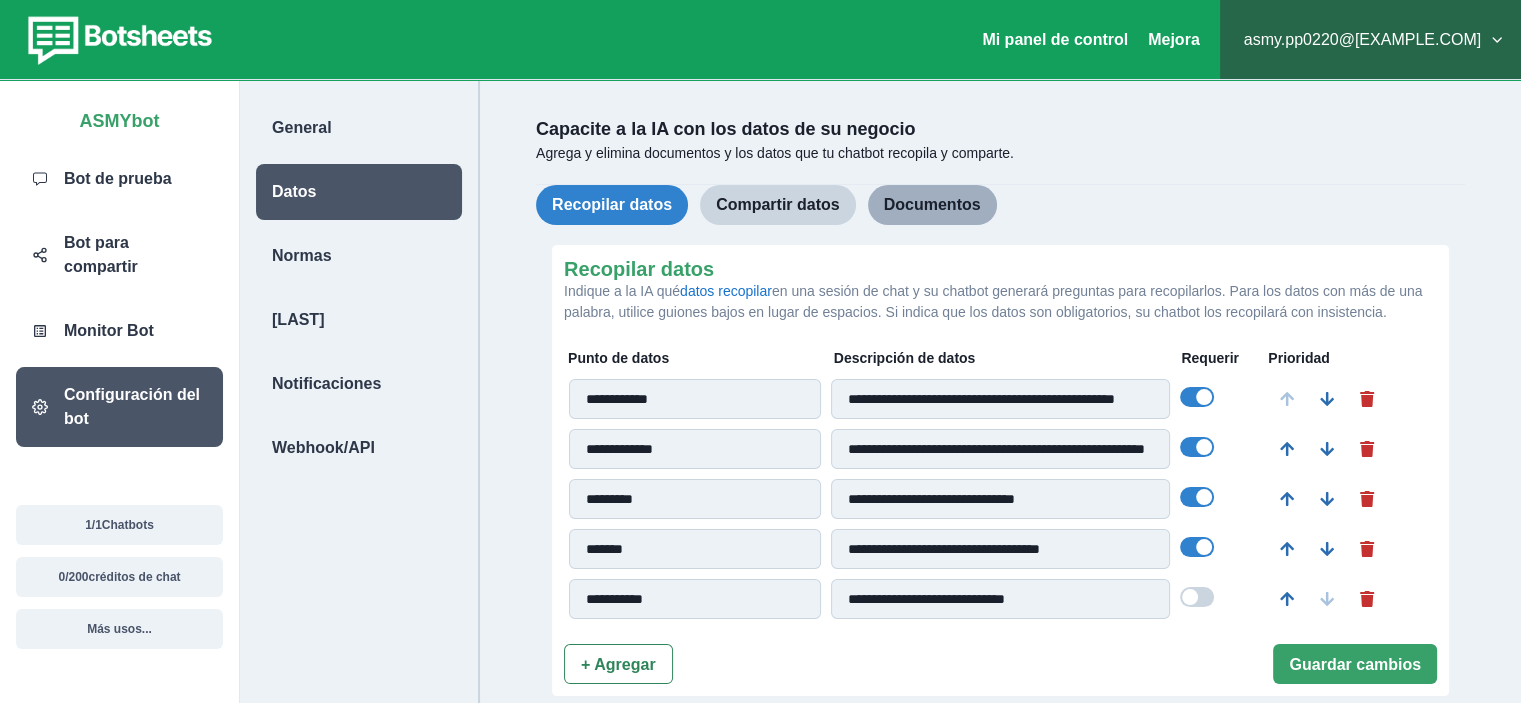 click on "Documentos" at bounding box center (932, 204) 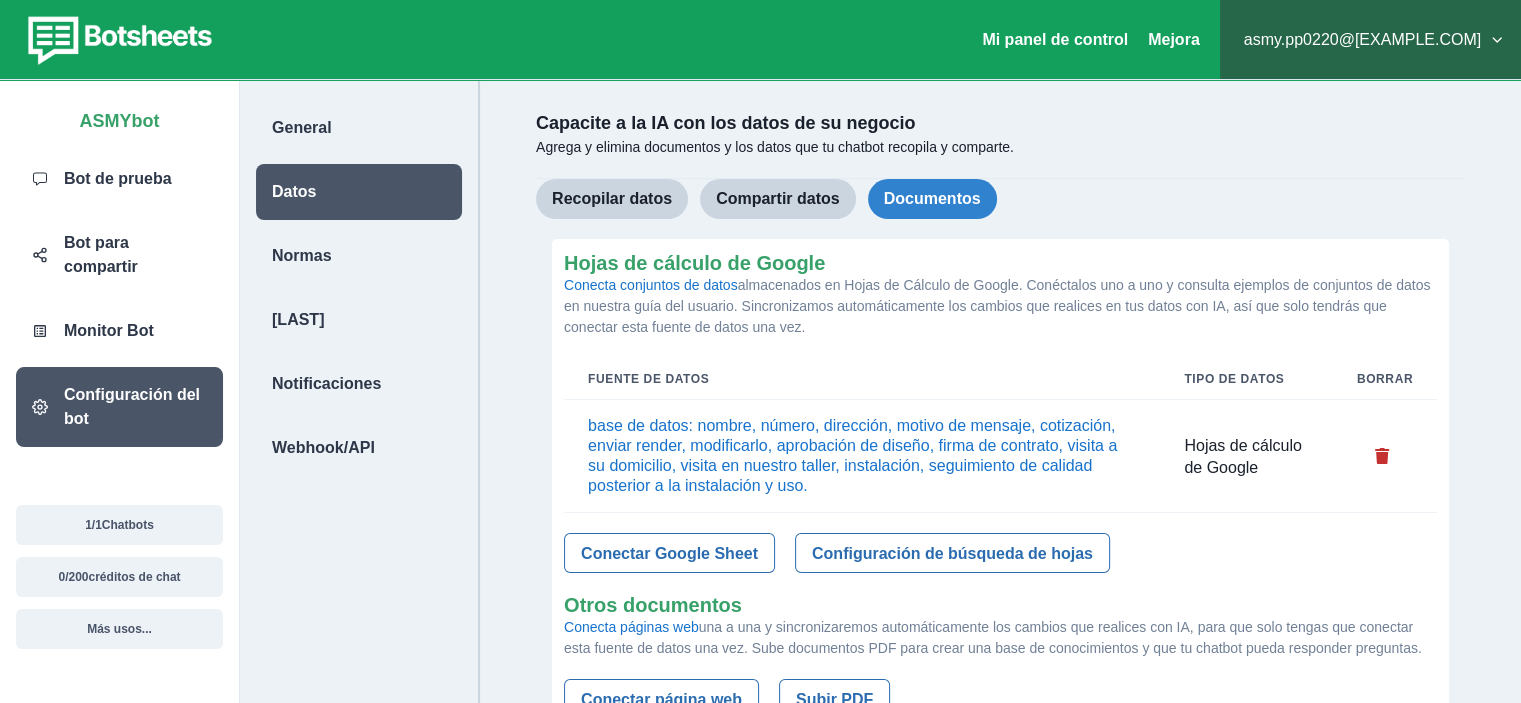 scroll, scrollTop: 0, scrollLeft: 0, axis: both 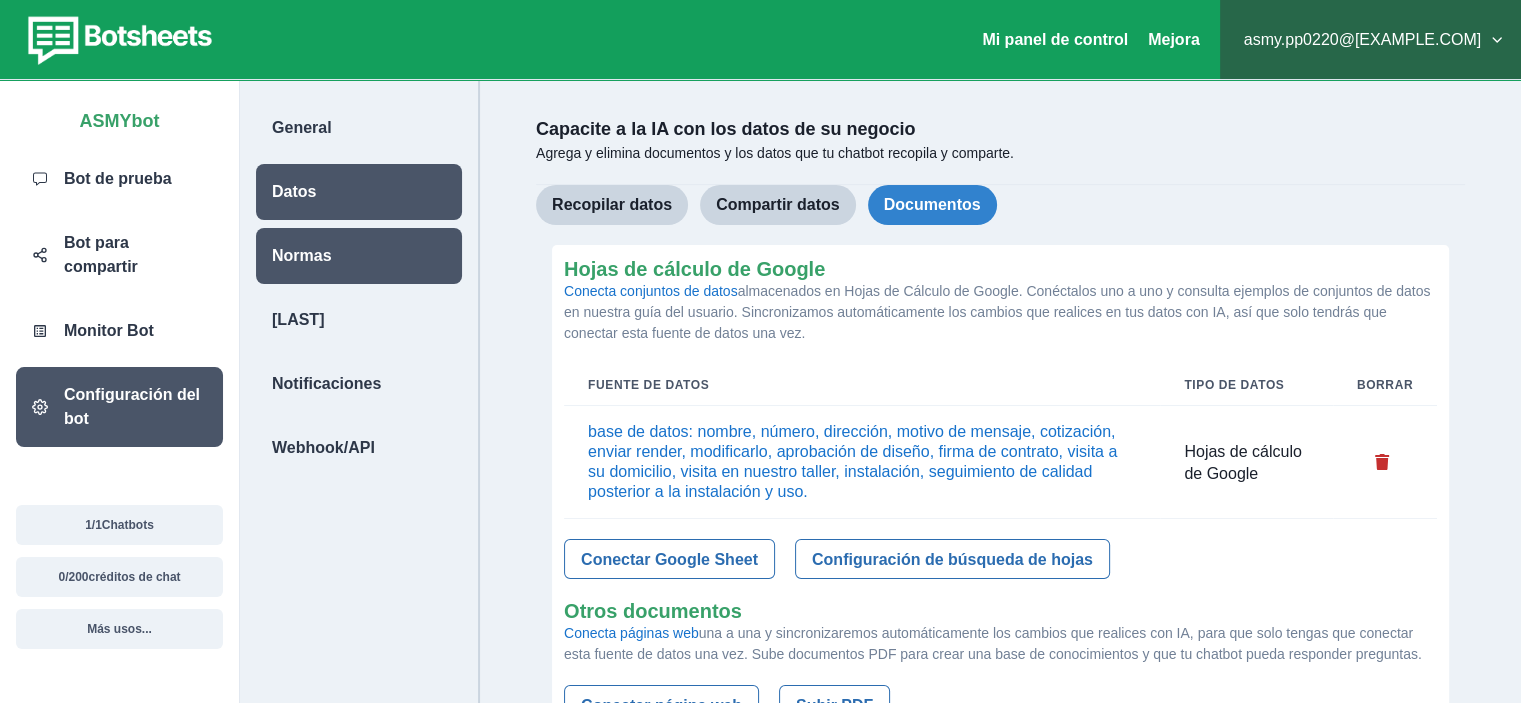 click on "Normas" at bounding box center (302, 255) 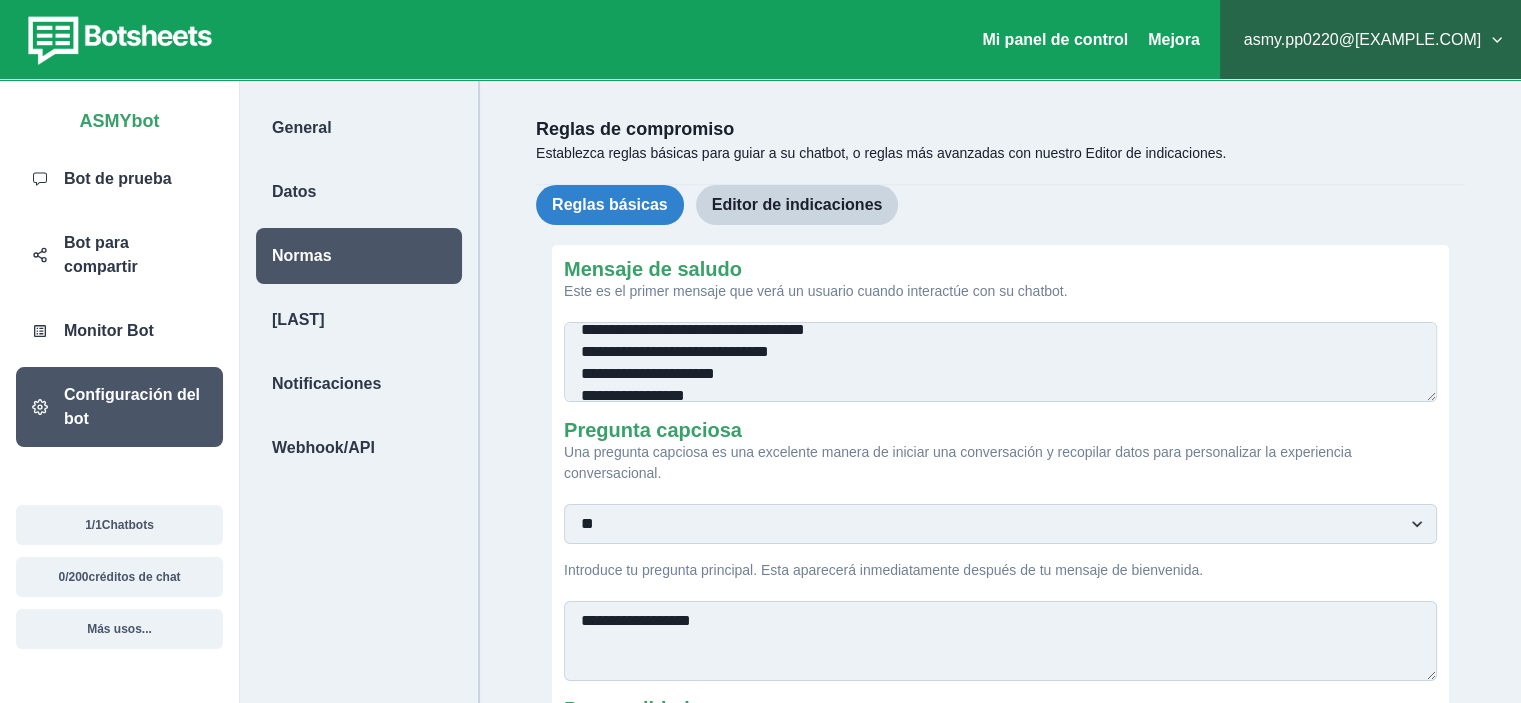 scroll, scrollTop: 136, scrollLeft: 0, axis: vertical 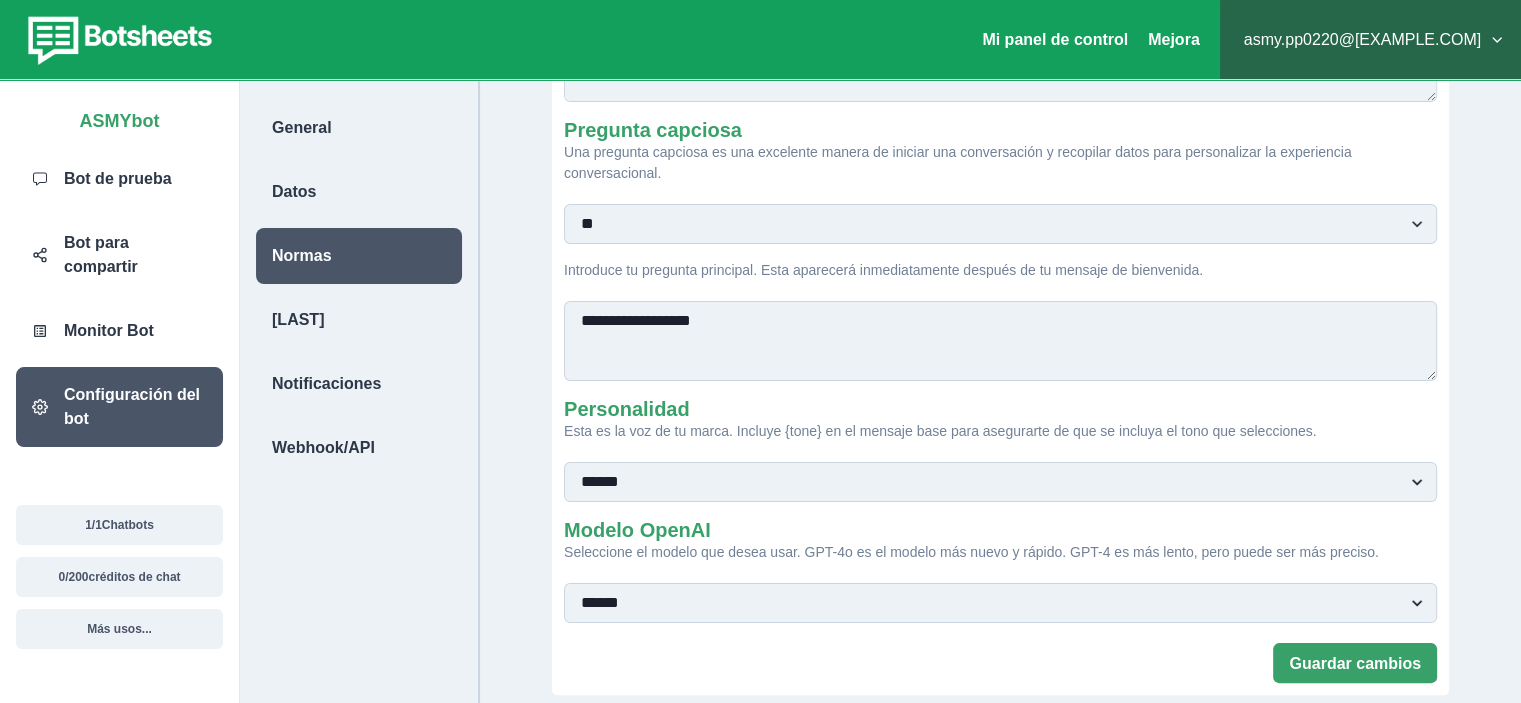 click on "**********" at bounding box center (1000, 341) 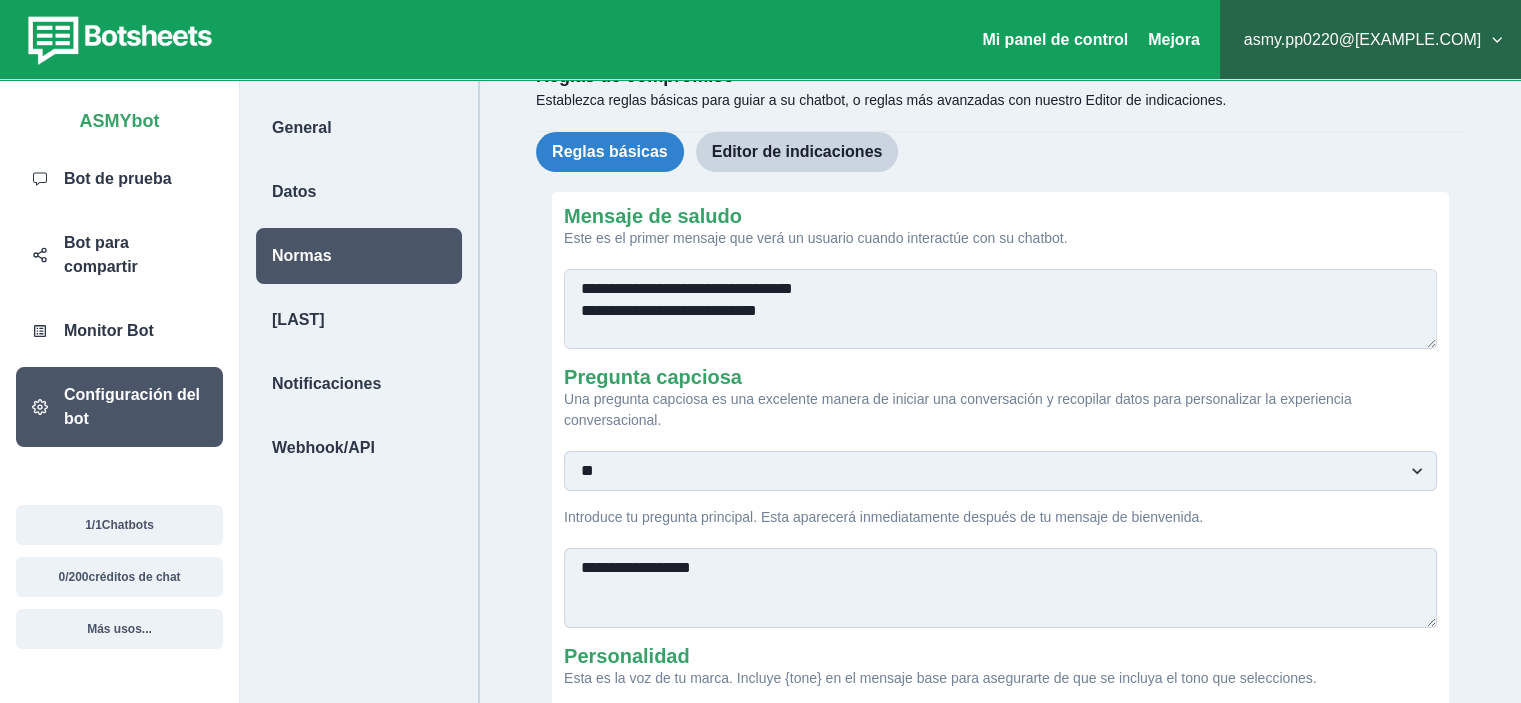 scroll, scrollTop: 4, scrollLeft: 0, axis: vertical 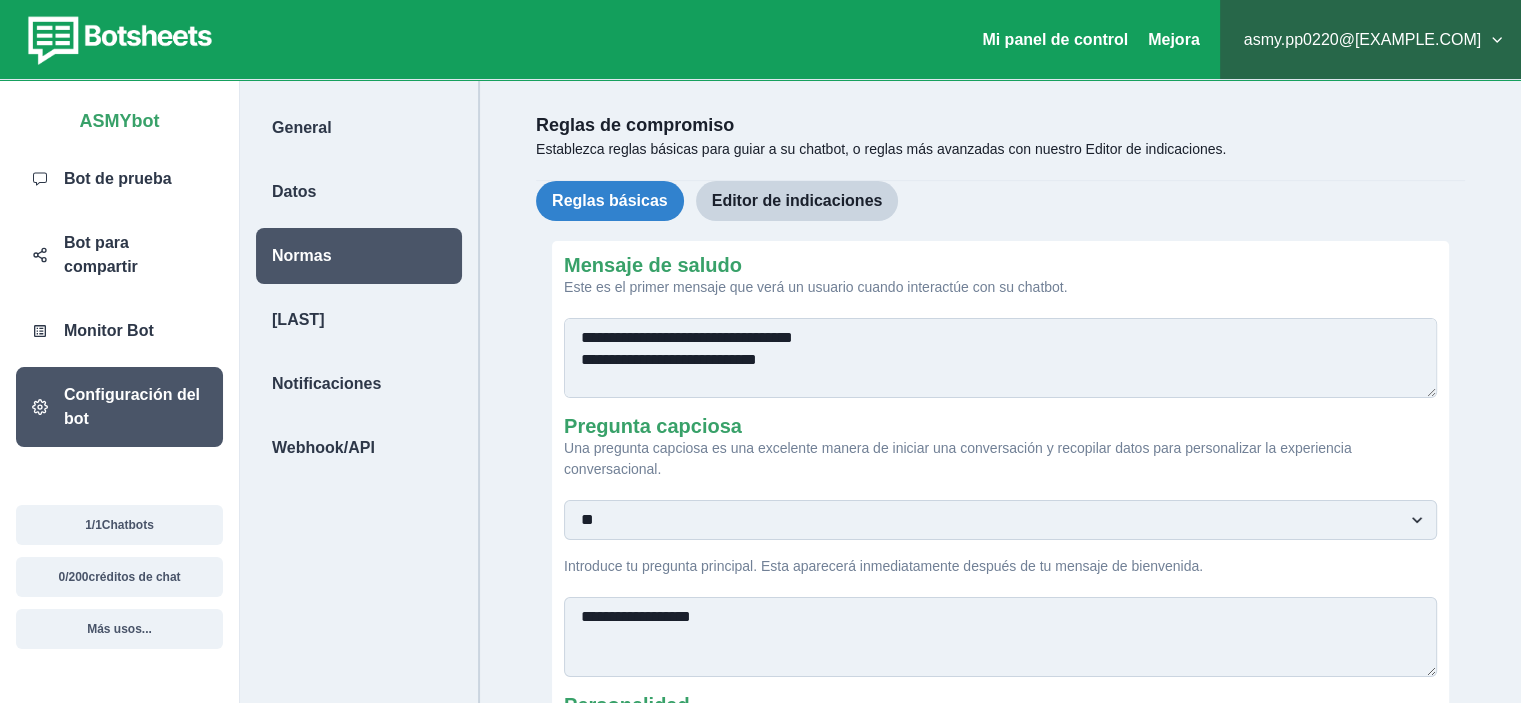 click on "**********" at bounding box center [1000, 358] 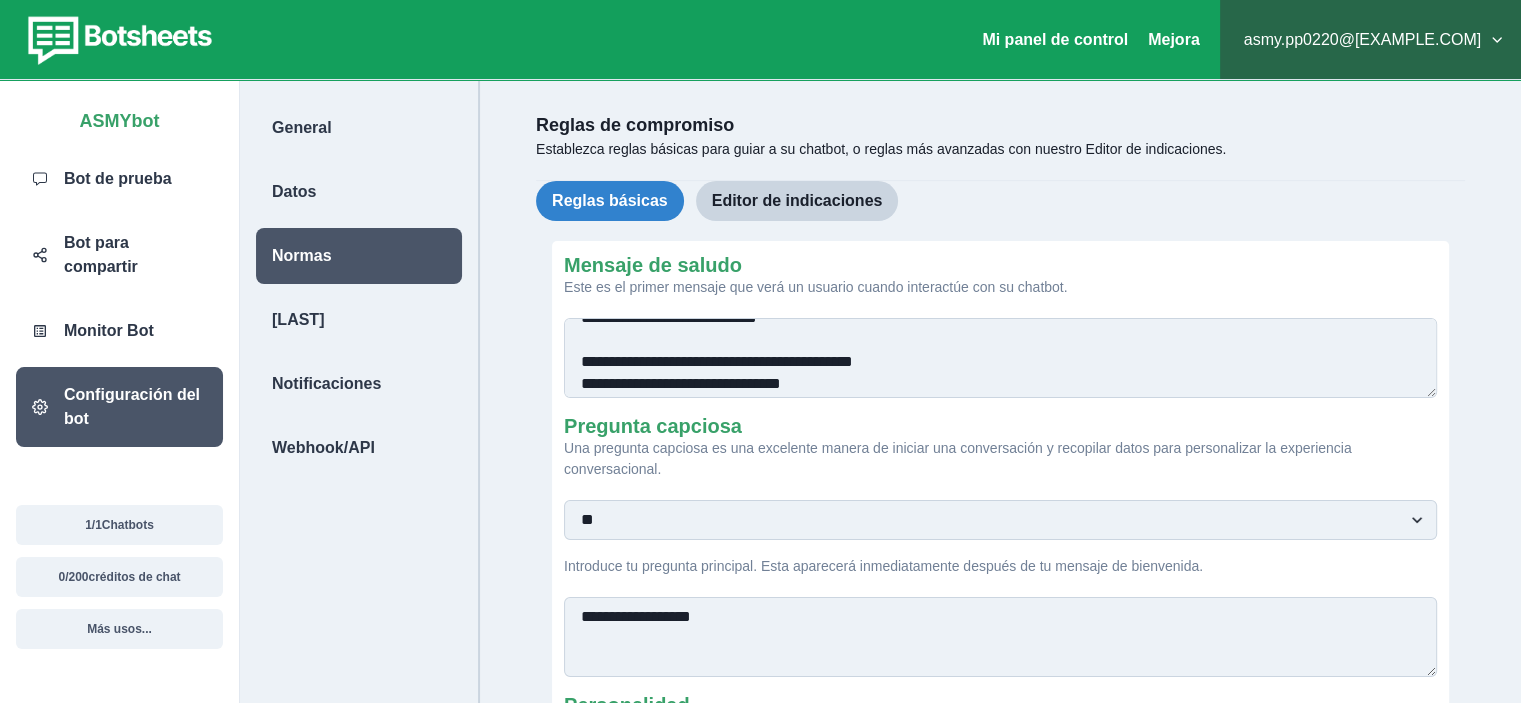 scroll, scrollTop: 0, scrollLeft: 0, axis: both 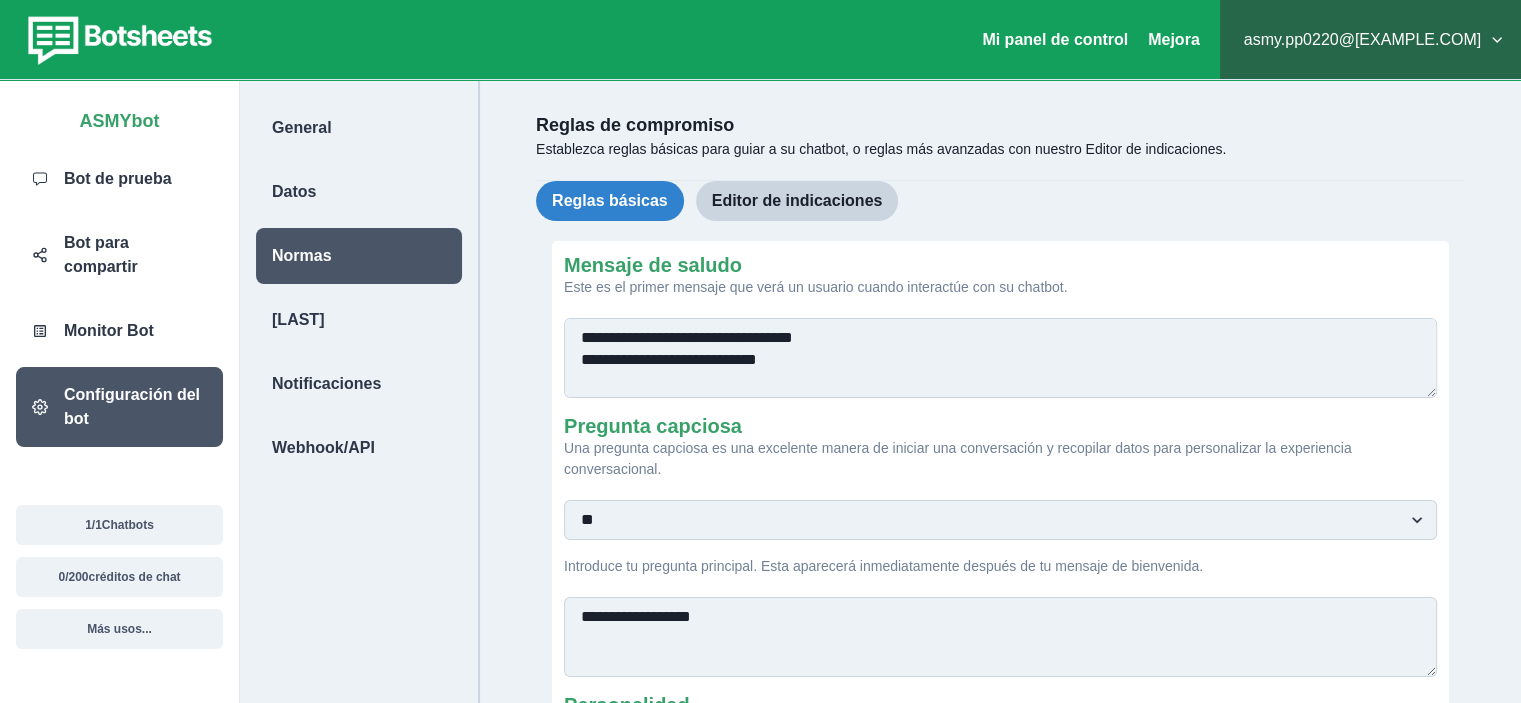 drag, startPoint x: 822, startPoint y: 359, endPoint x: 617, endPoint y: 363, distance: 205.03902 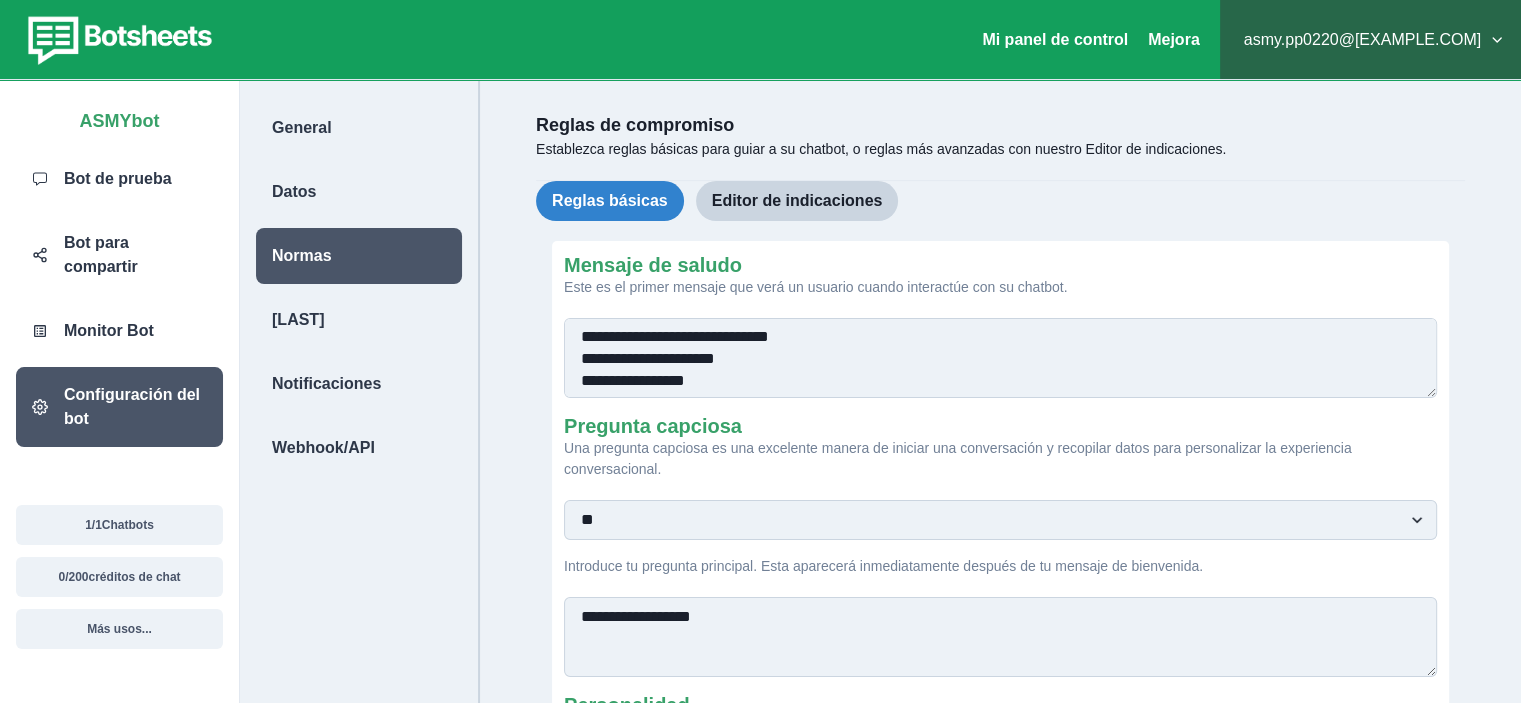 scroll, scrollTop: 113, scrollLeft: 0, axis: vertical 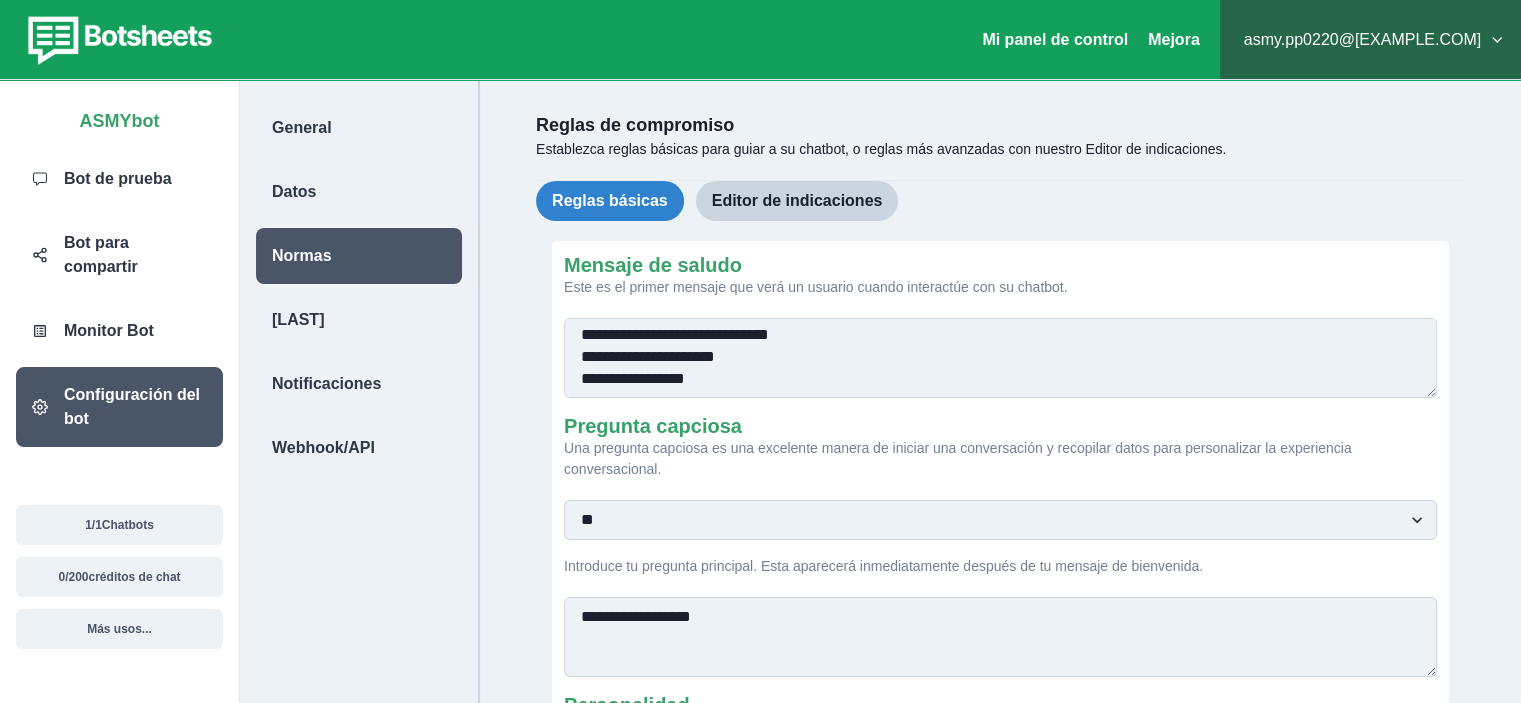 drag, startPoint x: 688, startPoint y: 376, endPoint x: 630, endPoint y: 368, distance: 58.549126 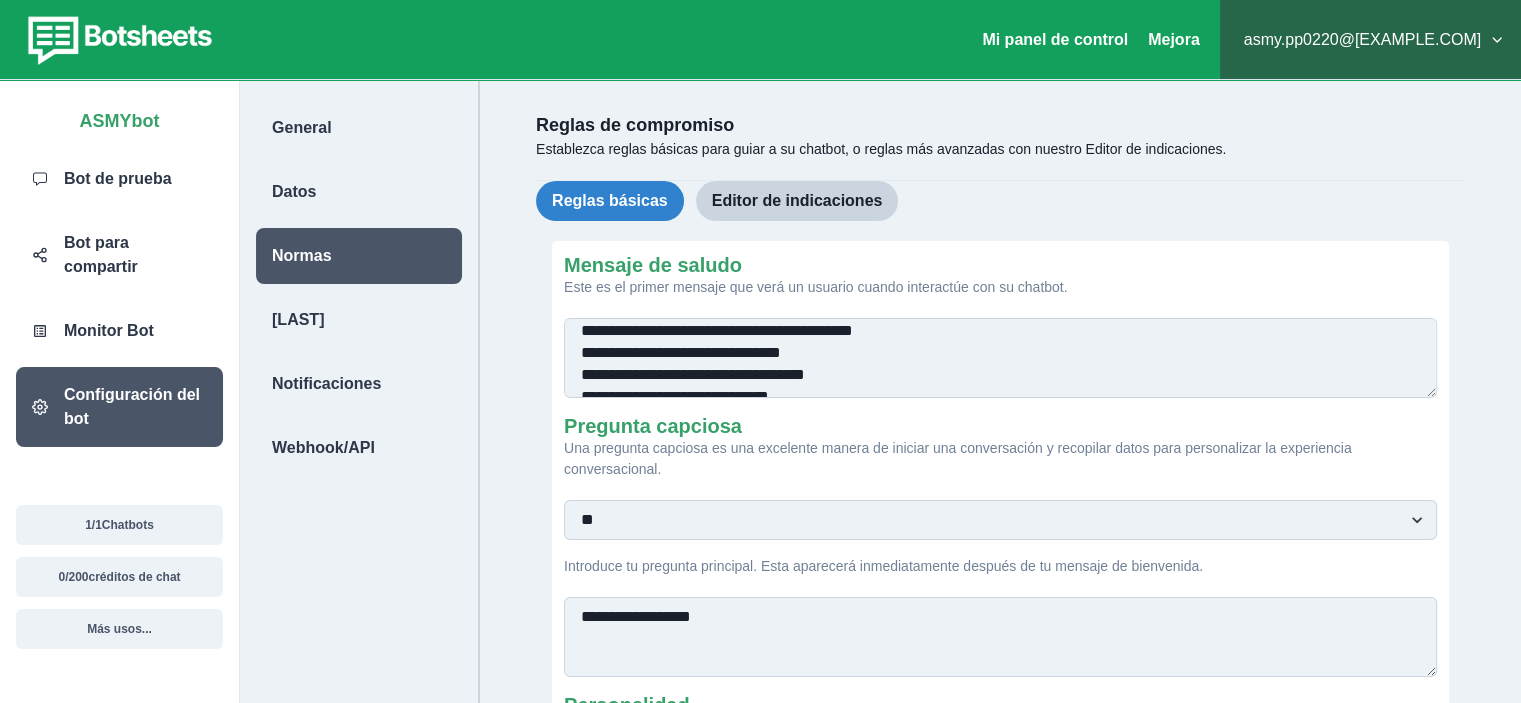scroll, scrollTop: 0, scrollLeft: 0, axis: both 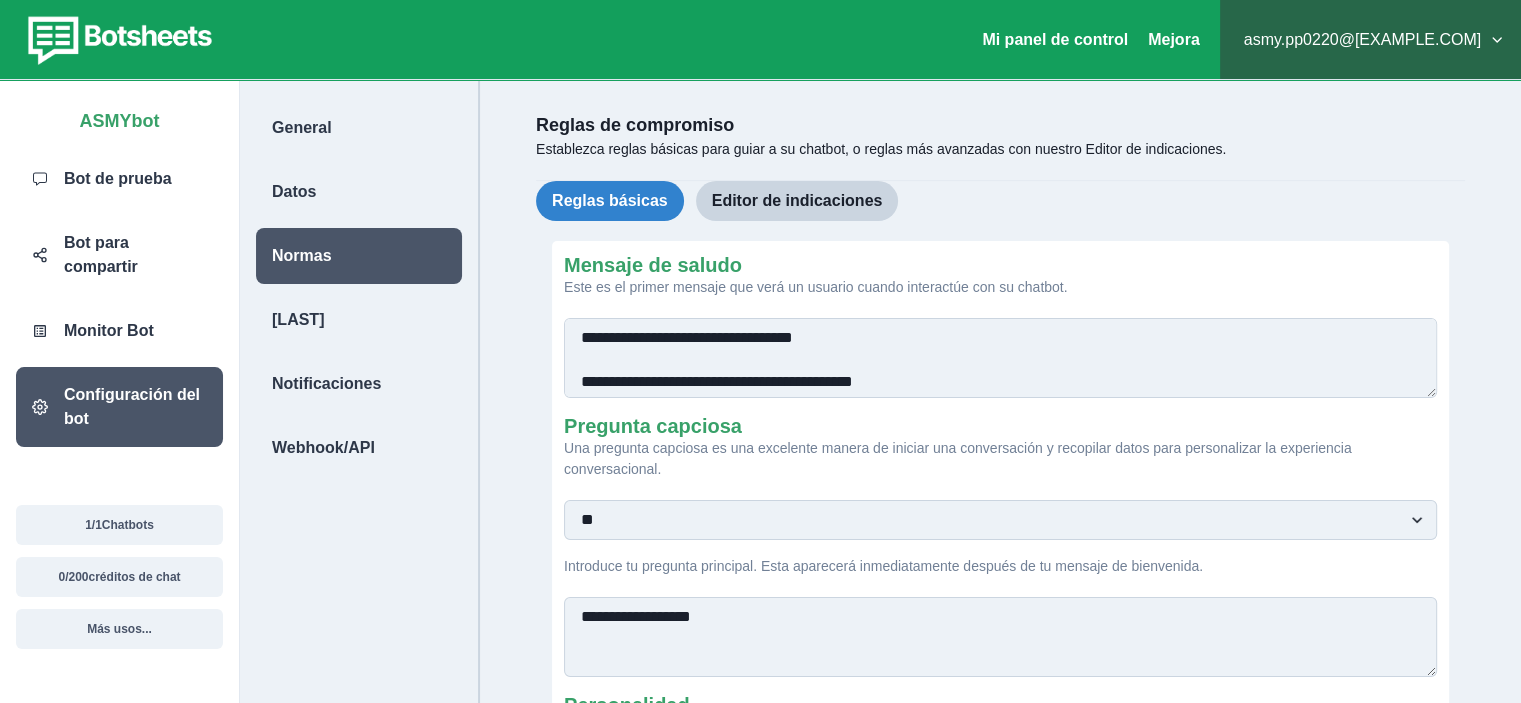 drag, startPoint x: 707, startPoint y: 372, endPoint x: 580, endPoint y: 363, distance: 127.3185 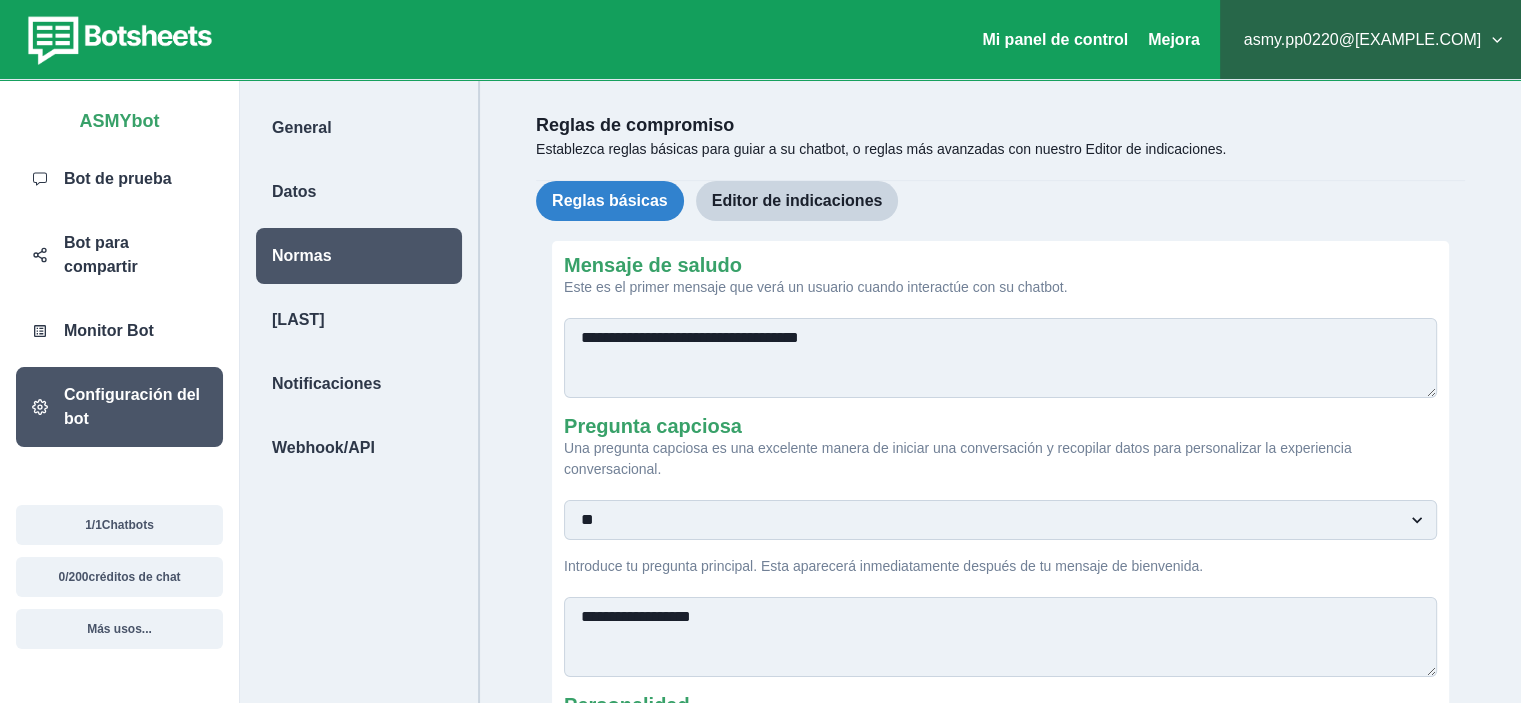 paste on "**********" 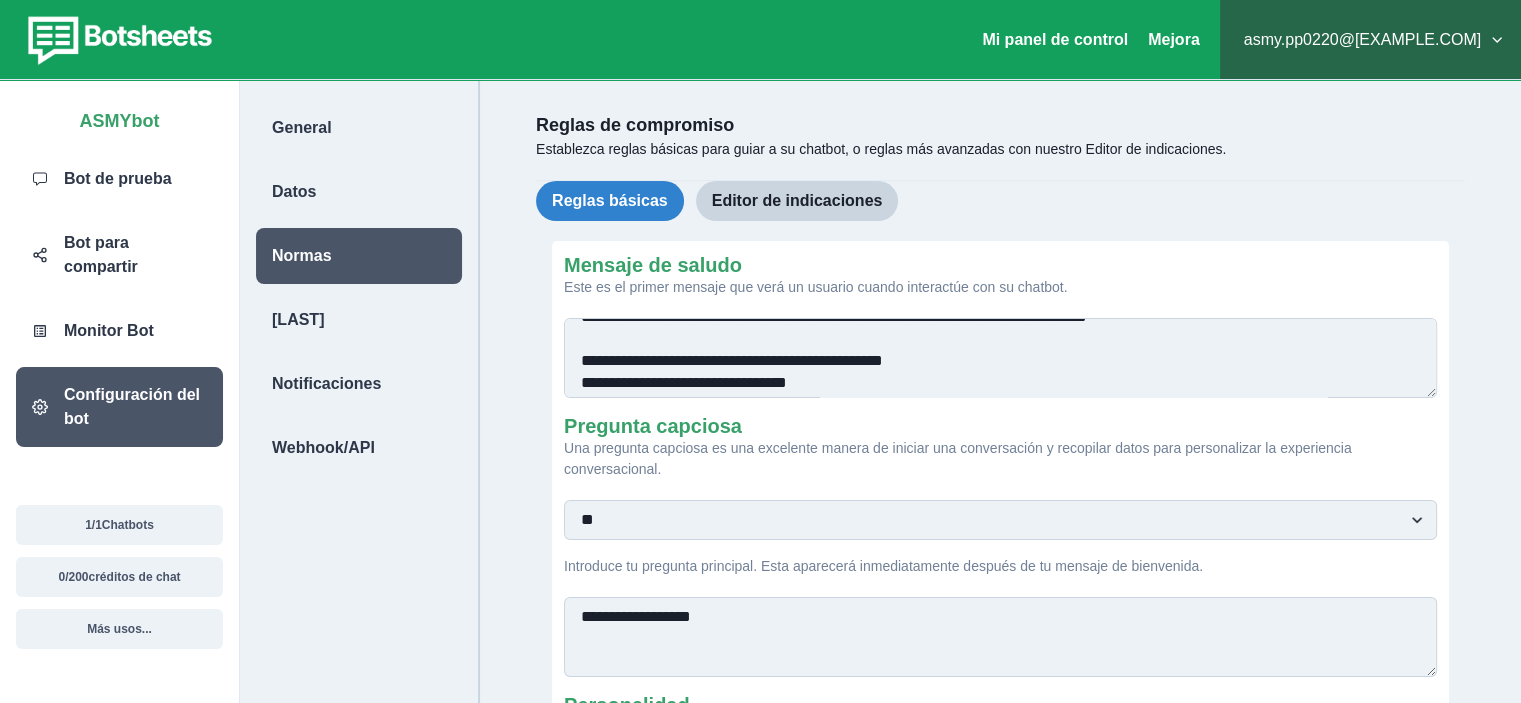 scroll, scrollTop: 100, scrollLeft: 0, axis: vertical 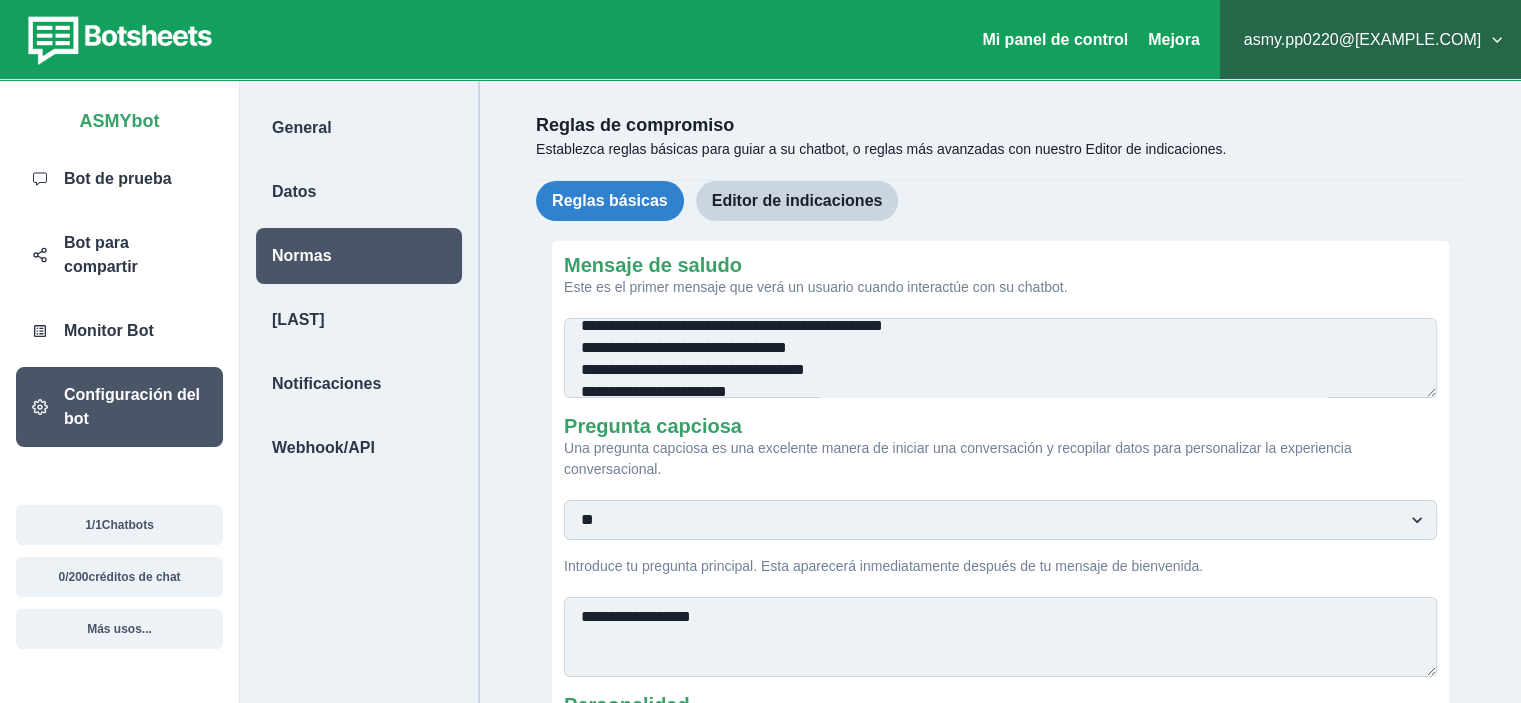 click on "**********" at bounding box center (1000, 358) 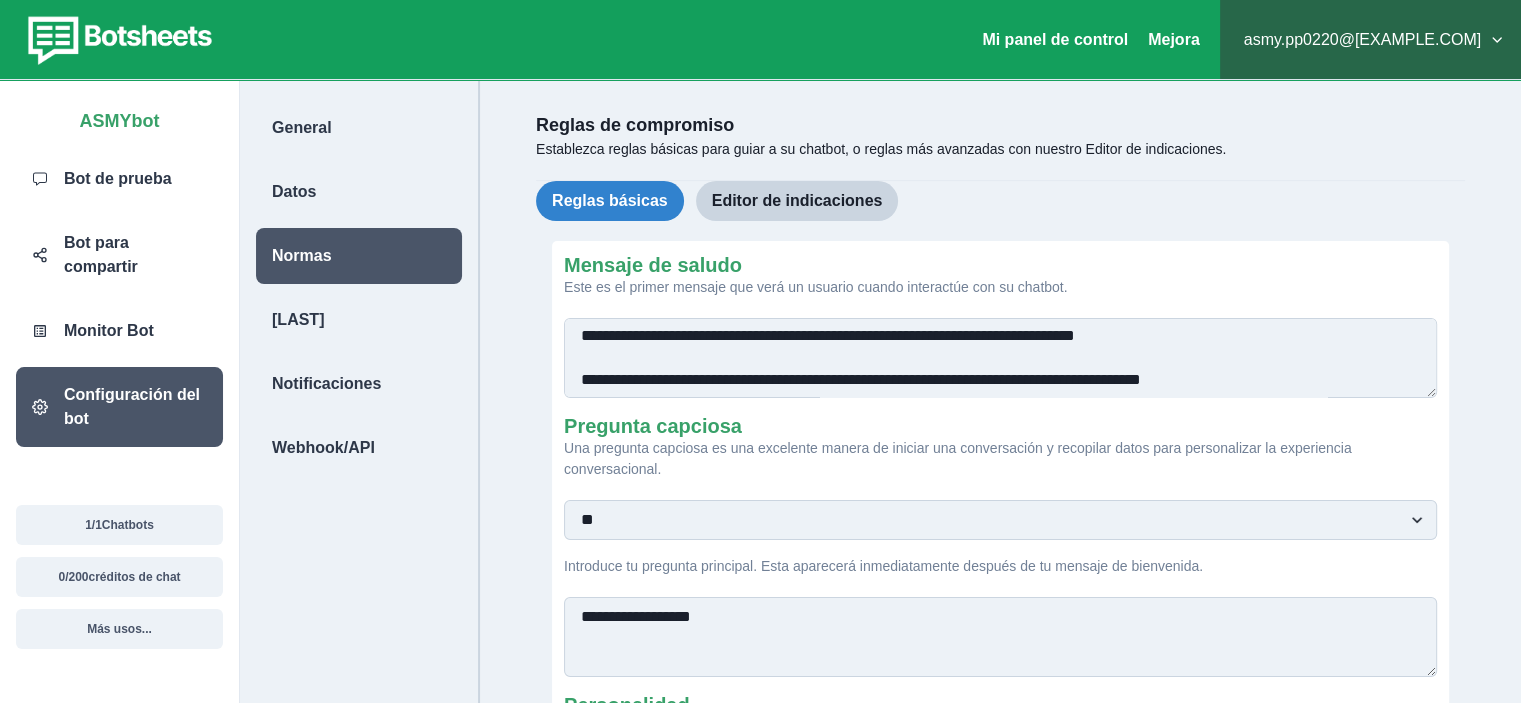 scroll, scrollTop: 201, scrollLeft: 0, axis: vertical 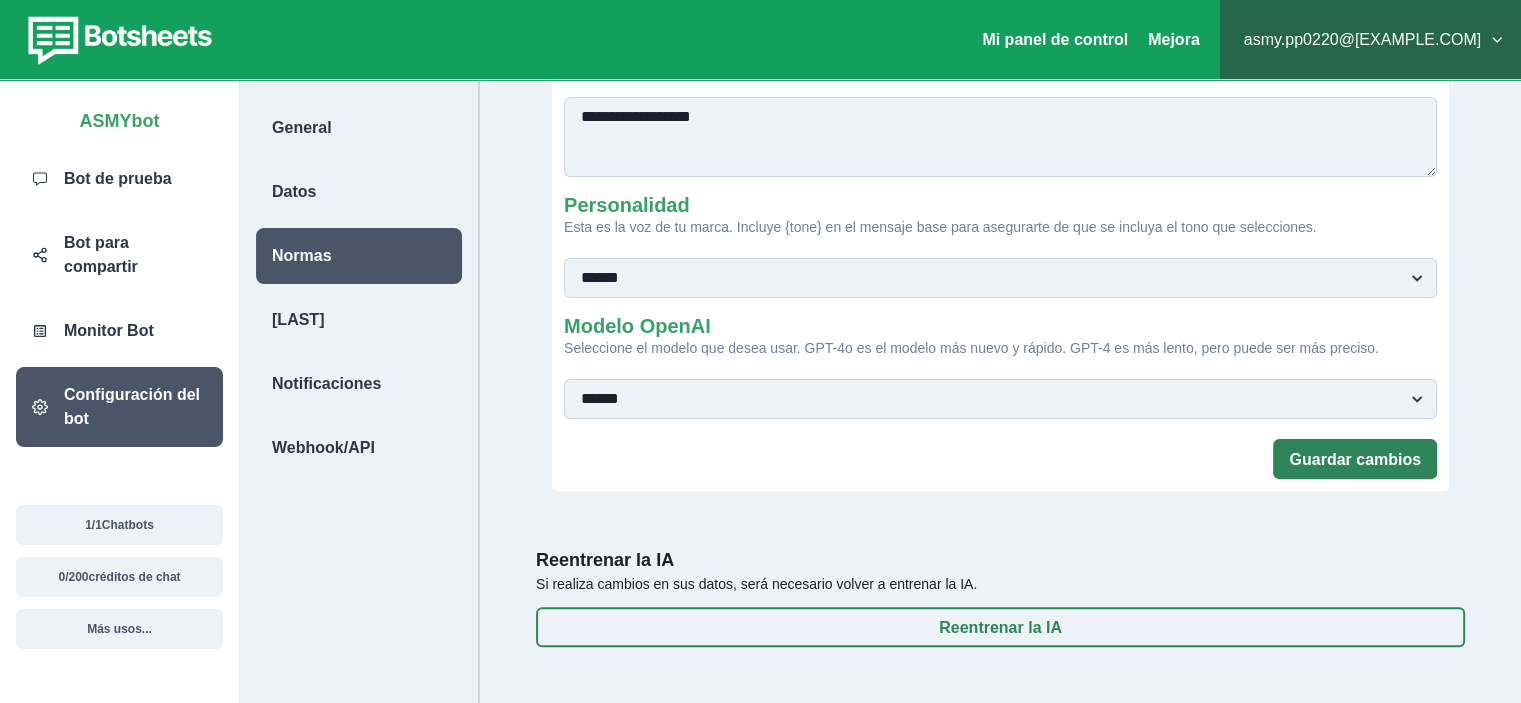 type on "**********" 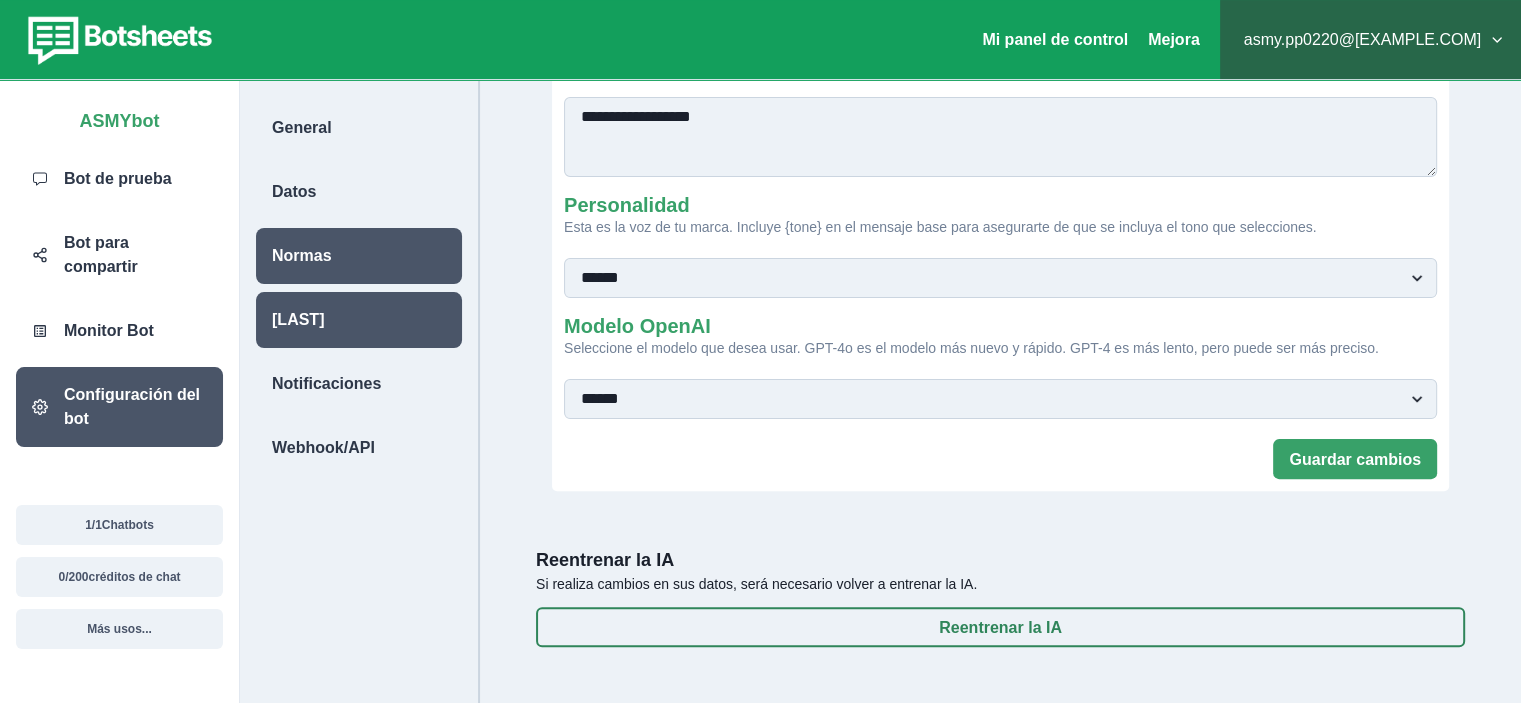 click on "Herrada" at bounding box center [359, 320] 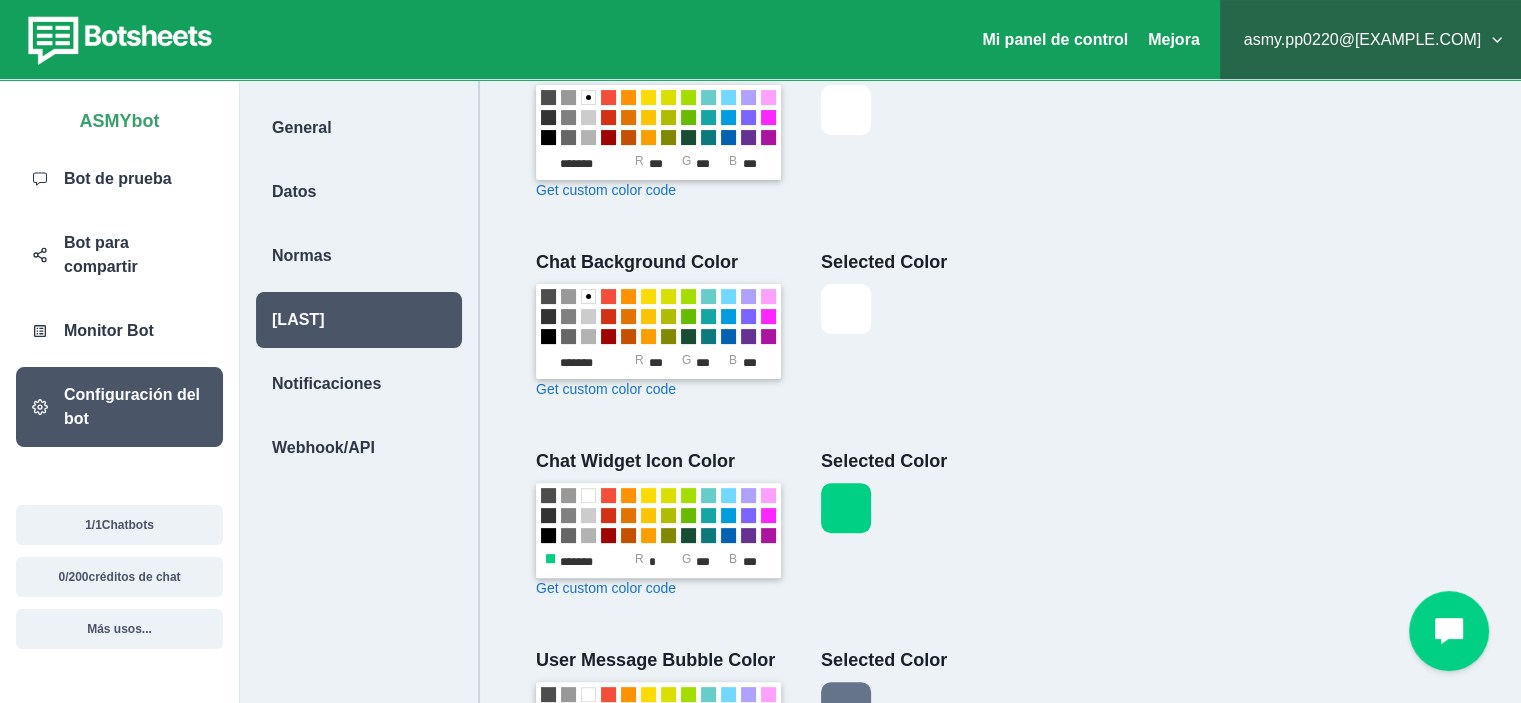 scroll, scrollTop: 0, scrollLeft: 0, axis: both 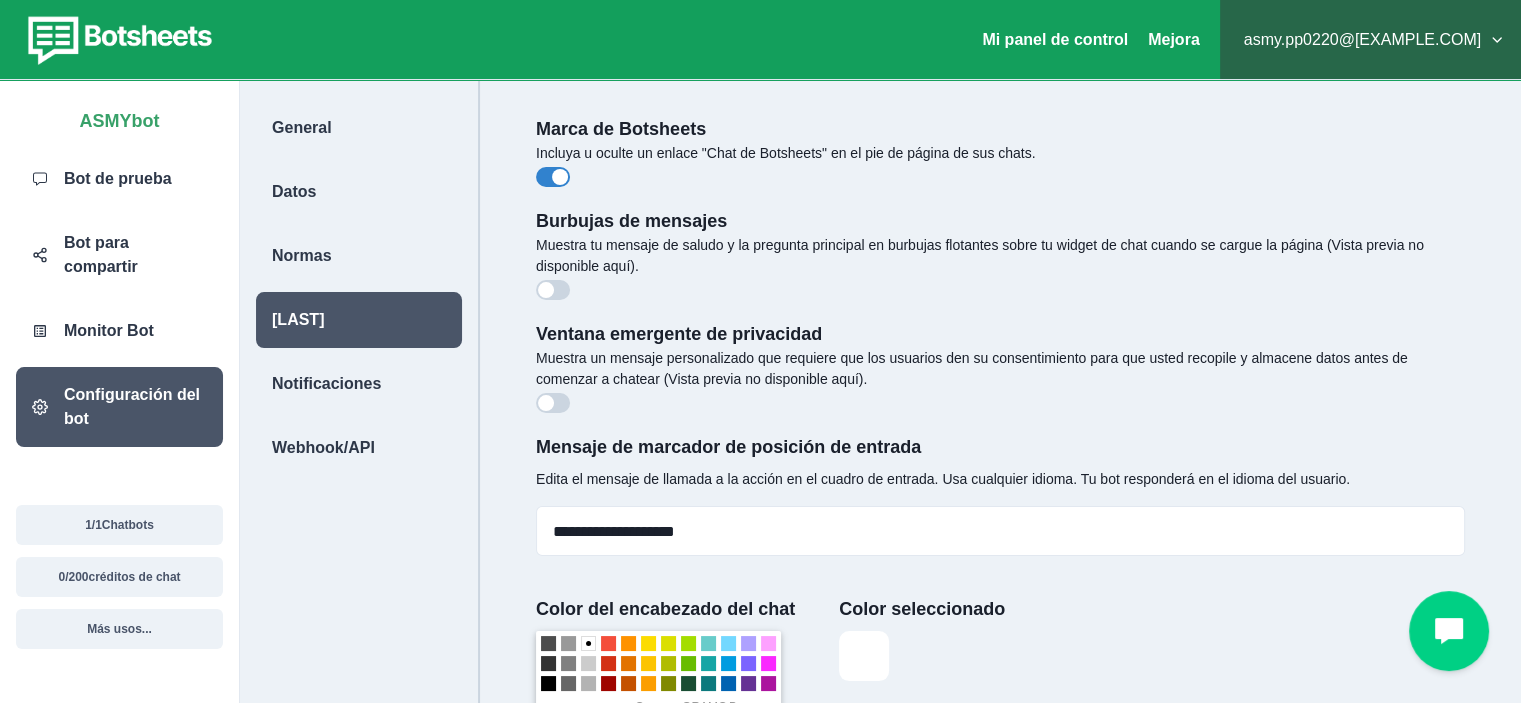 click at bounding box center (553, 290) 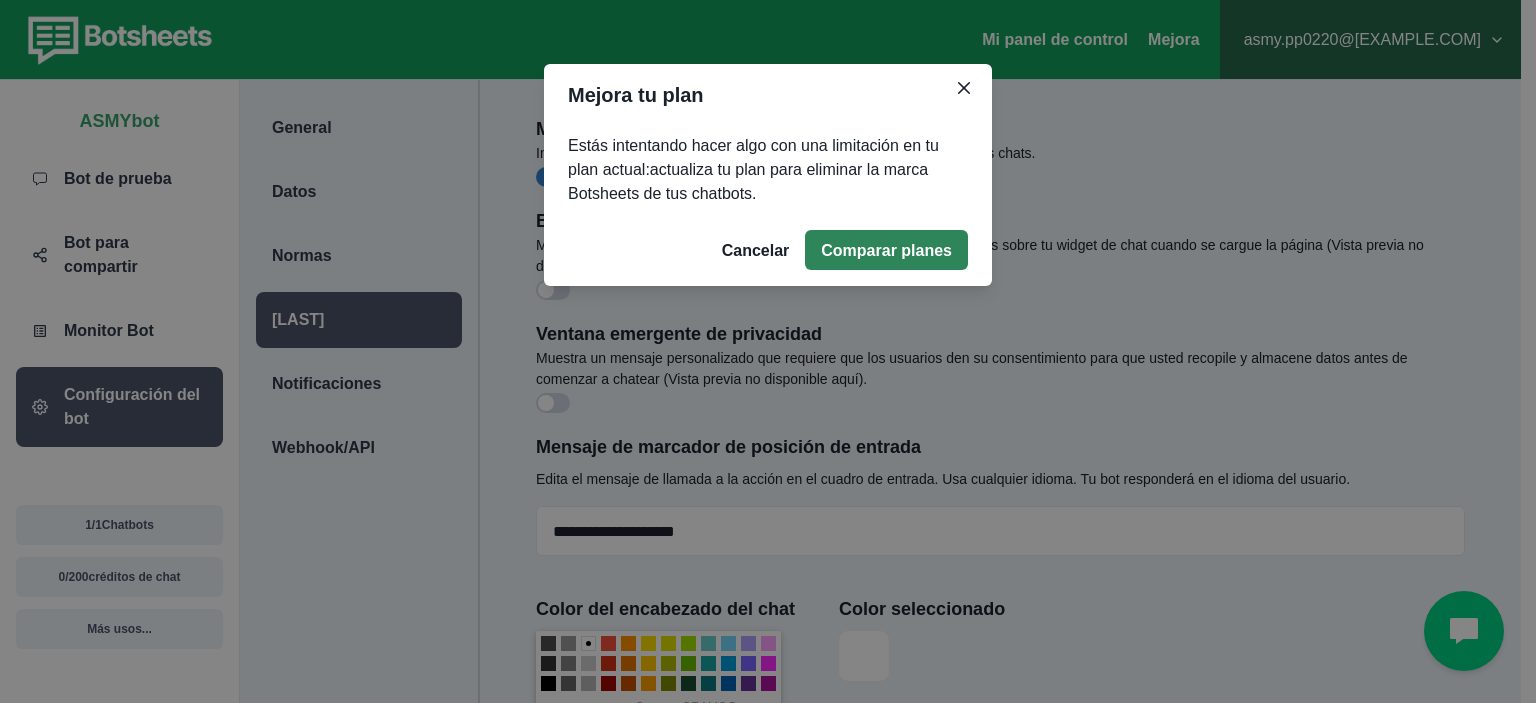click on "Comparar planes" at bounding box center [886, 250] 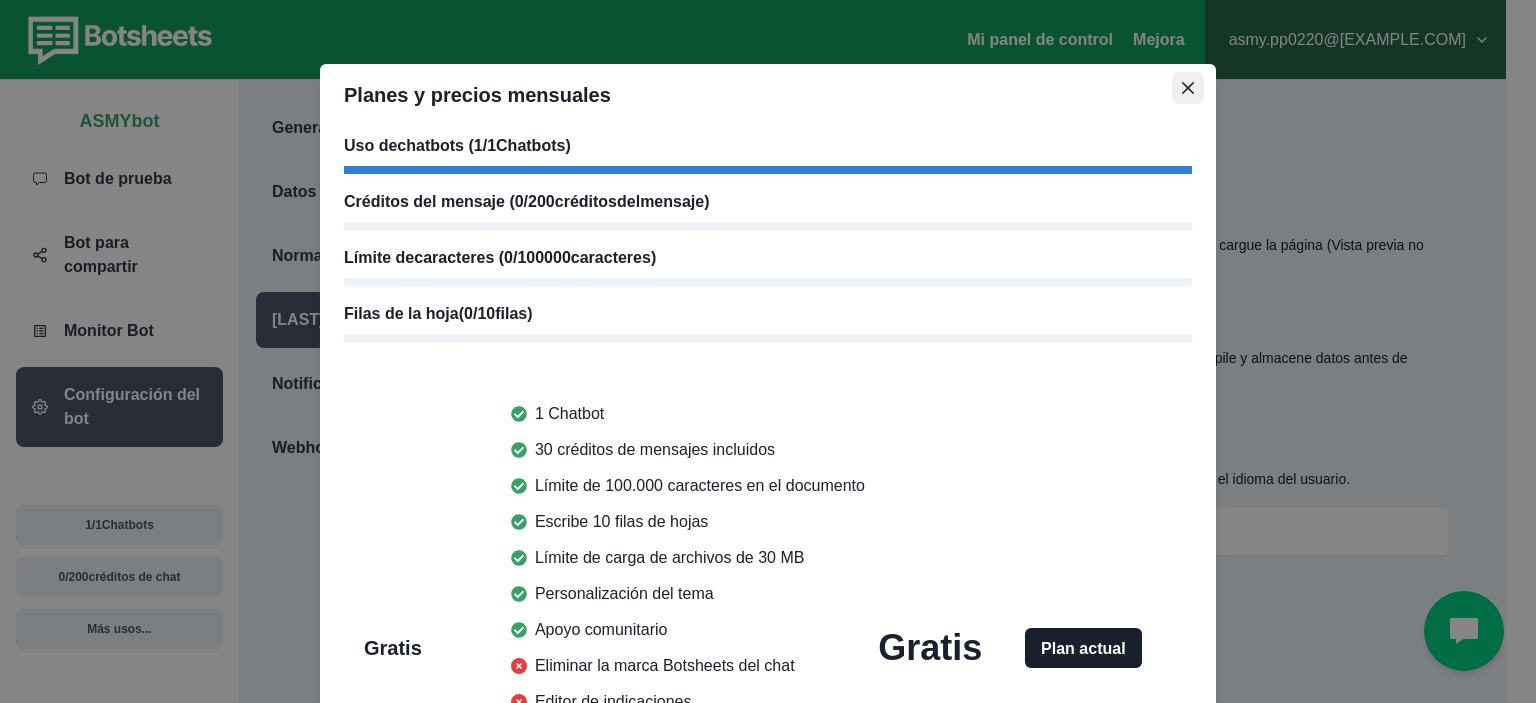 click 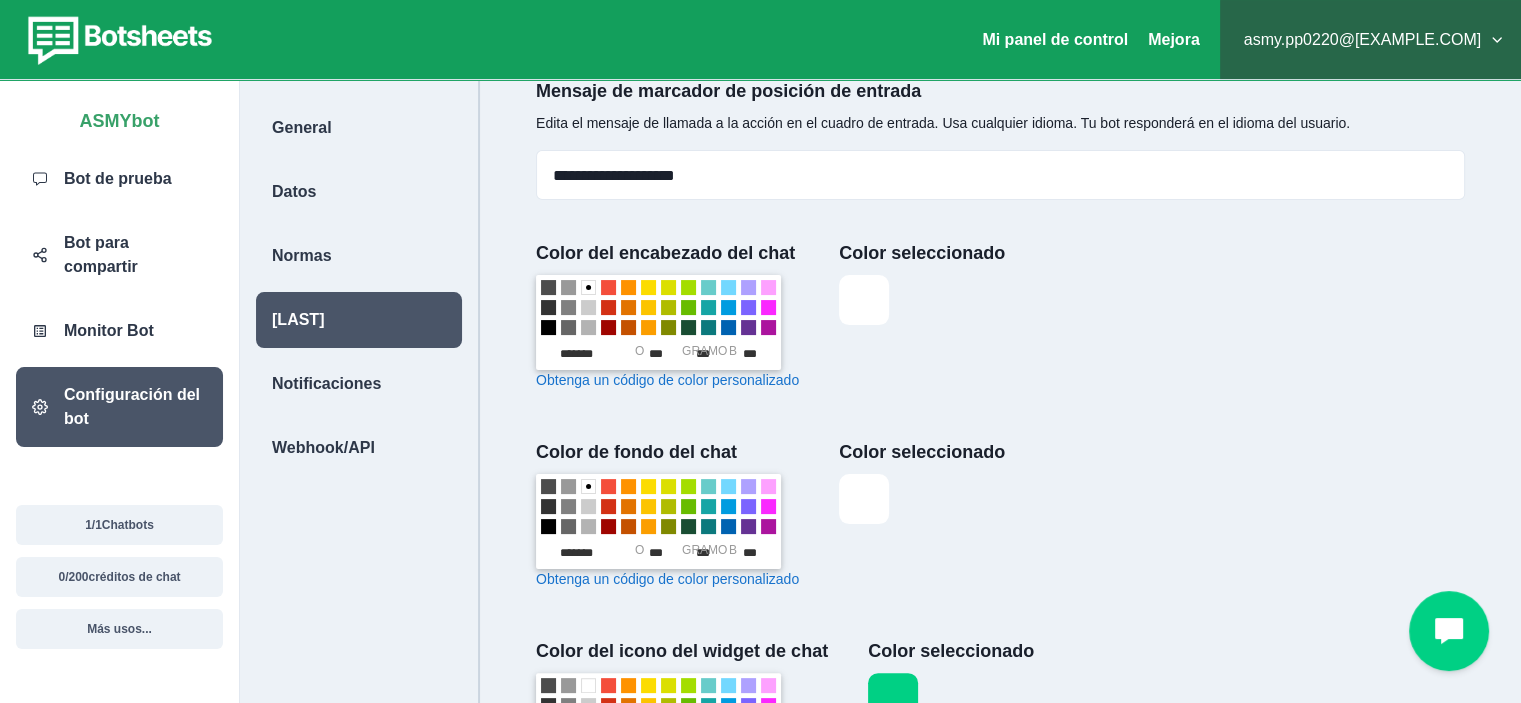 scroll, scrollTop: 400, scrollLeft: 0, axis: vertical 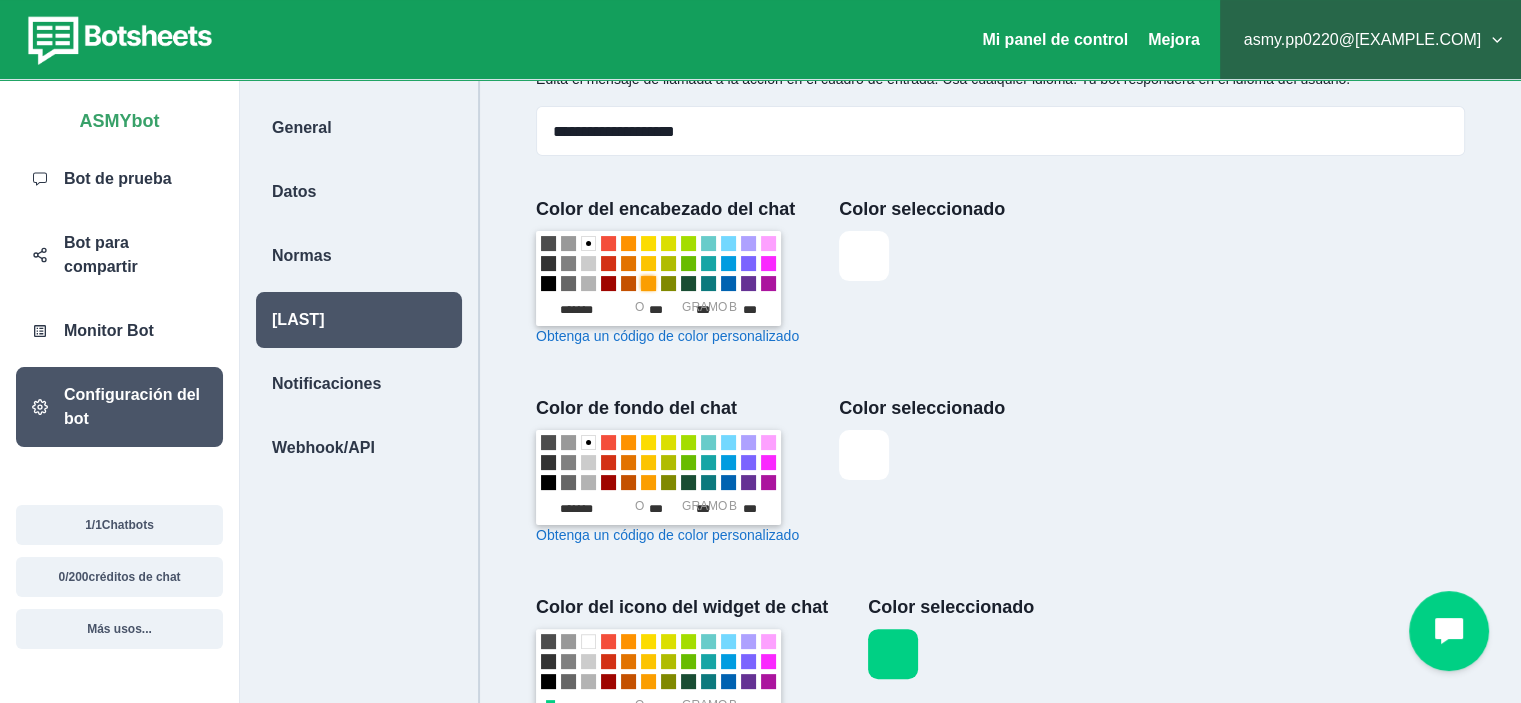 click at bounding box center (648, 283) 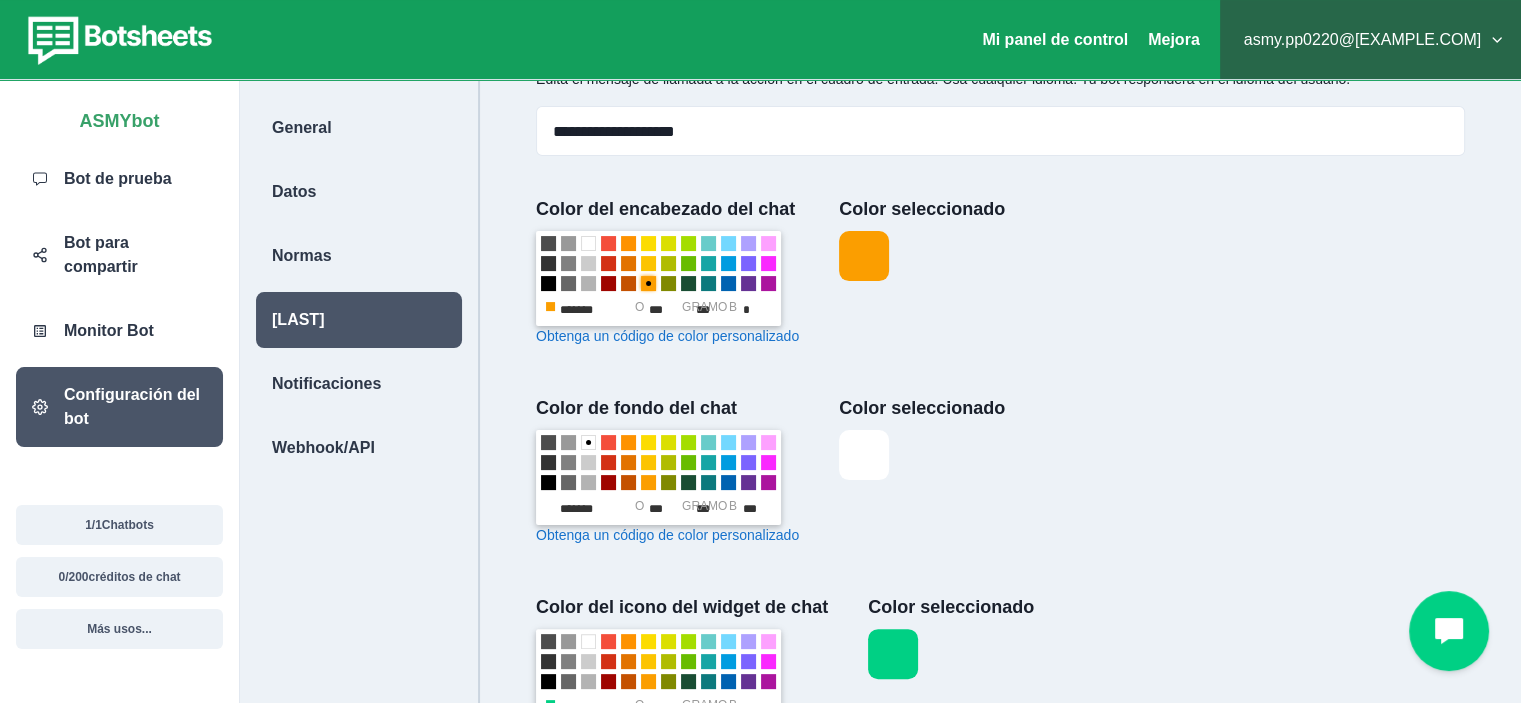 click on "o" at bounding box center (639, 307) 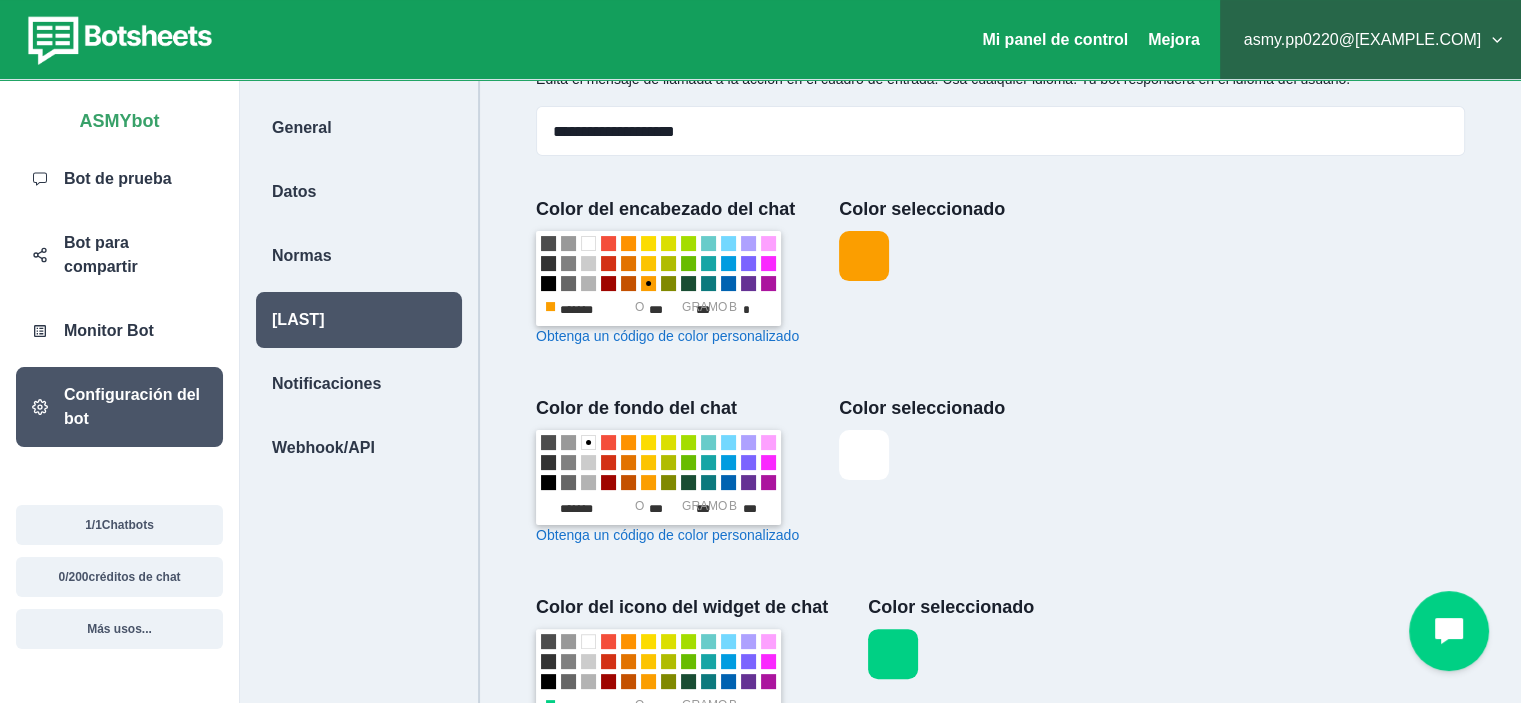 click on "o" at bounding box center (639, 307) 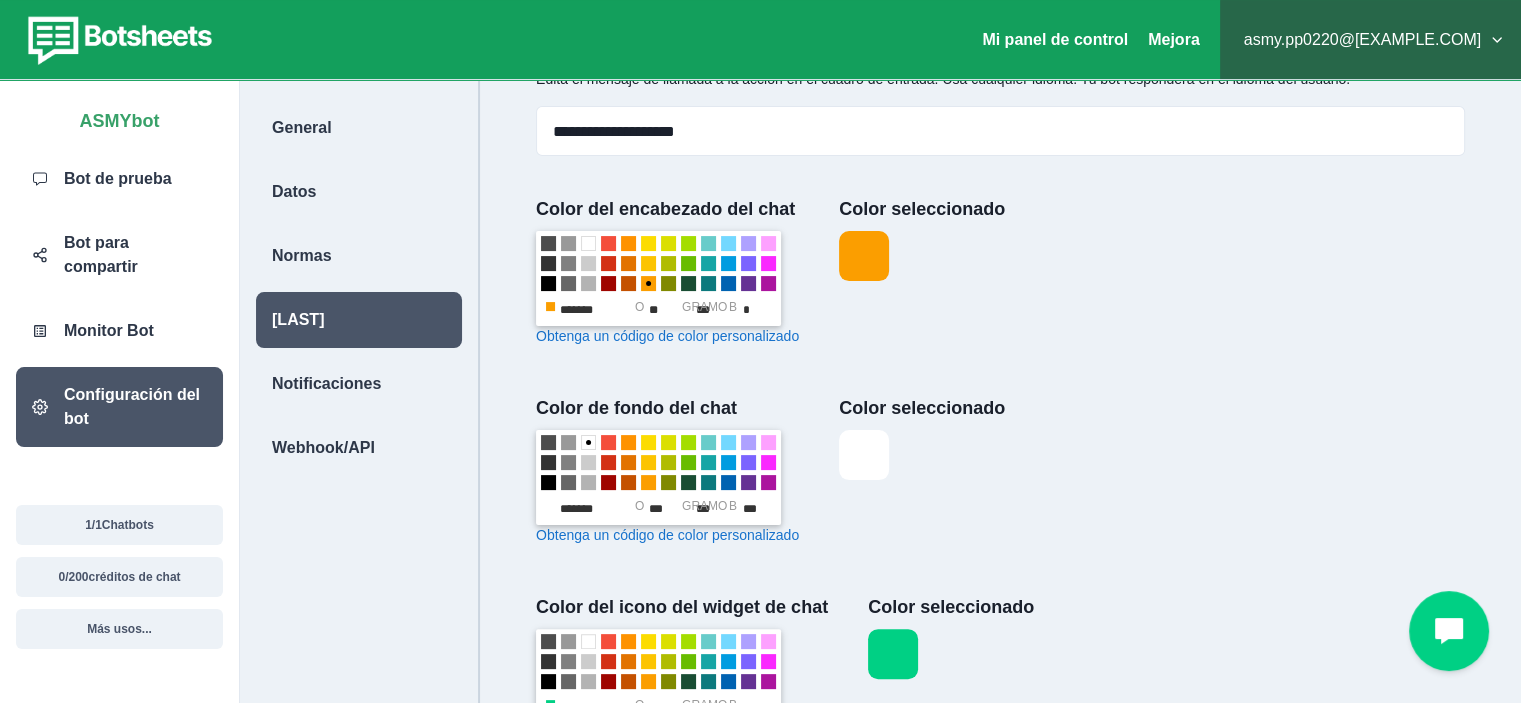 type on "*******" 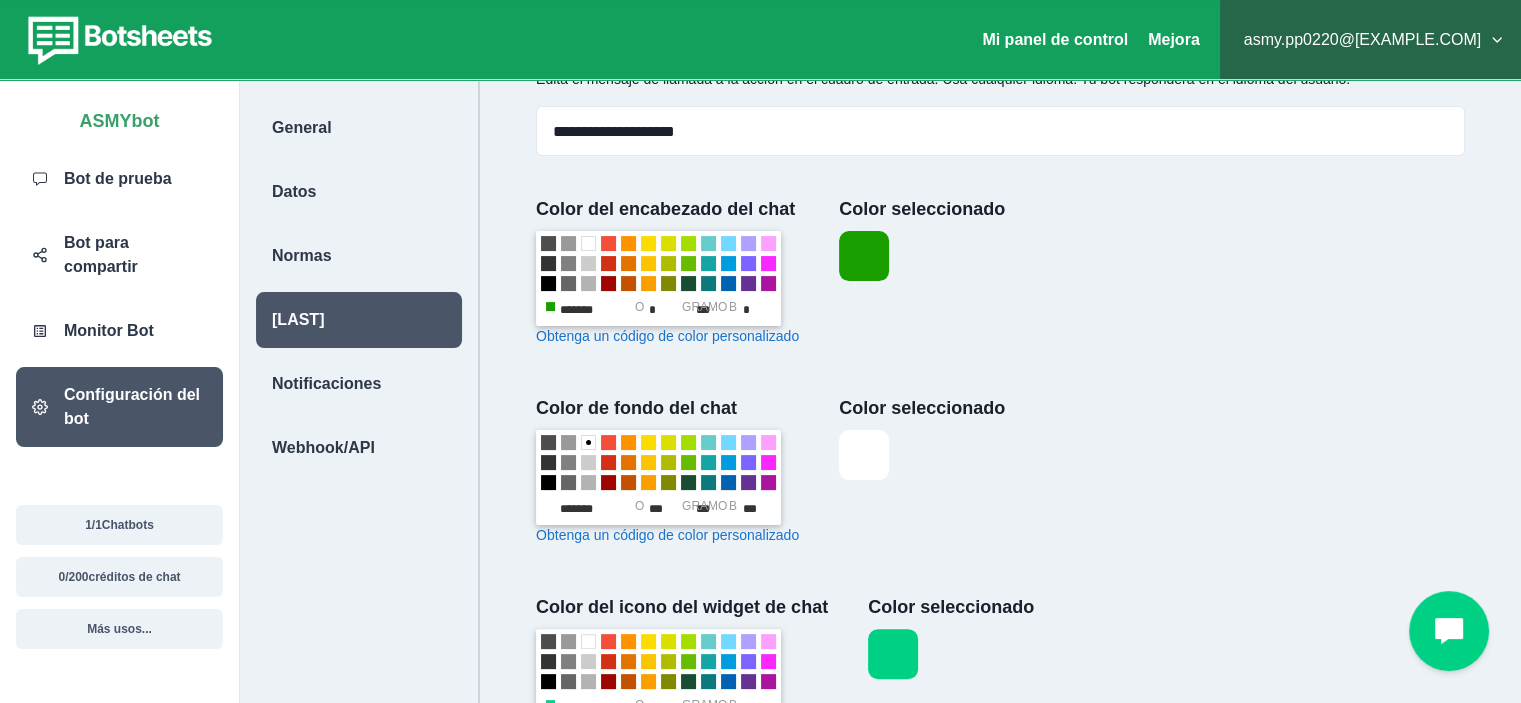 type on "*******" 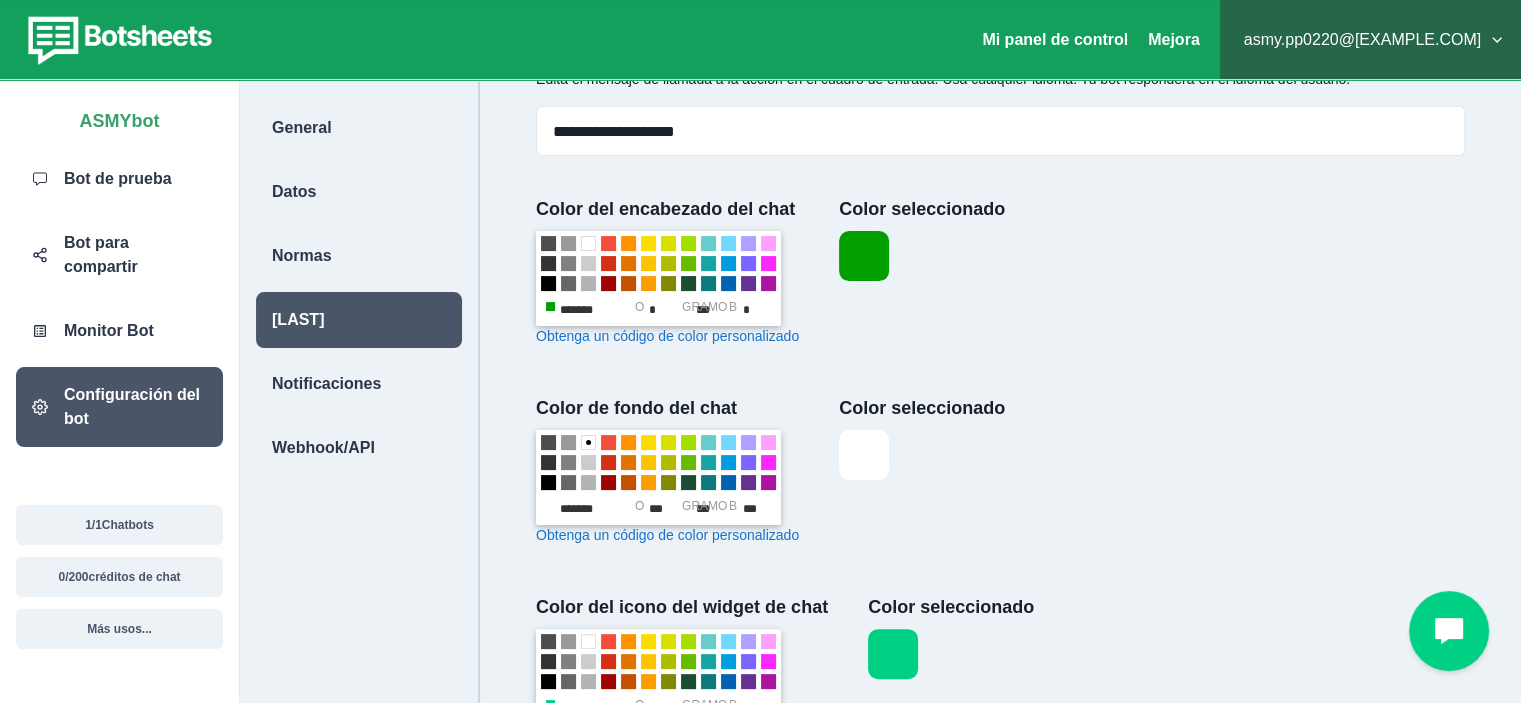 type 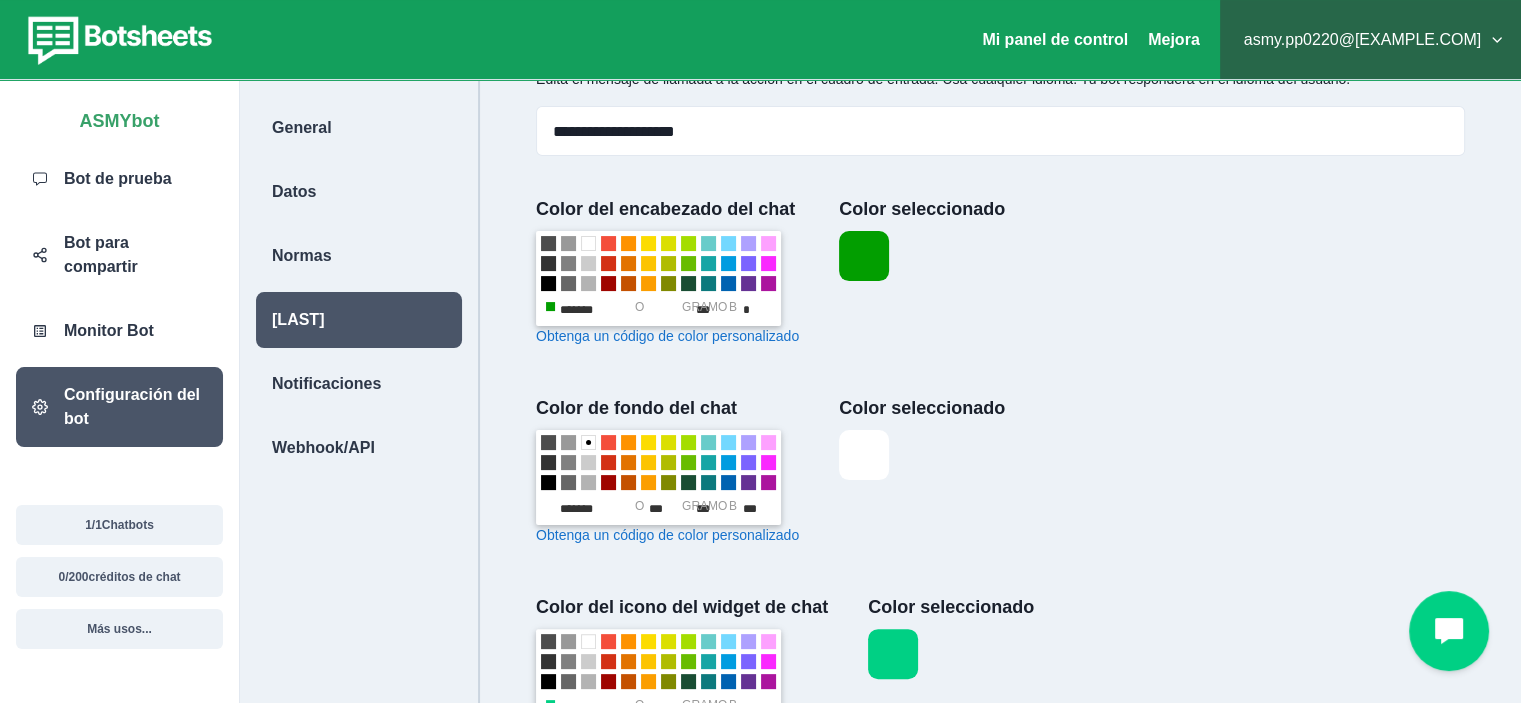 type on "*******" 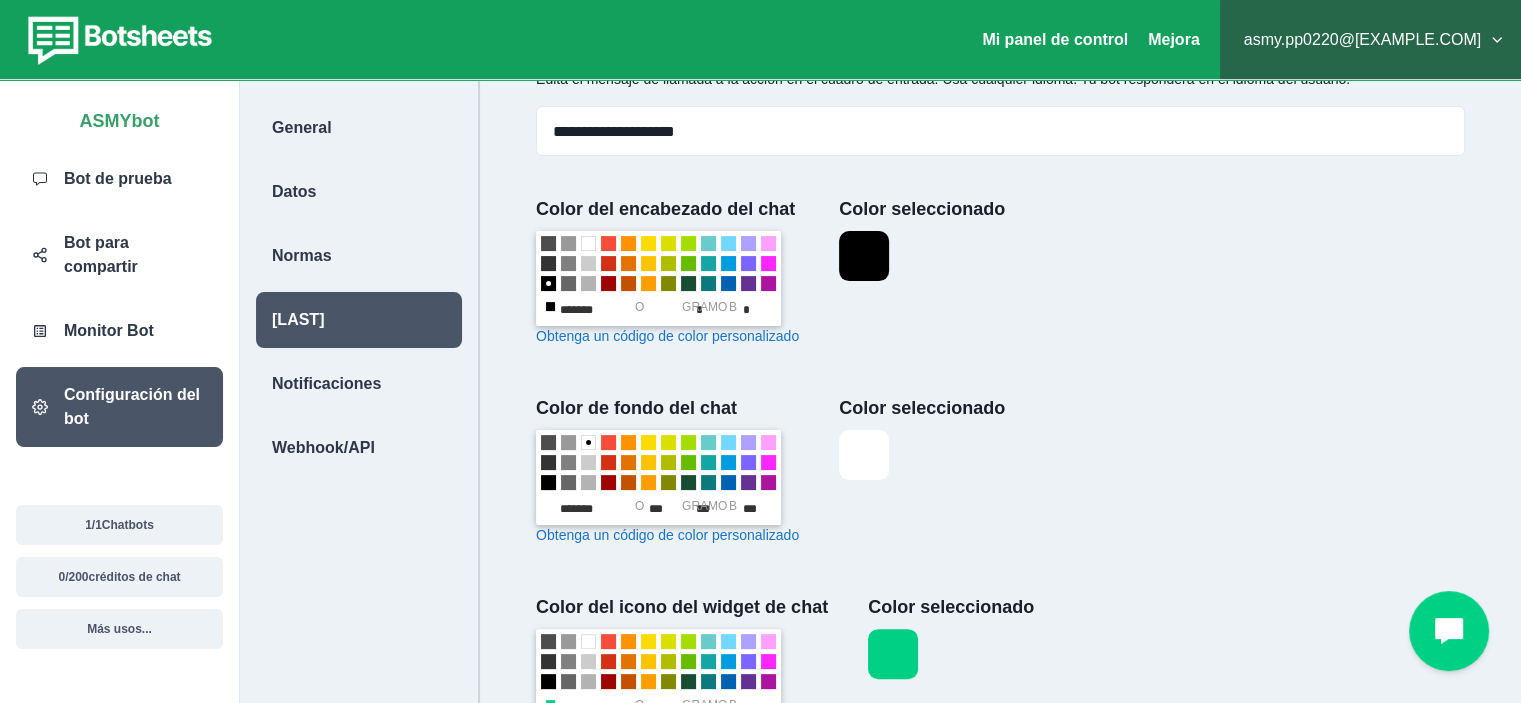 type on "*" 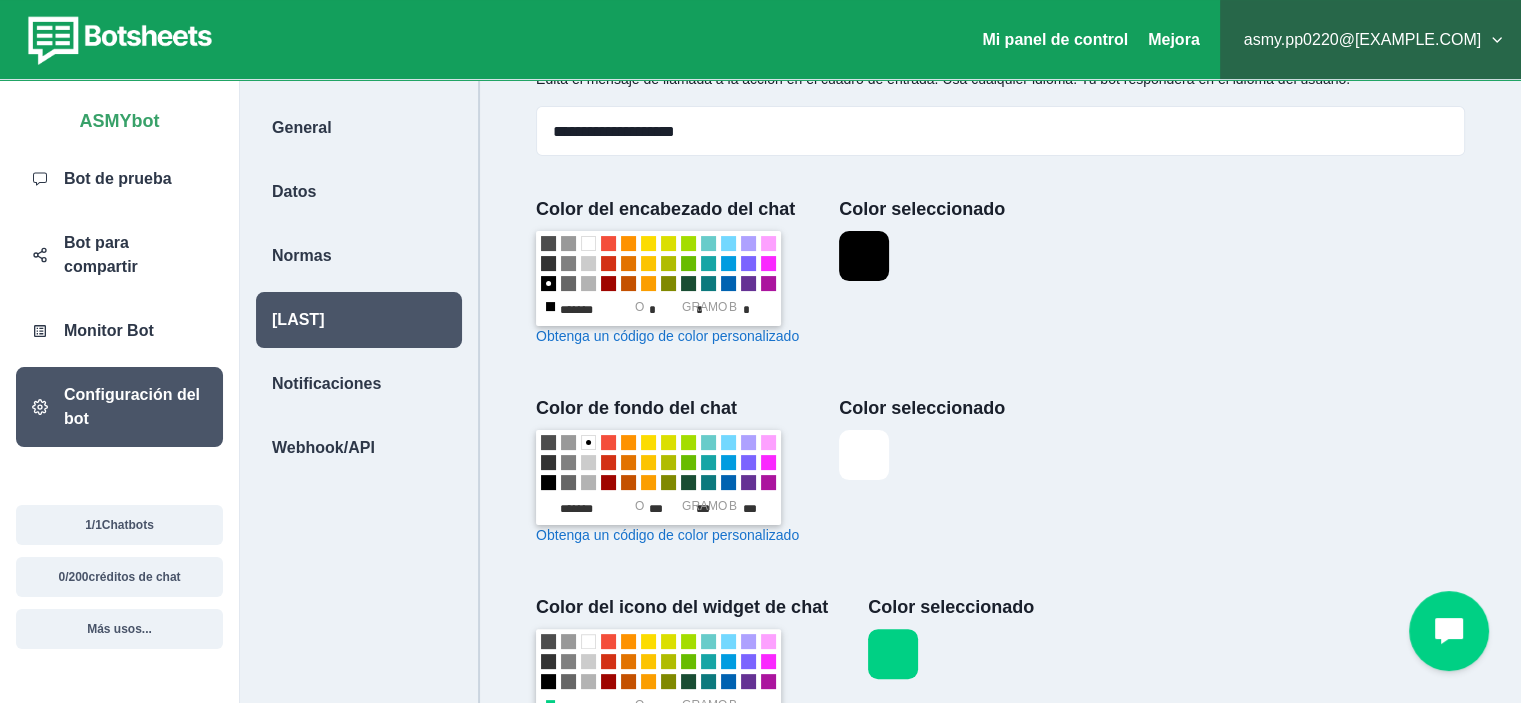 type on "*******" 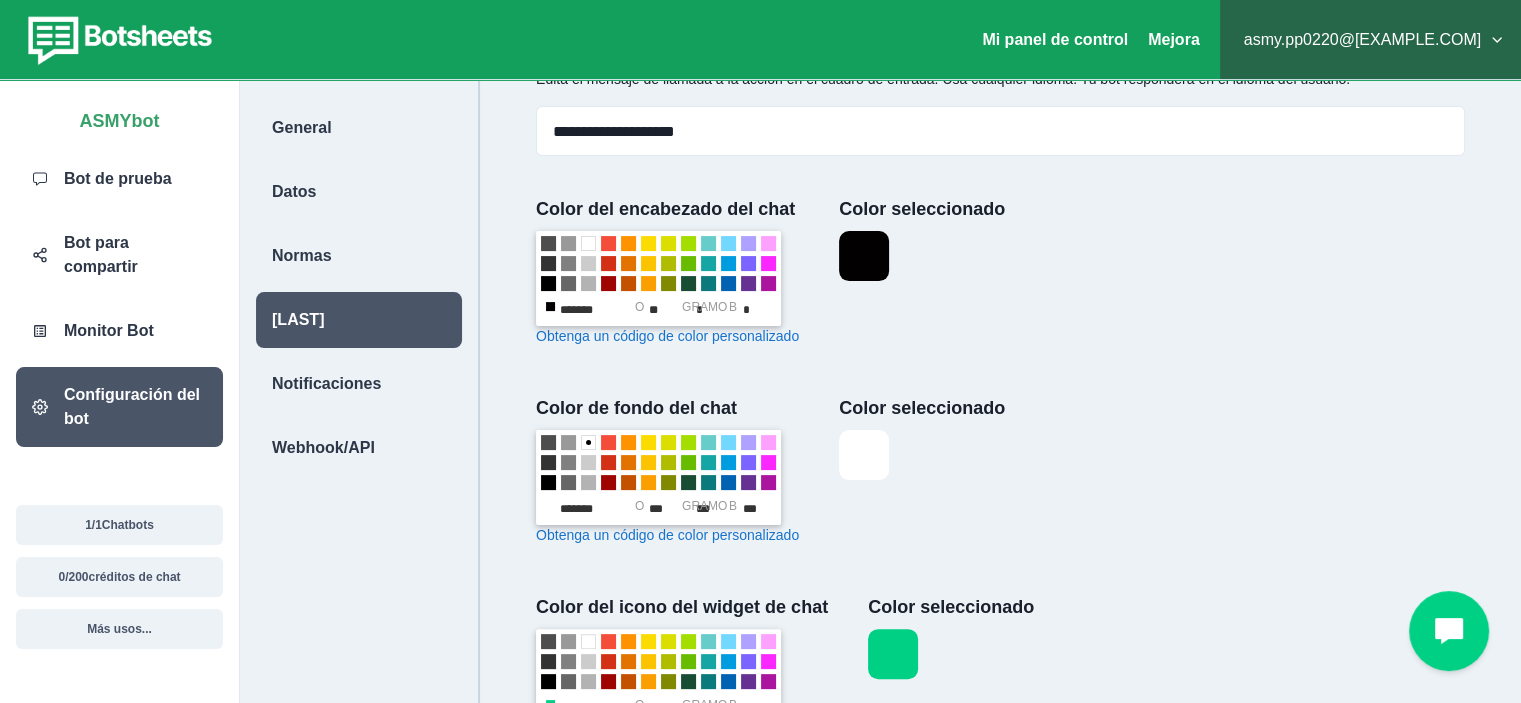 type on "*******" 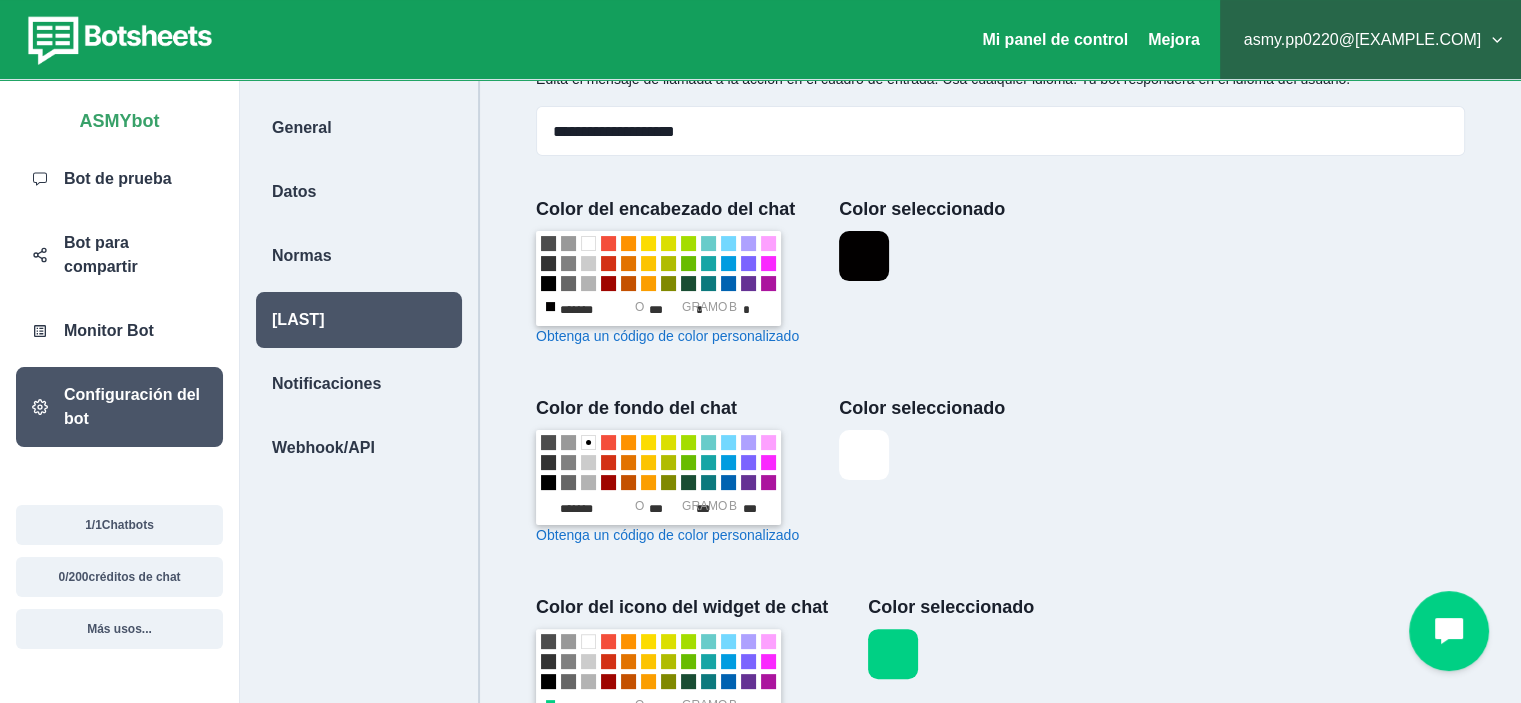 type on "*******" 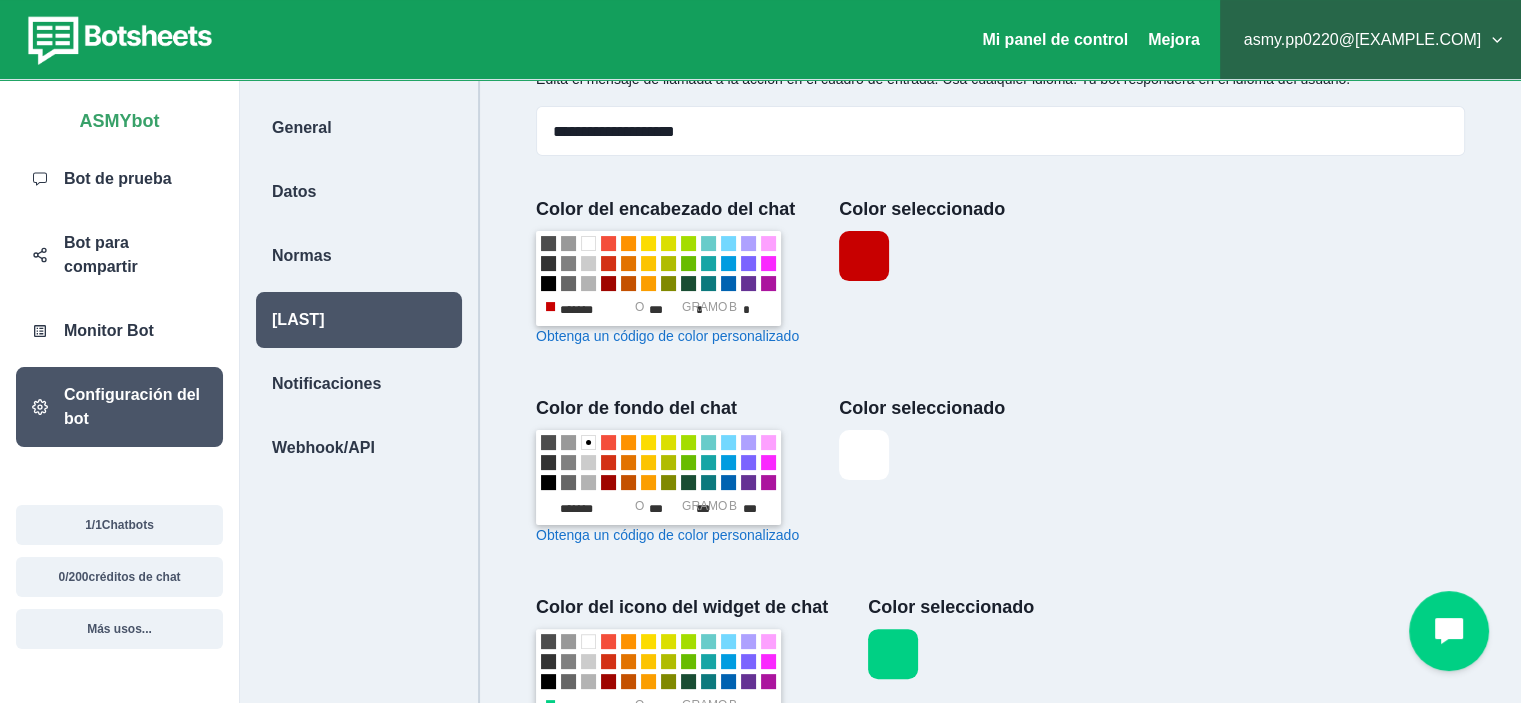 type on "***" 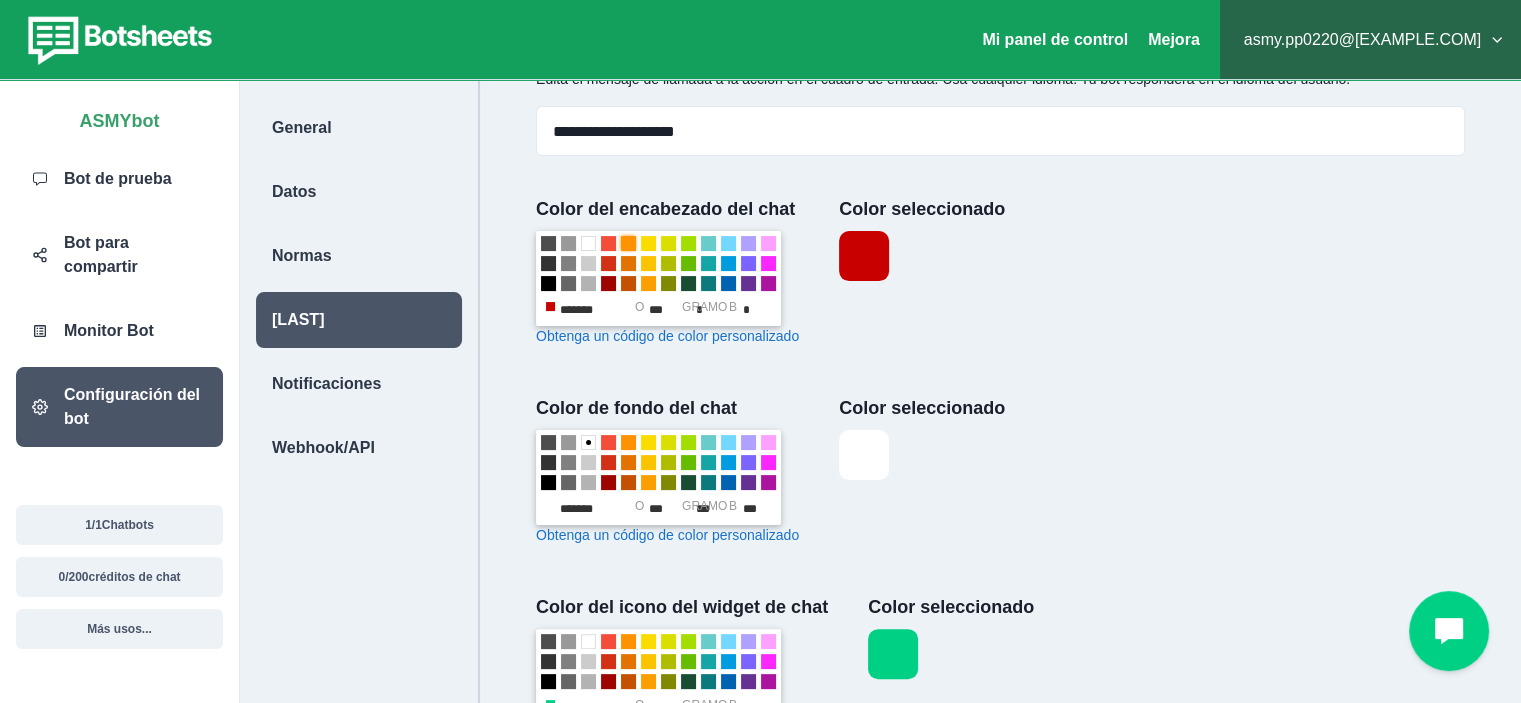 click at bounding box center [628, 243] 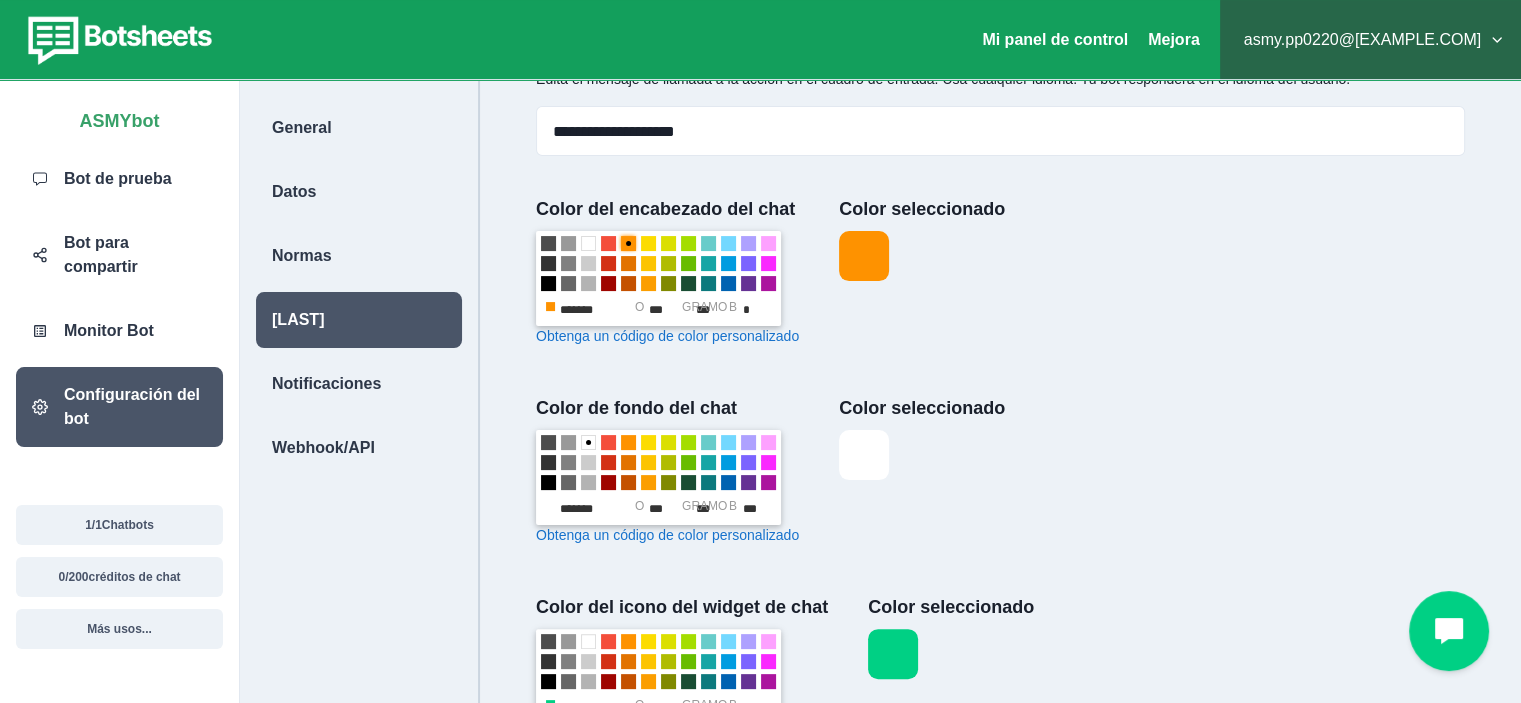 click at bounding box center (628, 263) 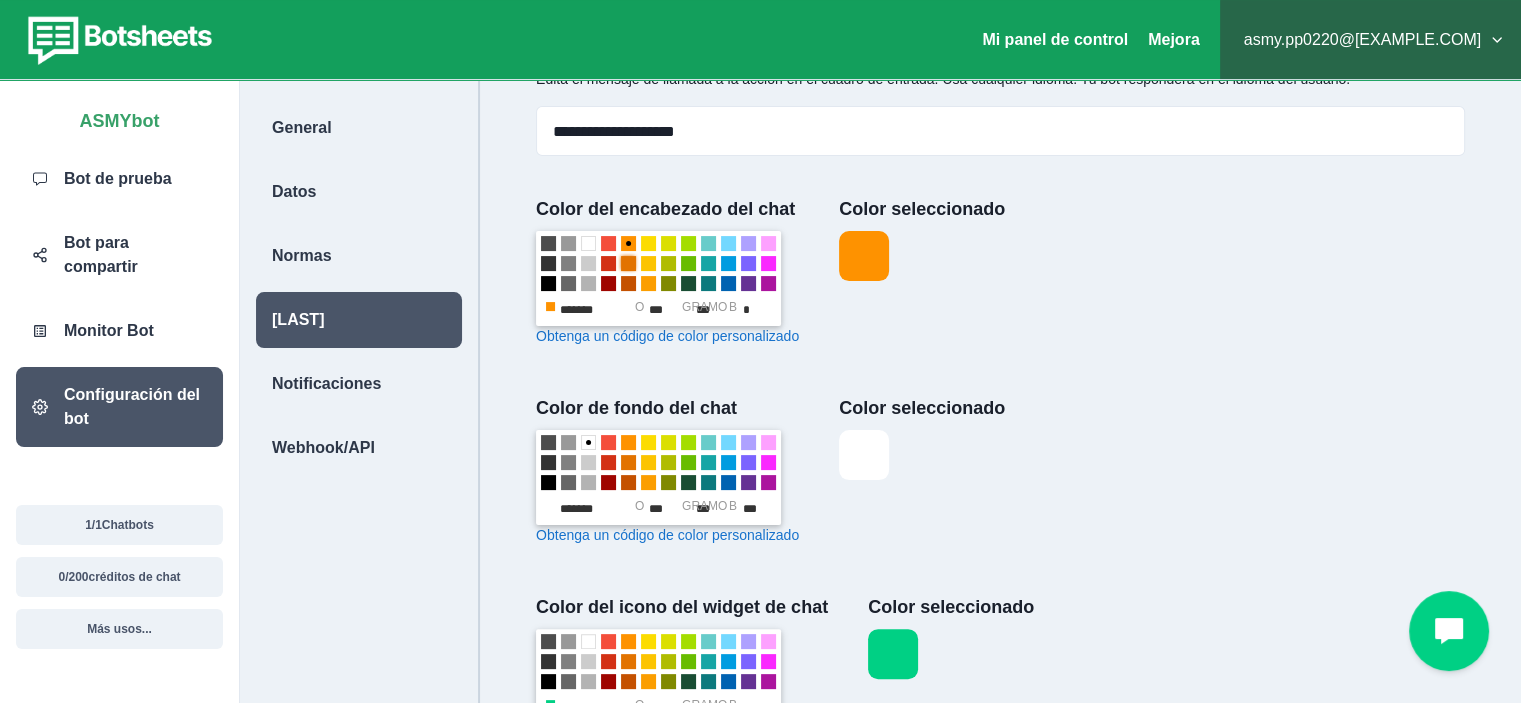 type on "*******" 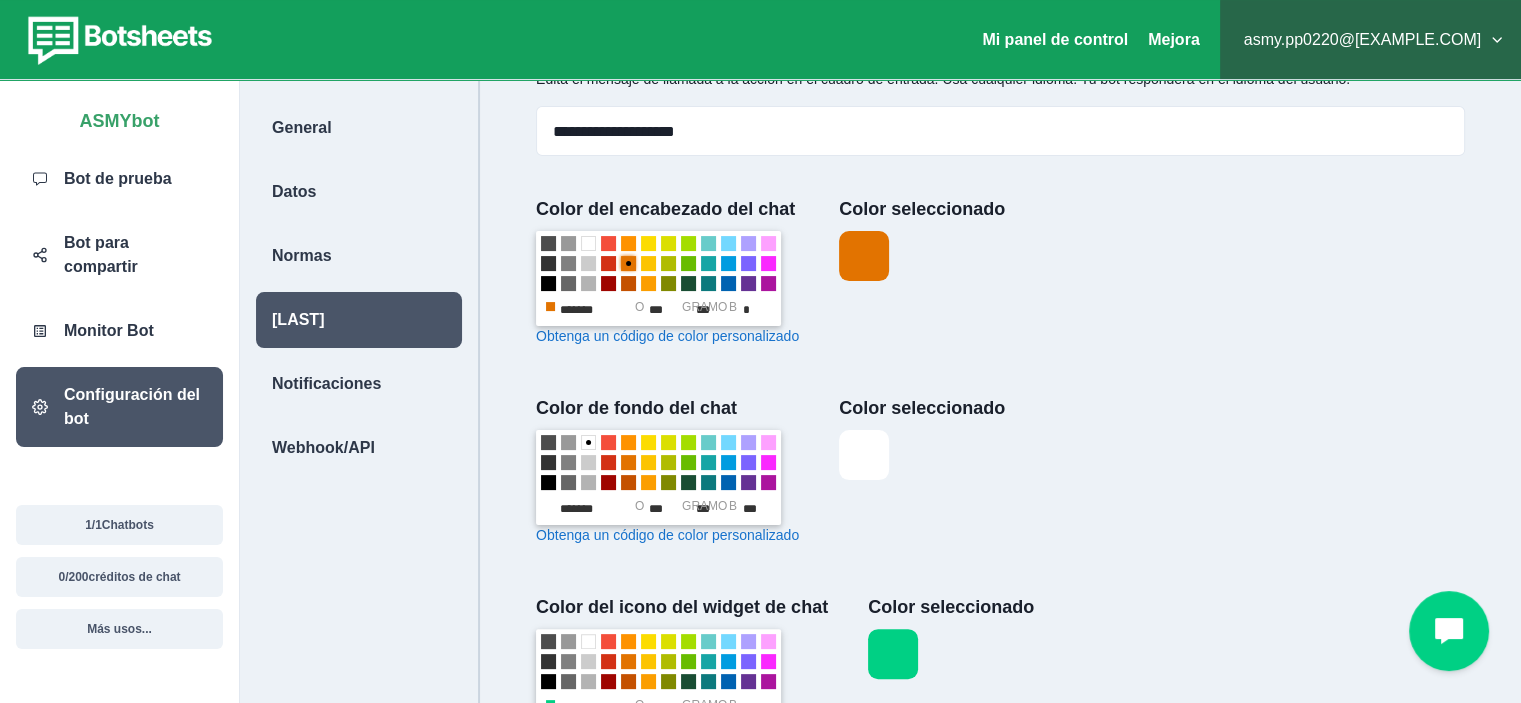 click at bounding box center (628, 283) 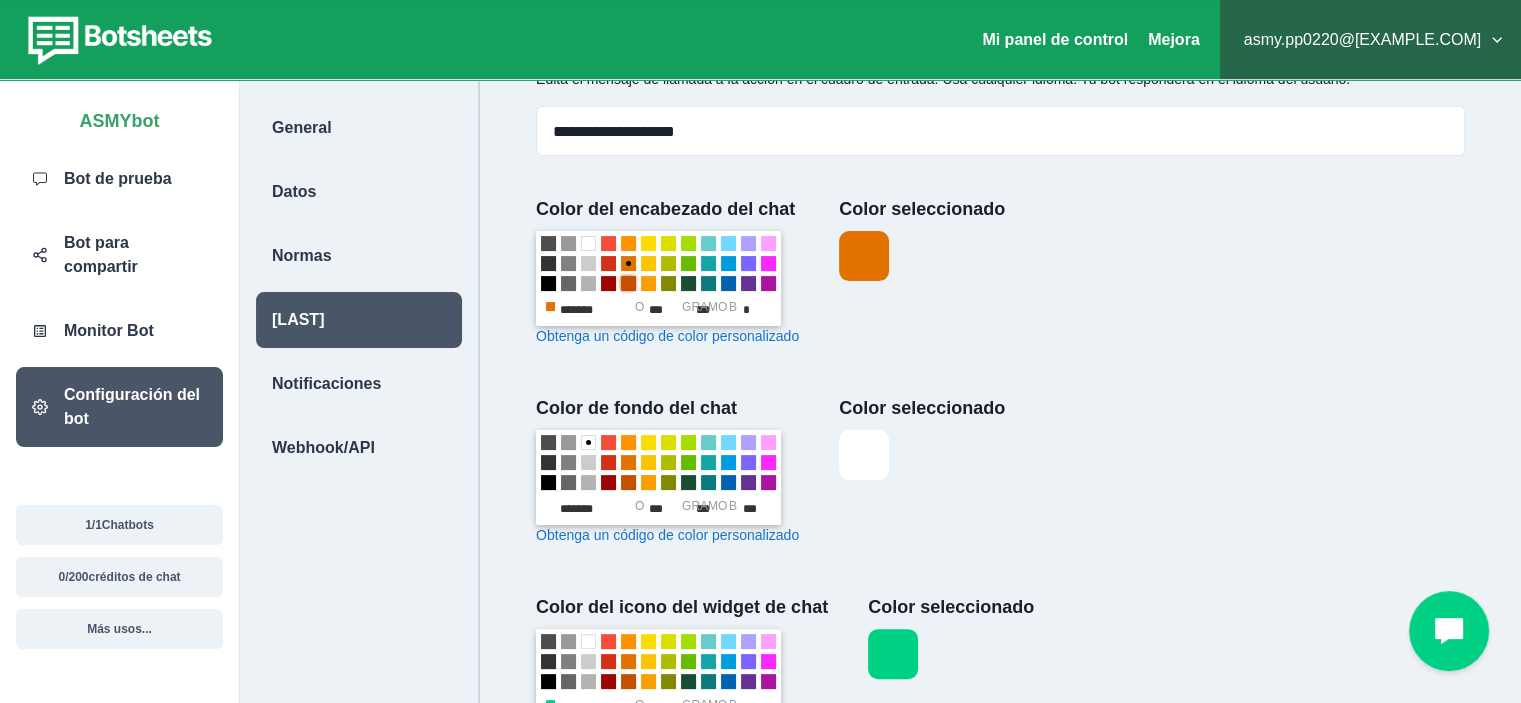 type on "*******" 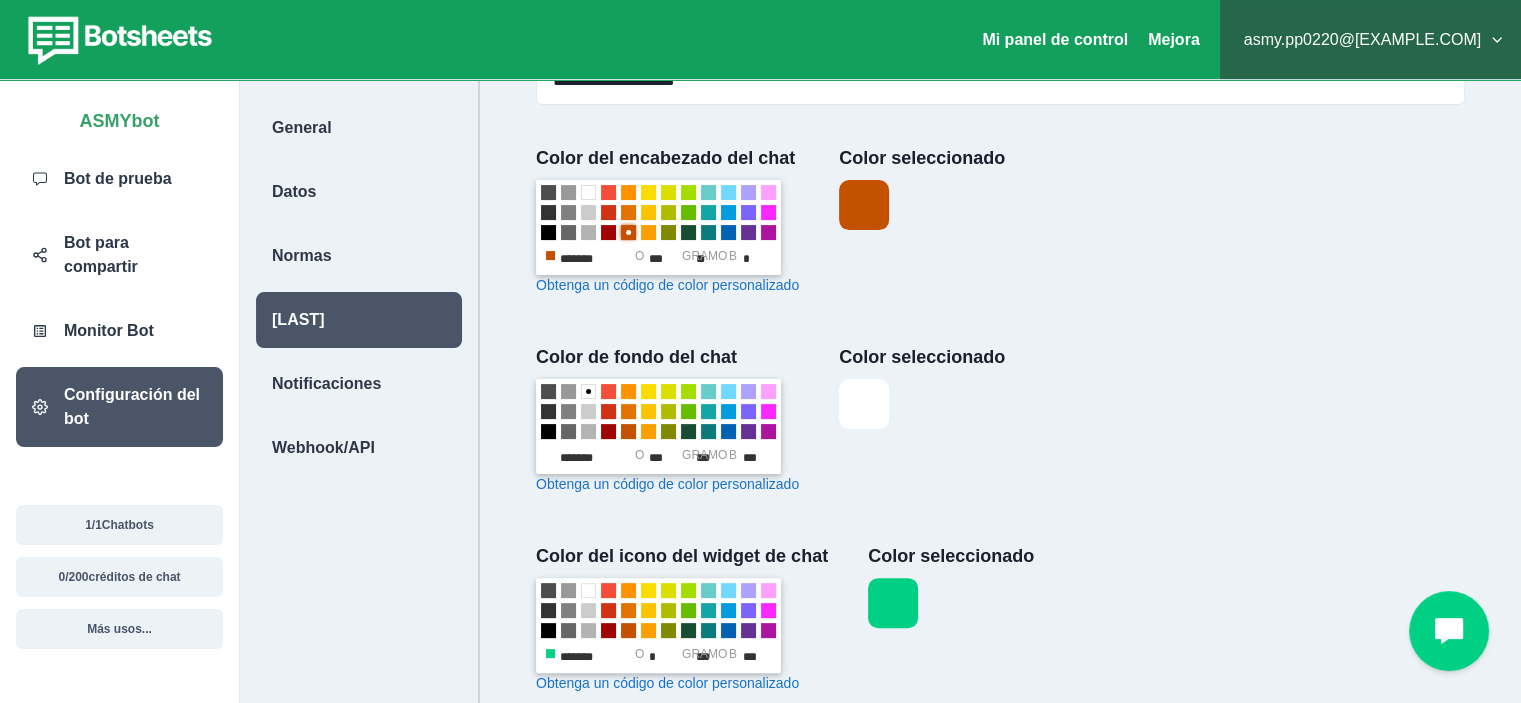 scroll, scrollTop: 500, scrollLeft: 0, axis: vertical 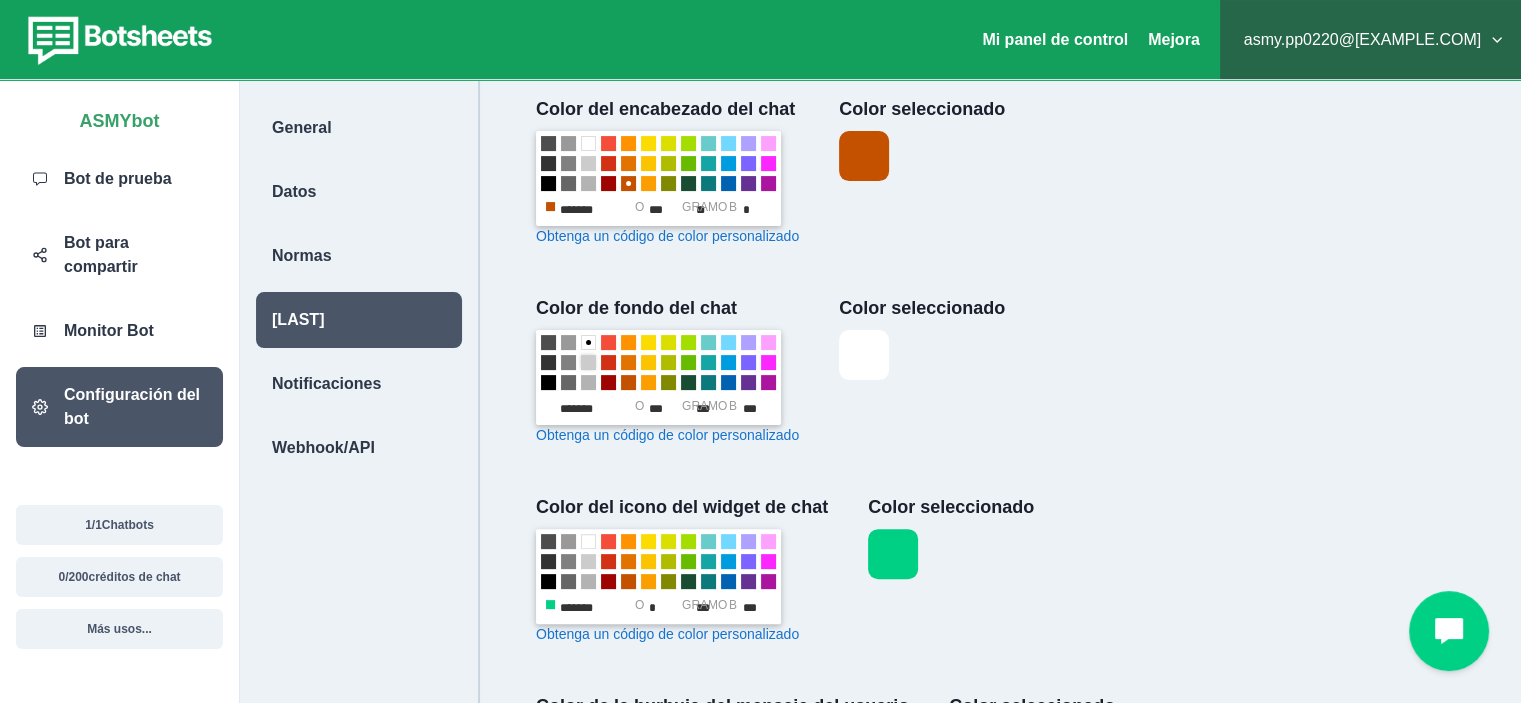 click at bounding box center [588, 362] 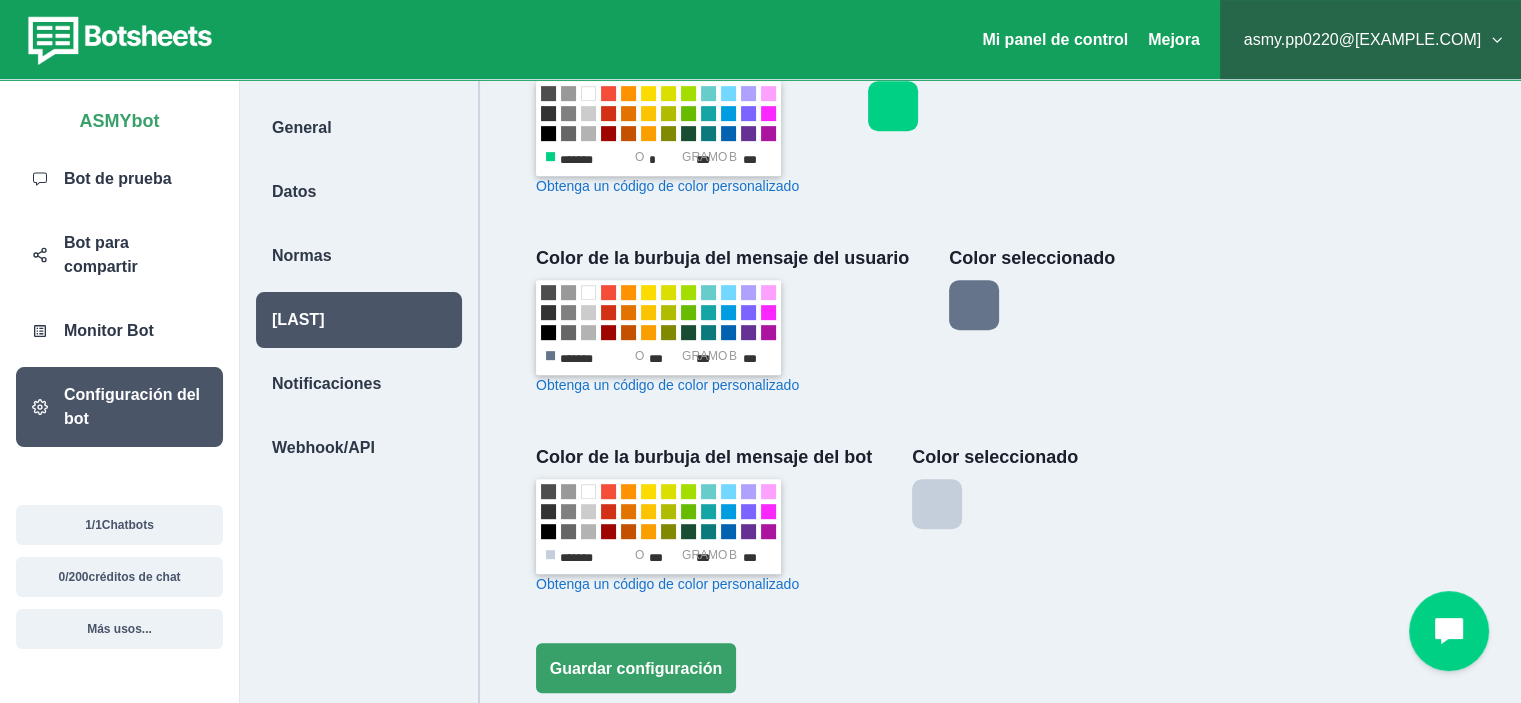 scroll, scrollTop: 995, scrollLeft: 0, axis: vertical 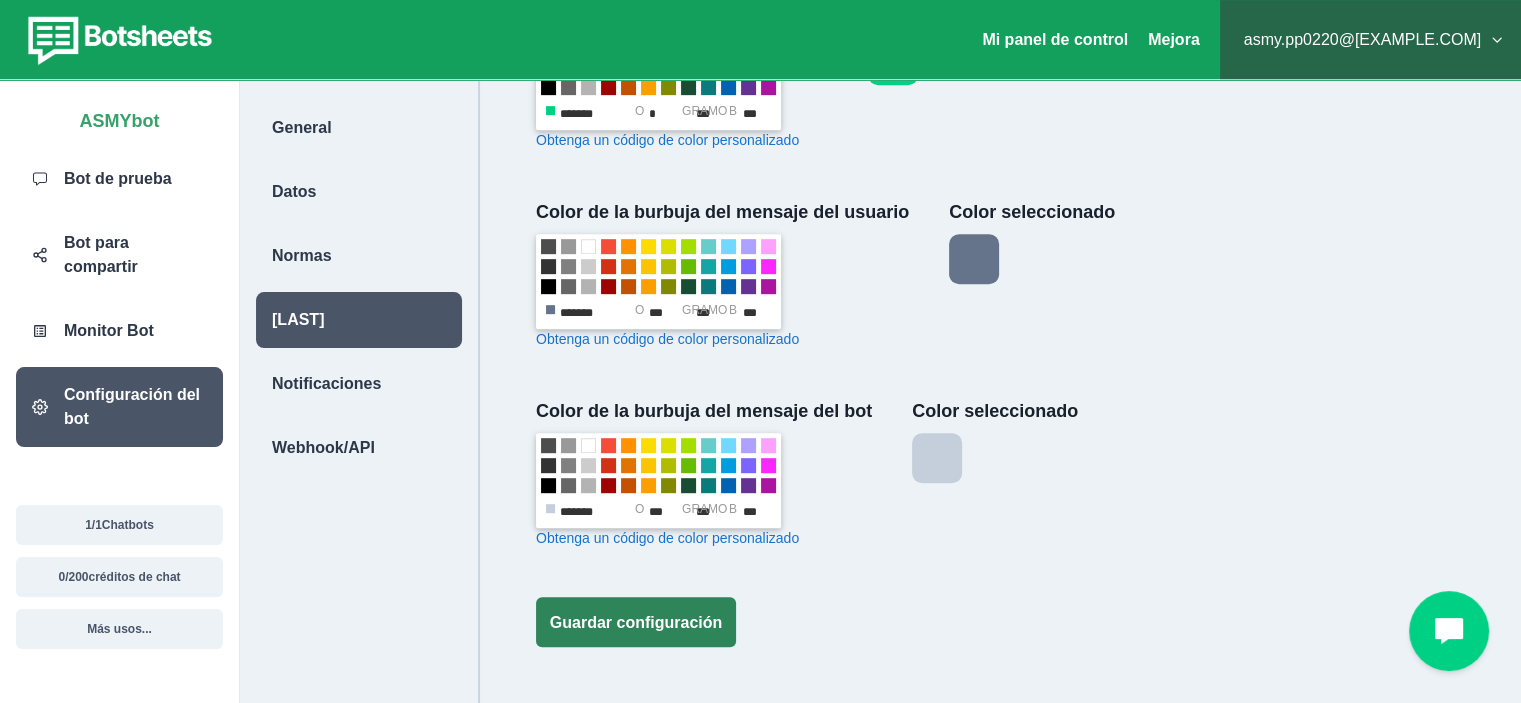 click on "Guardar configuración" at bounding box center [636, 622] 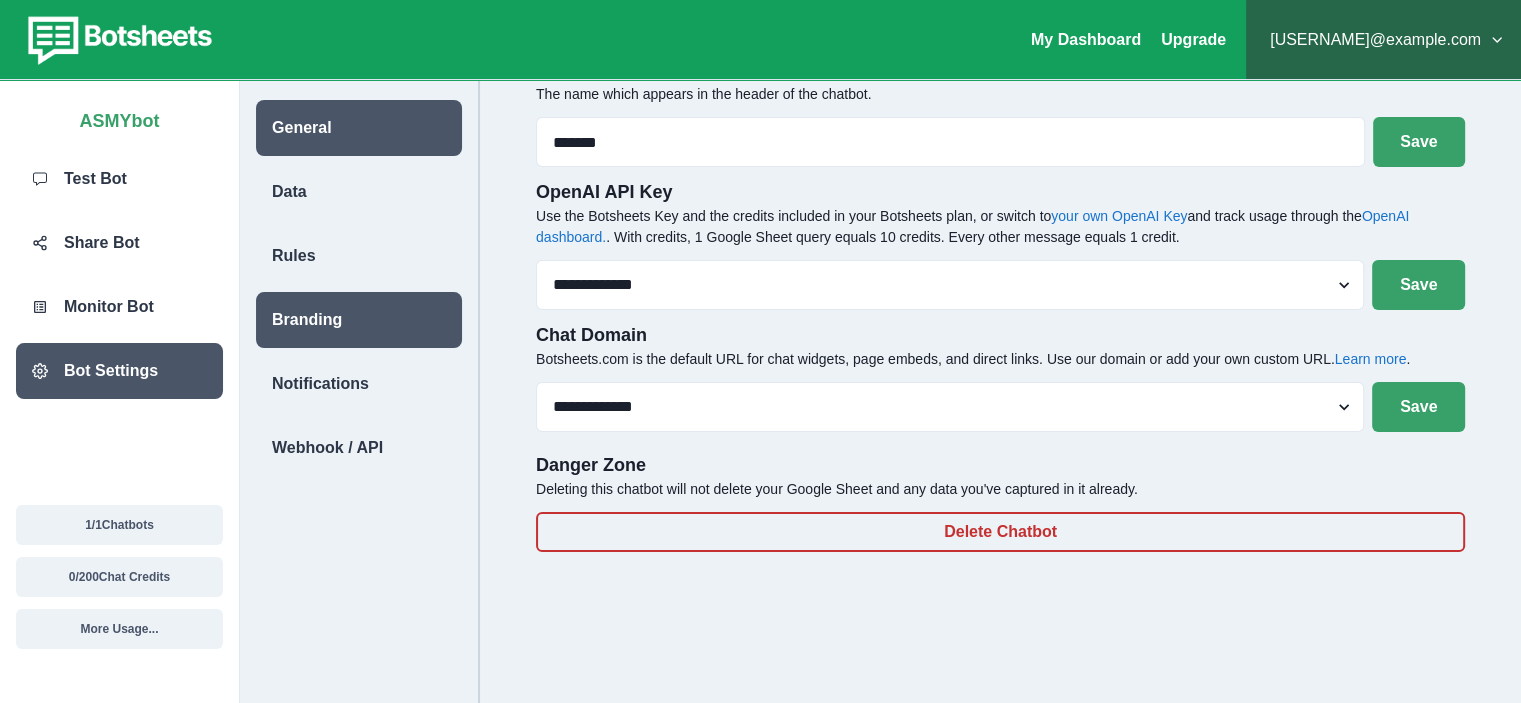 scroll, scrollTop: 80, scrollLeft: 0, axis: vertical 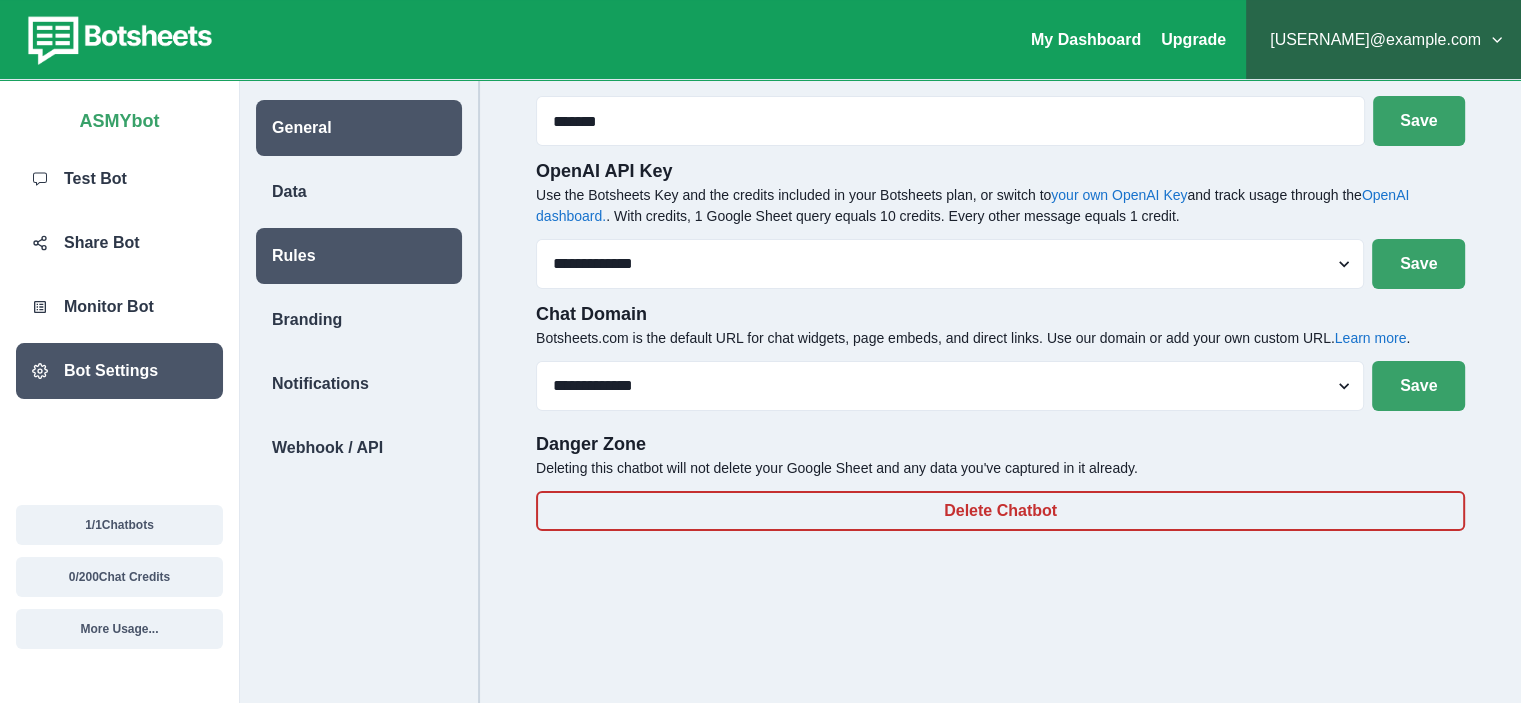 click on "Rules" at bounding box center (359, 256) 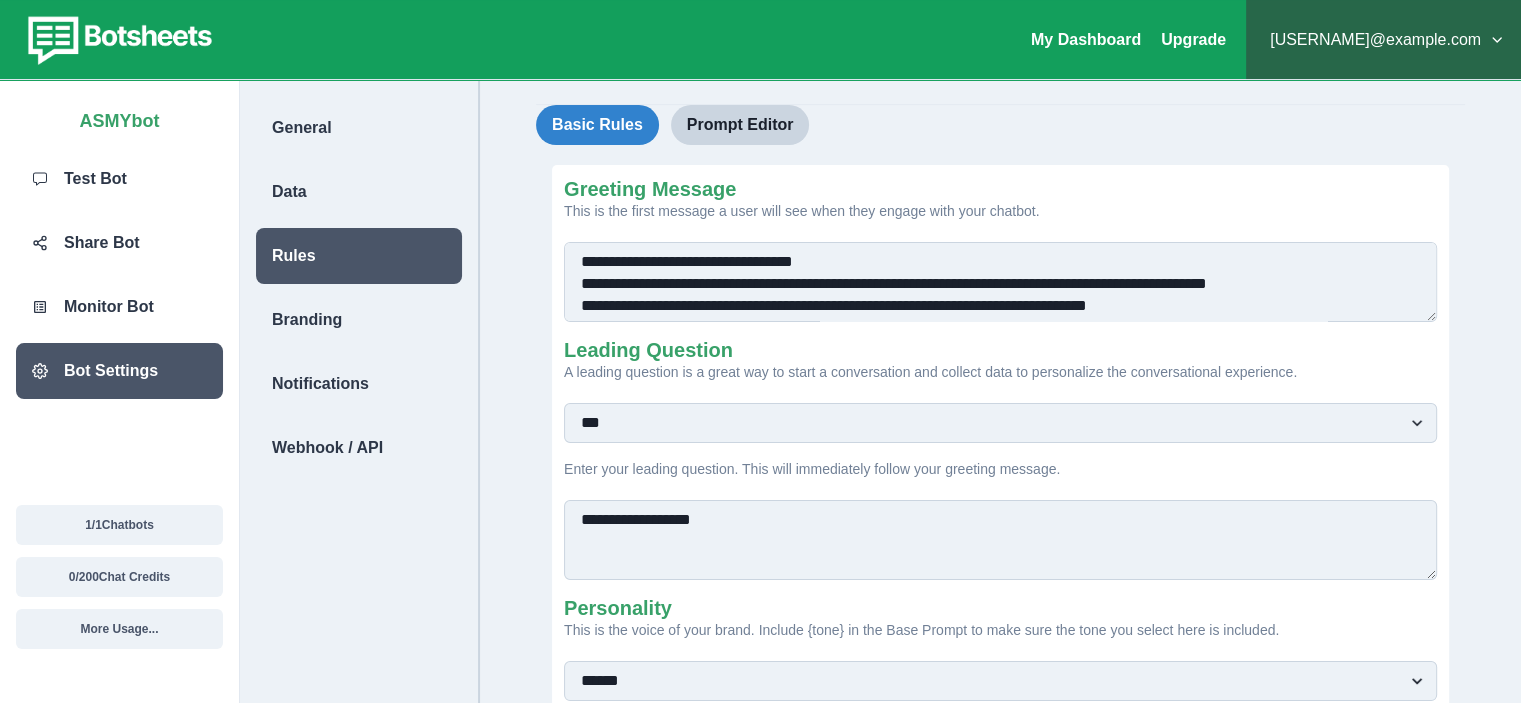 scroll, scrollTop: 0, scrollLeft: 0, axis: both 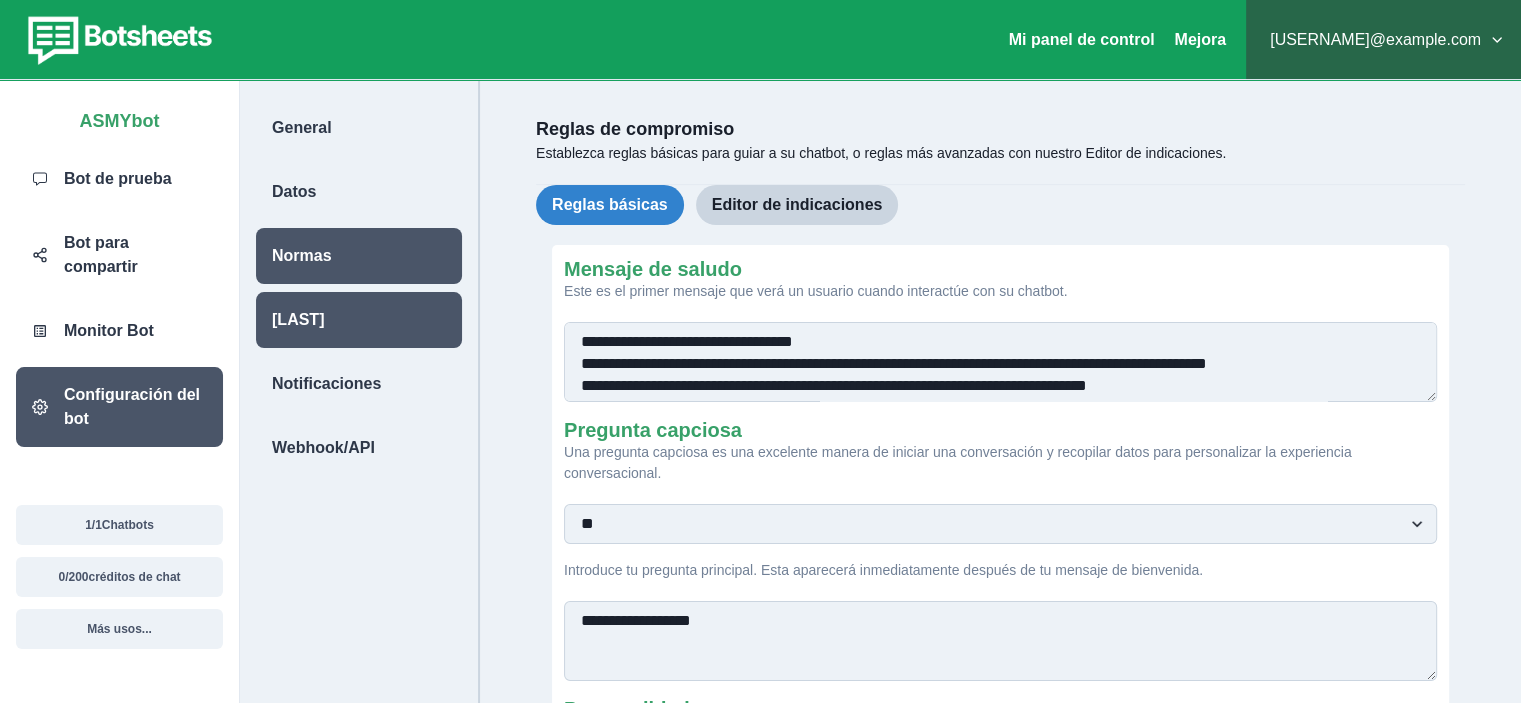 click on "[LAST]" at bounding box center (359, 320) 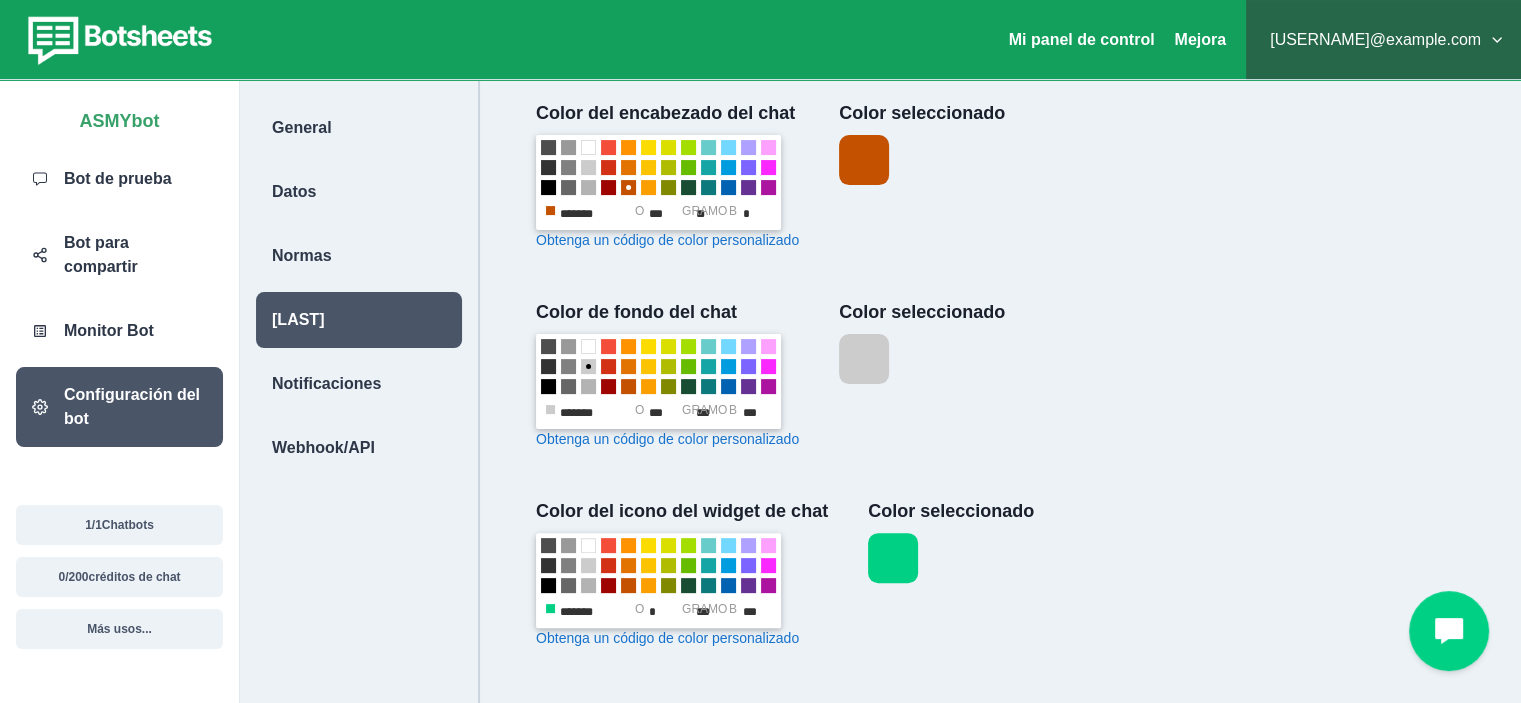 scroll, scrollTop: 500, scrollLeft: 0, axis: vertical 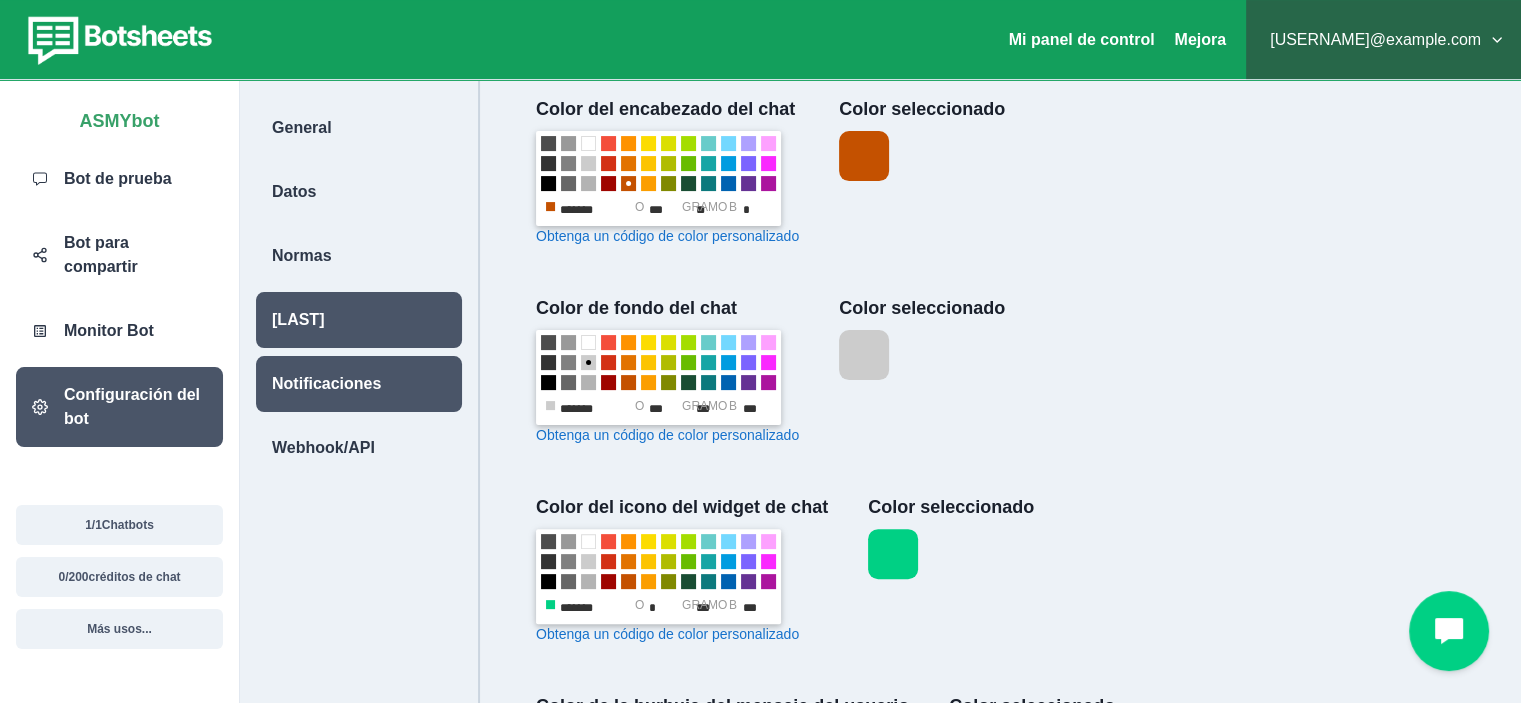 click on "Notificaciones" at bounding box center [359, 384] 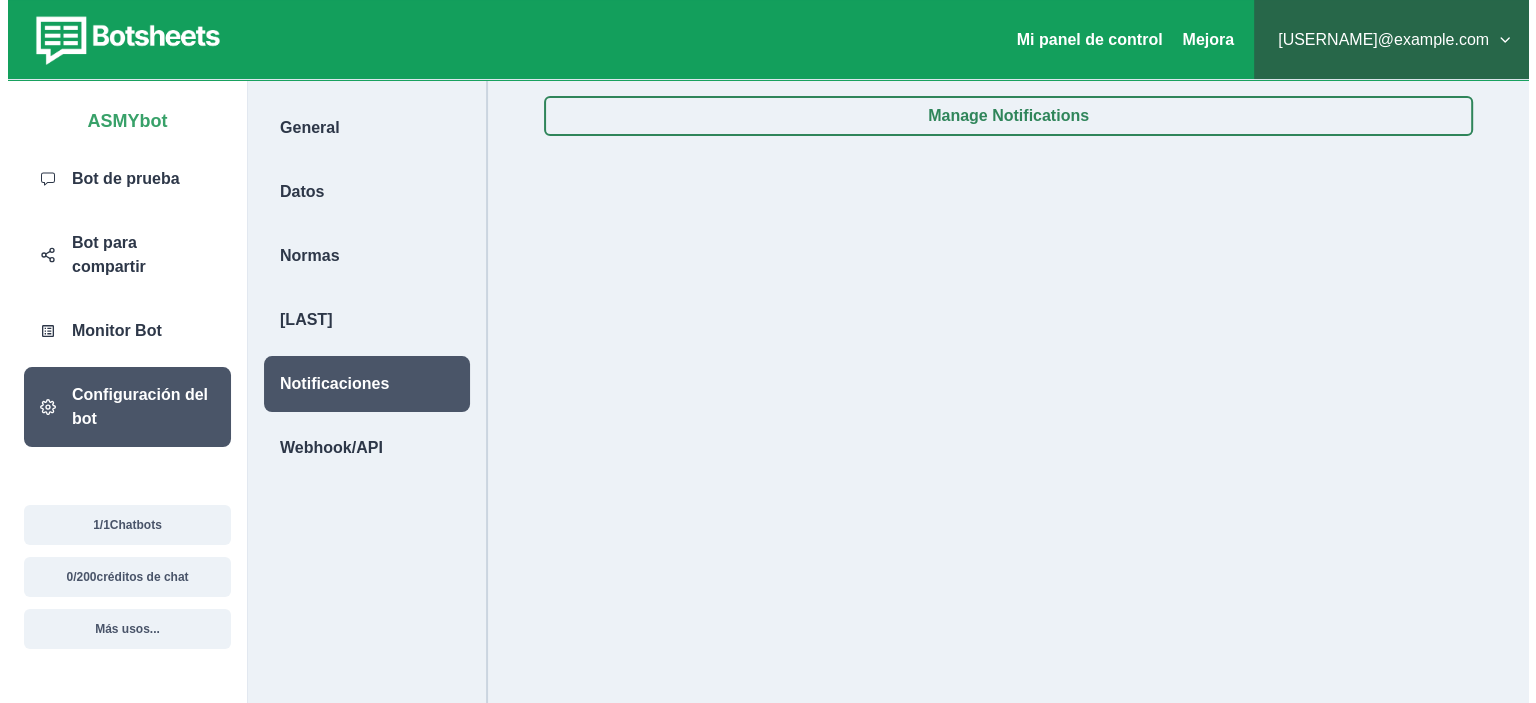 scroll, scrollTop: 0, scrollLeft: 0, axis: both 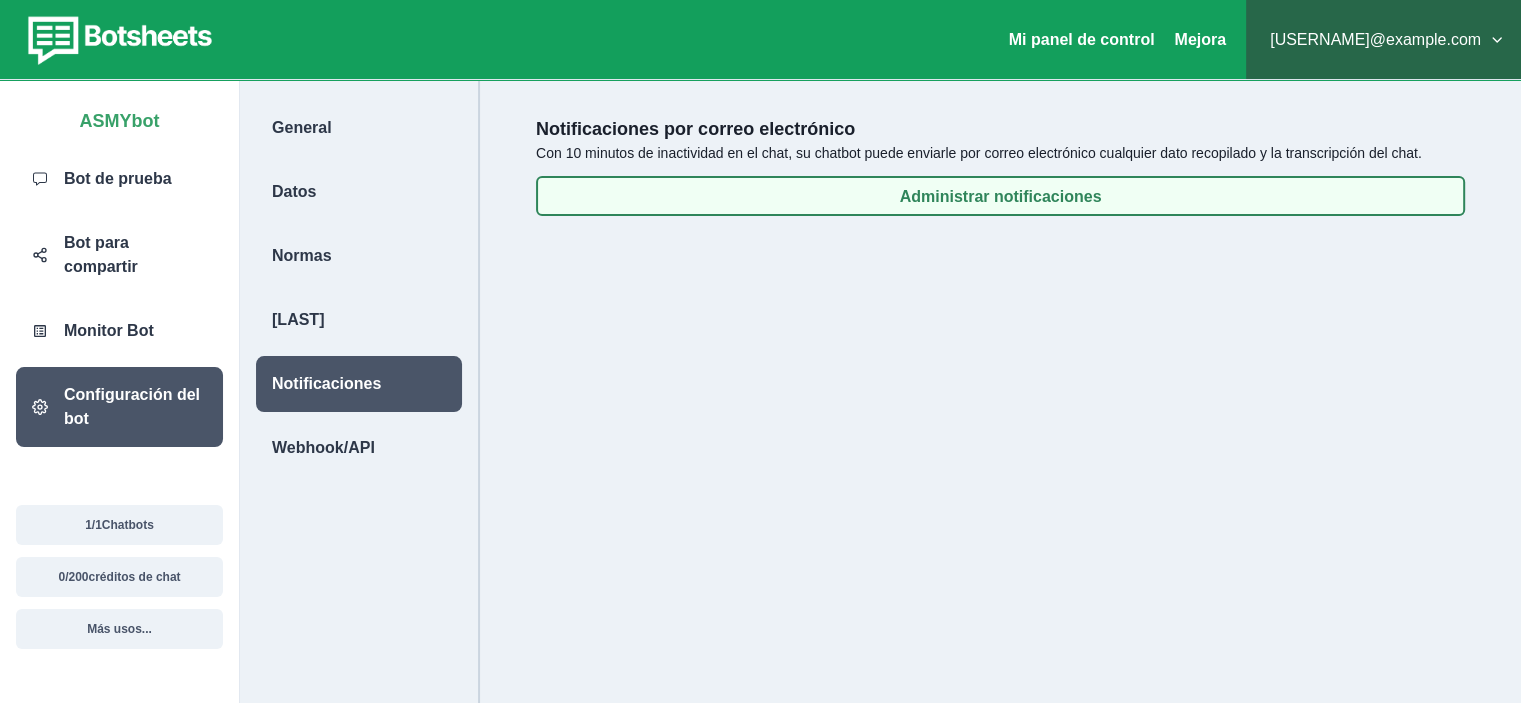 click on "Administrar notificaciones" at bounding box center [1000, 196] 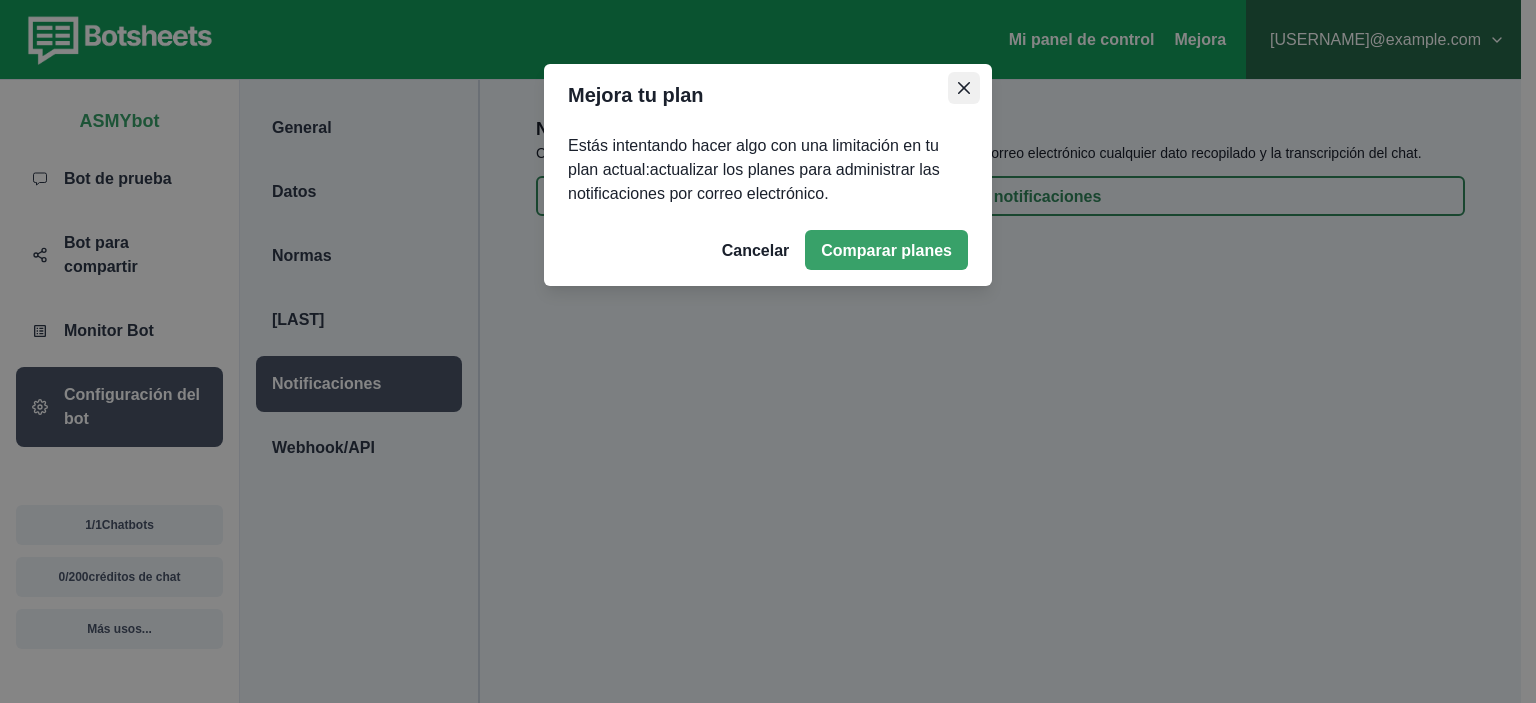 click 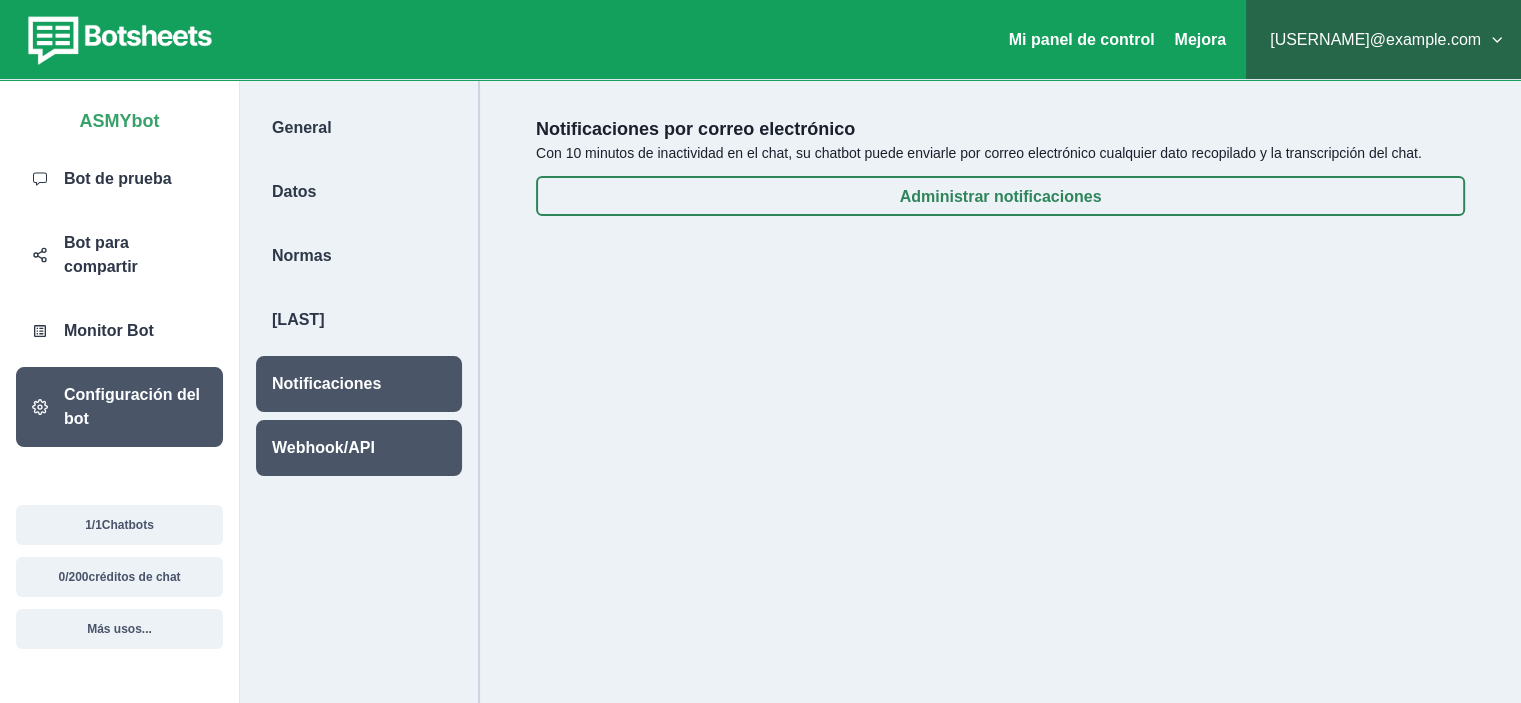 click on "Webhook/API" at bounding box center (359, 448) 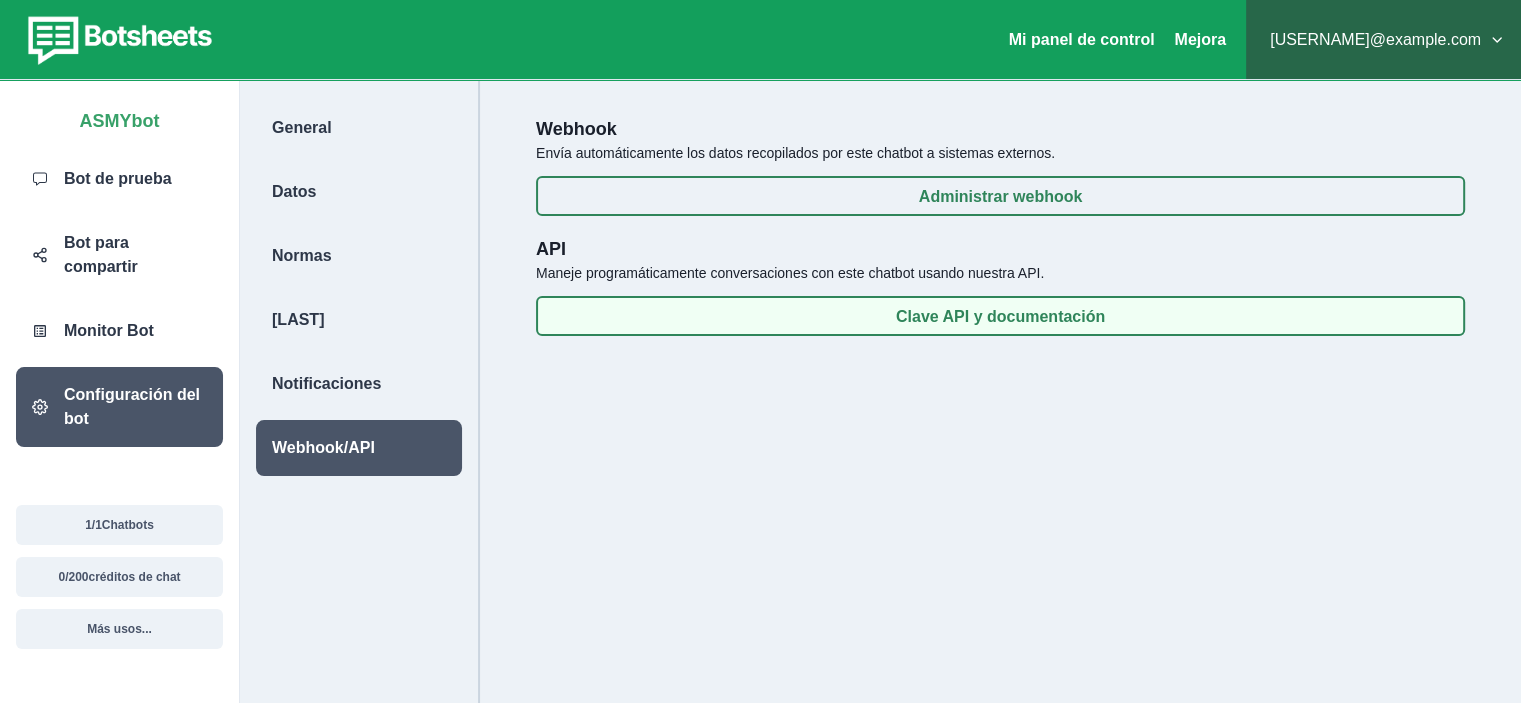 click on "Clave API y documentación" at bounding box center (1000, 316) 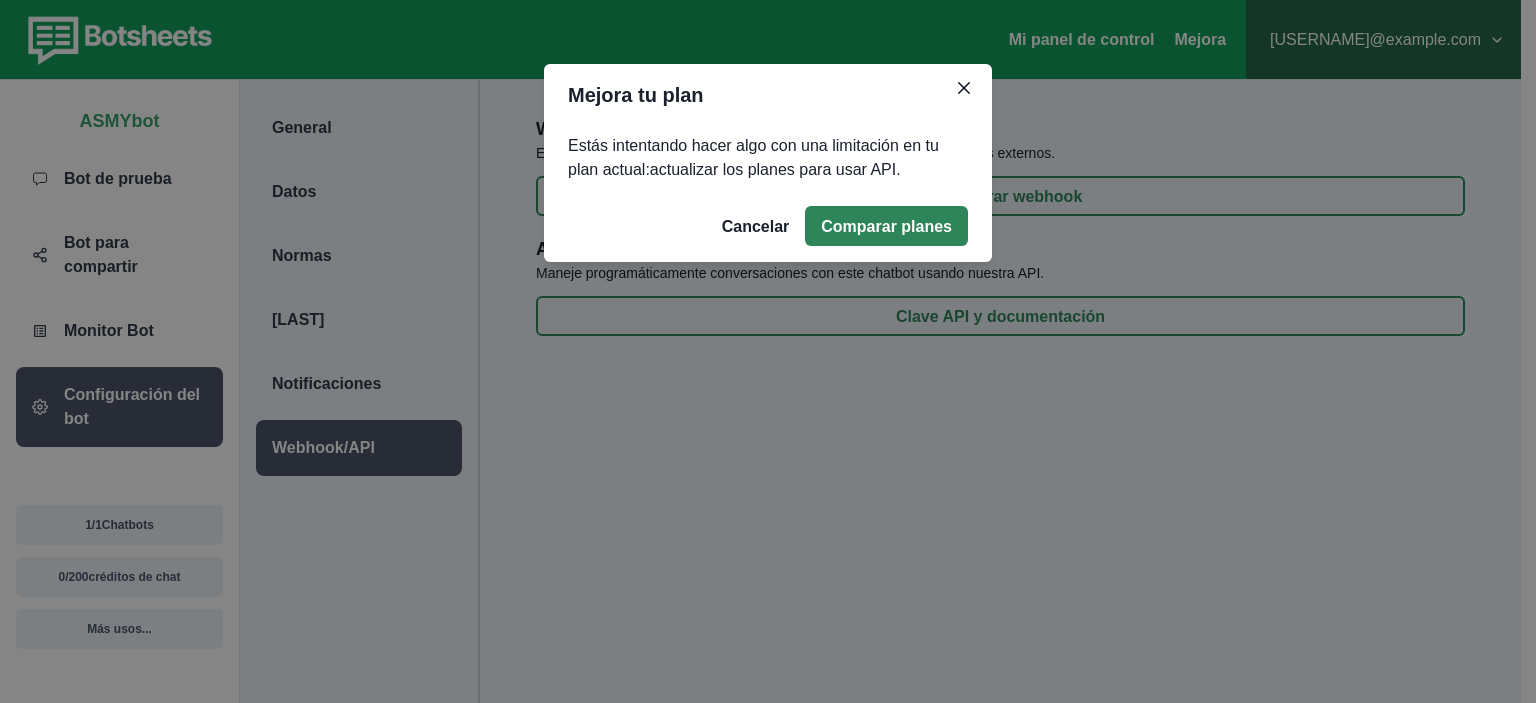 click on "Comparar planes" at bounding box center [886, 226] 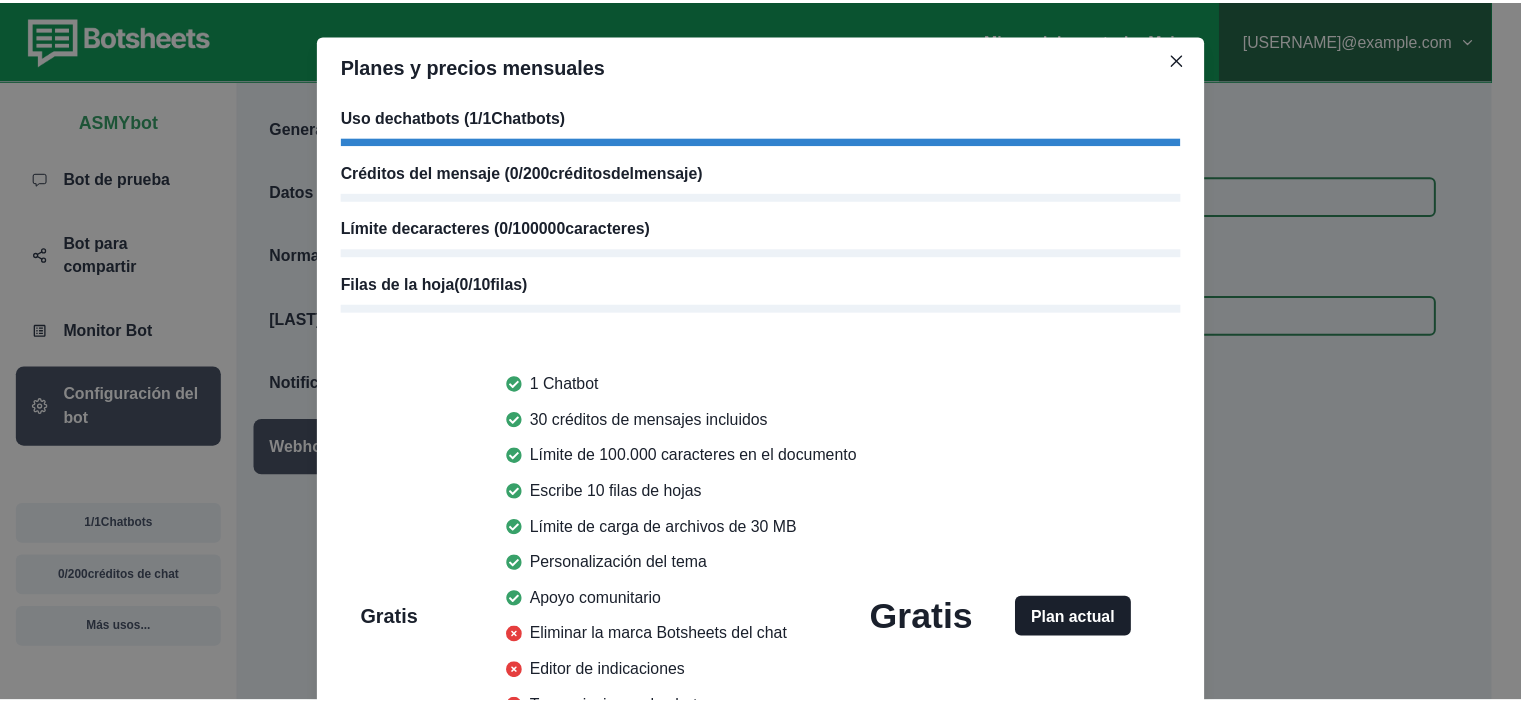 scroll, scrollTop: 0, scrollLeft: 0, axis: both 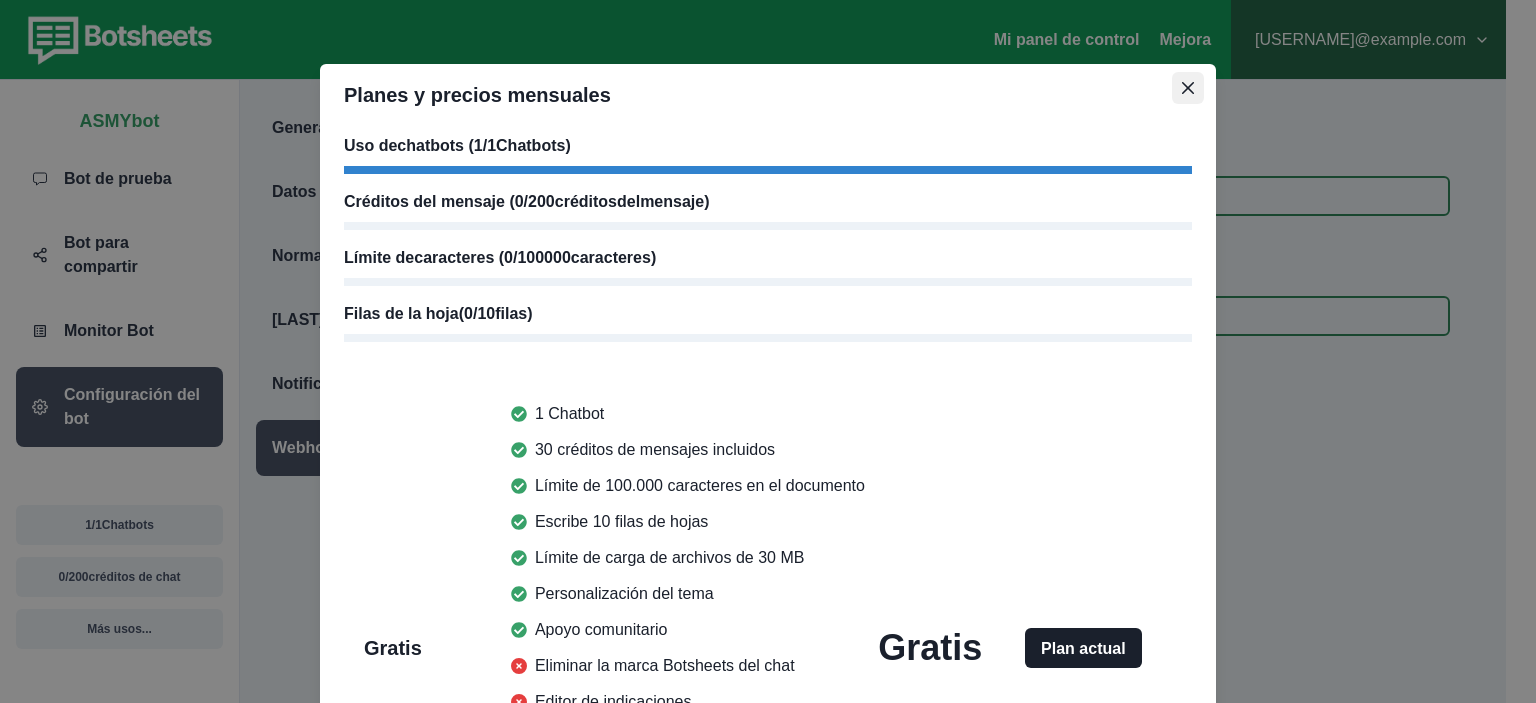 click at bounding box center (1188, 88) 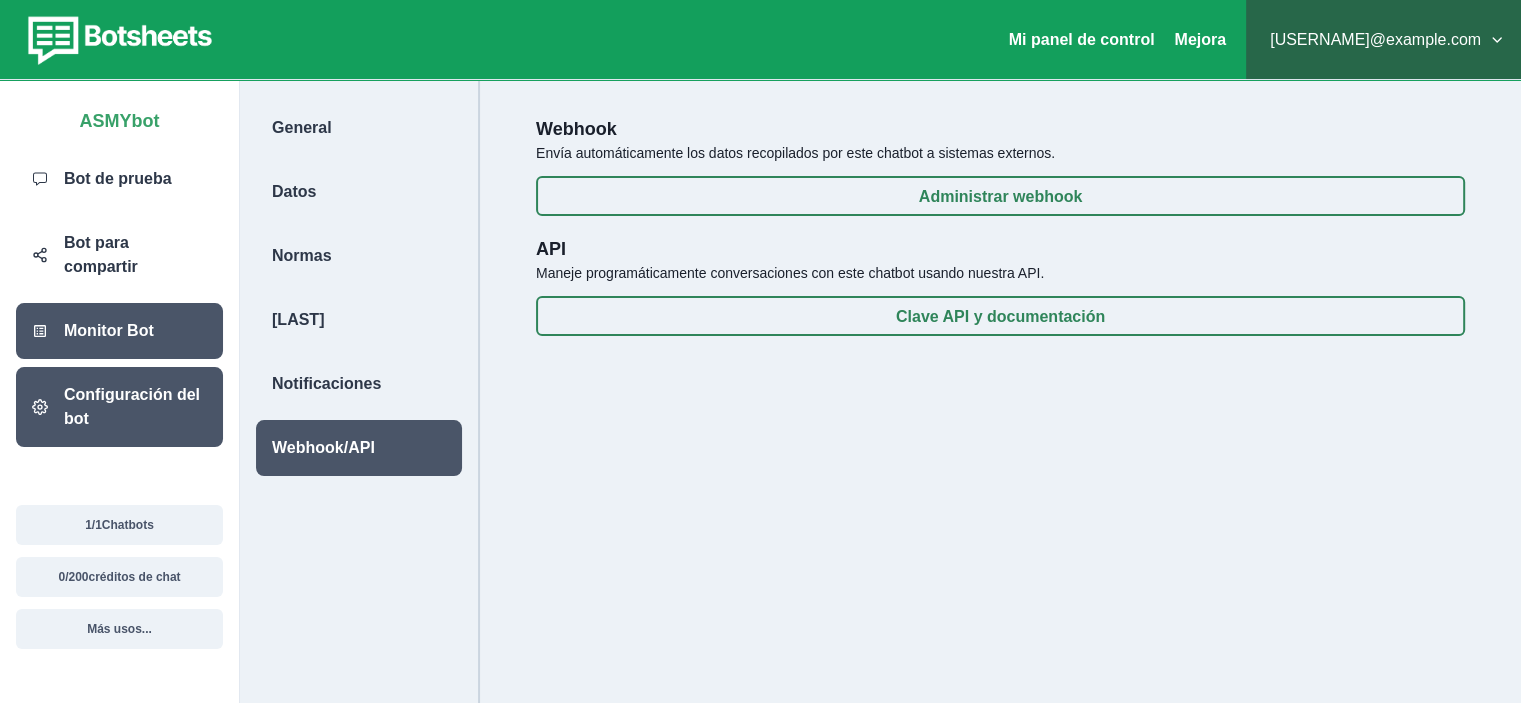 click on "Monitor Bot" at bounding box center [109, 330] 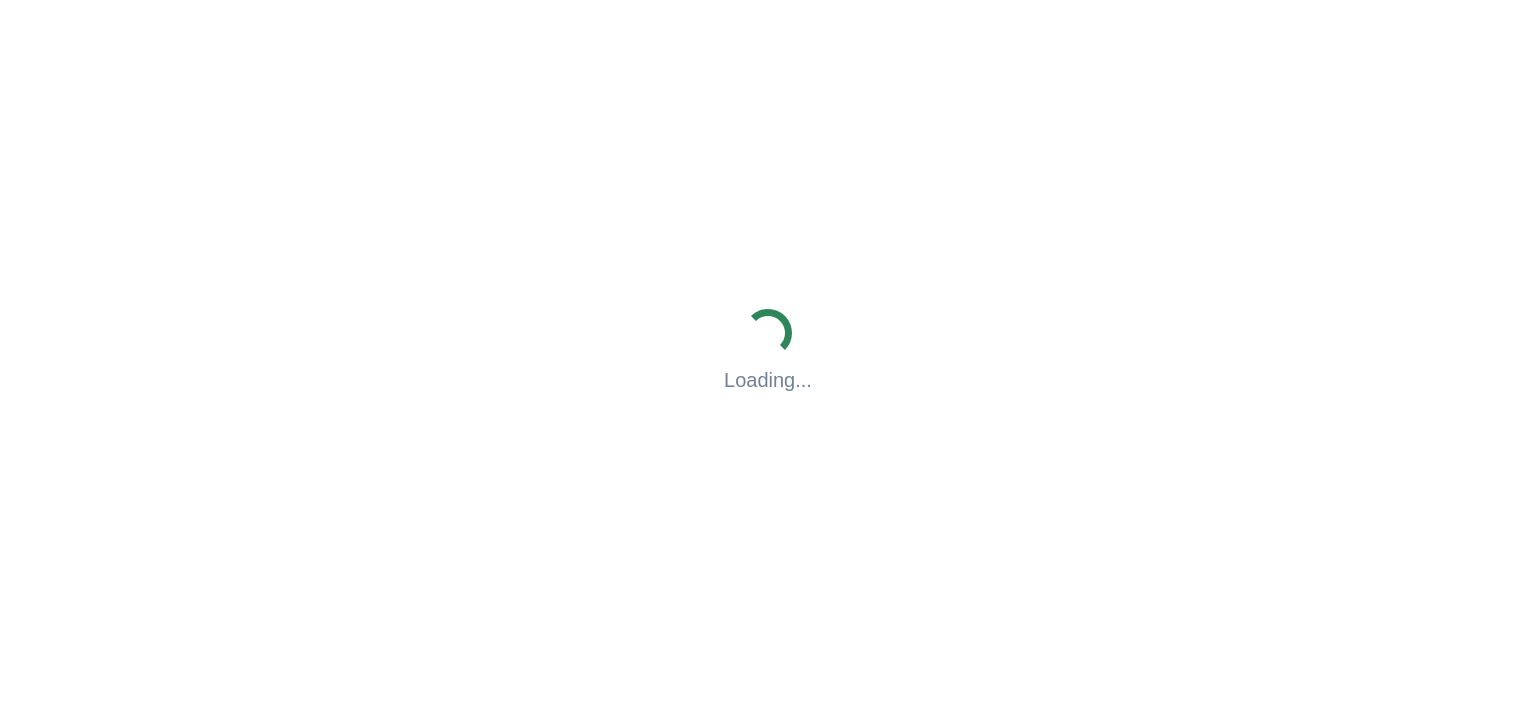 scroll, scrollTop: 0, scrollLeft: 0, axis: both 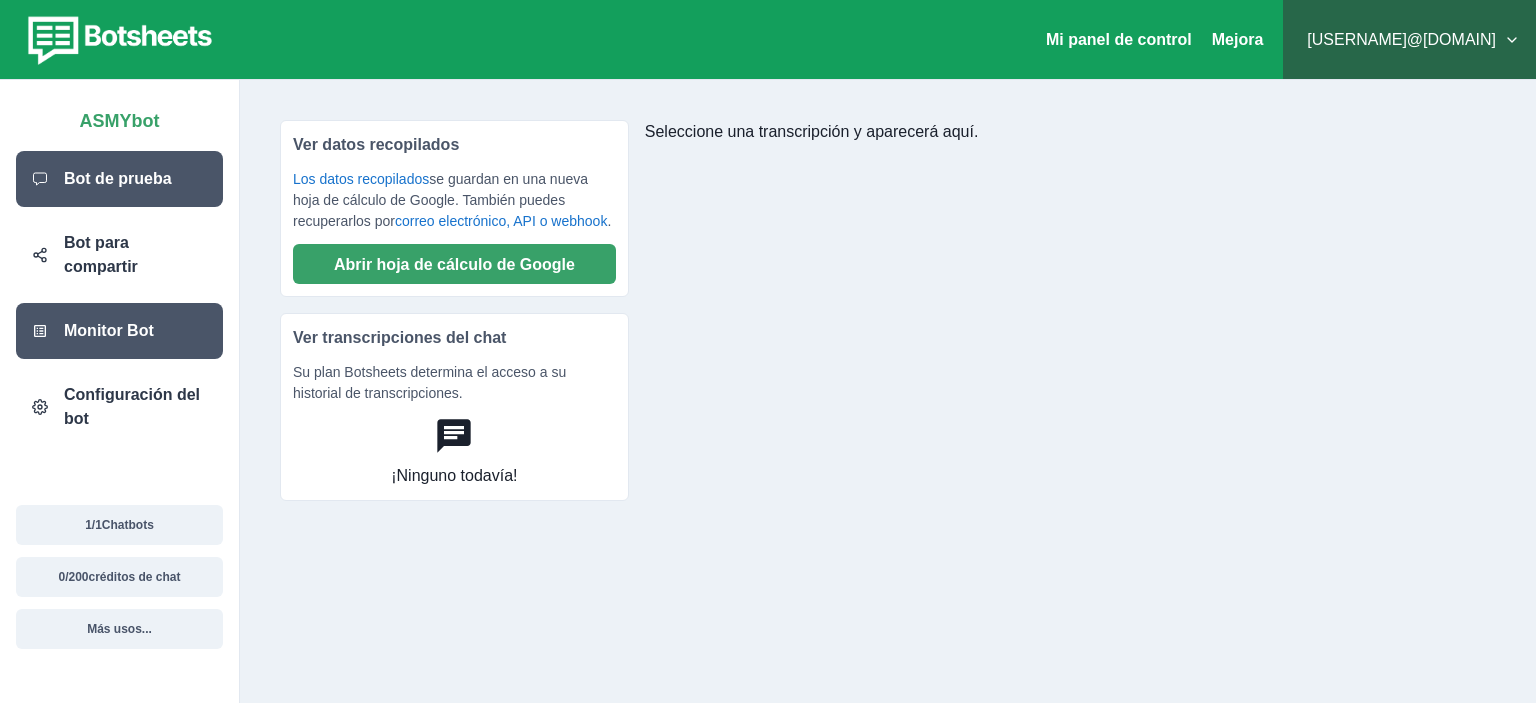 click on "Bot de prueba" at bounding box center [118, 178] 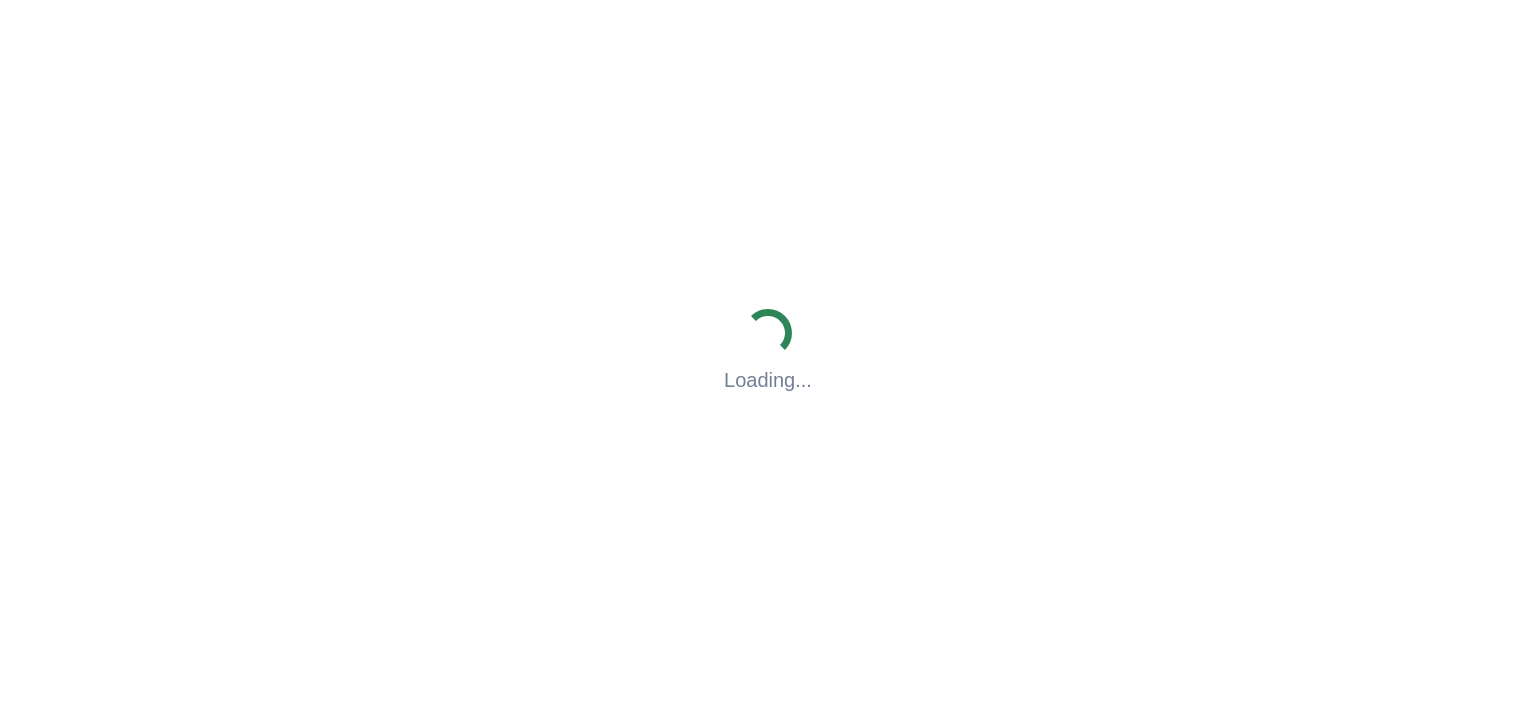 scroll, scrollTop: 0, scrollLeft: 0, axis: both 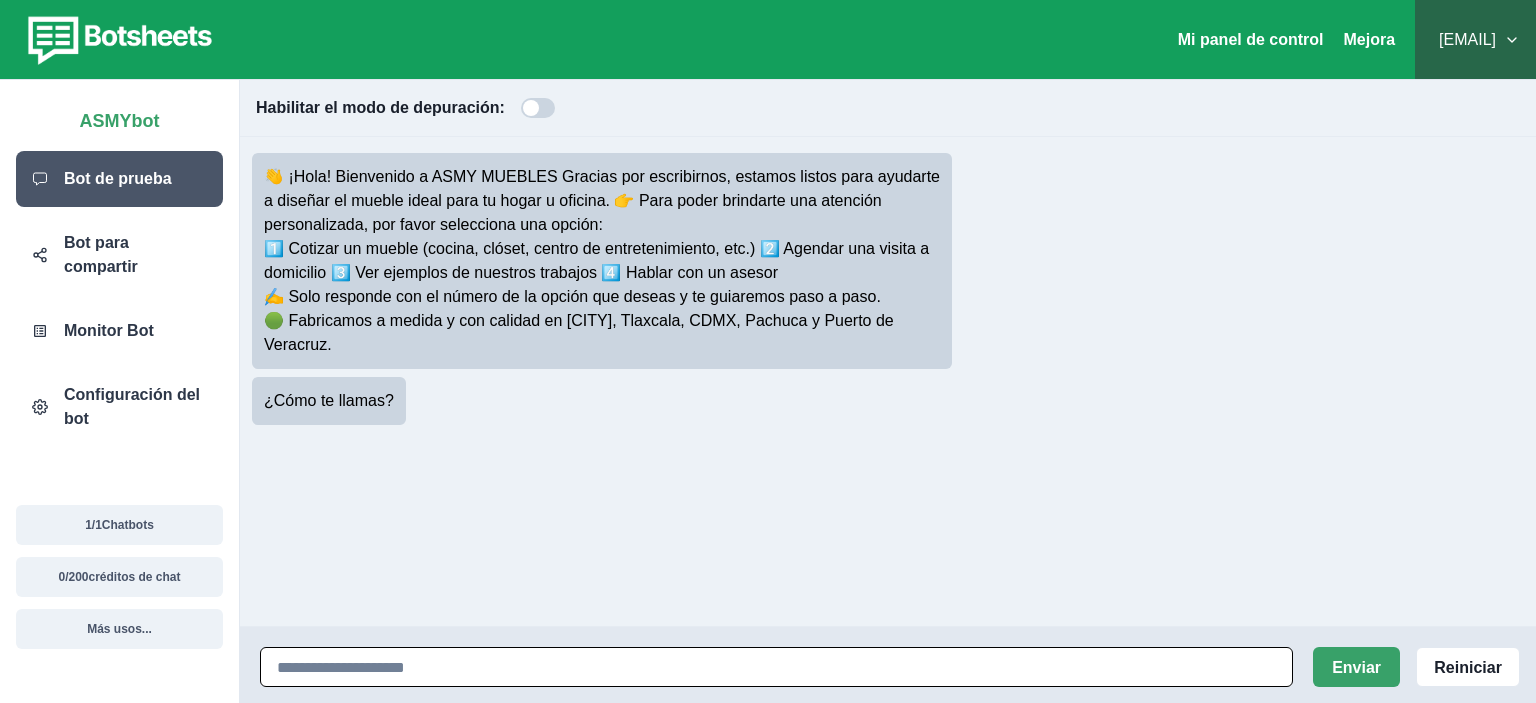 click at bounding box center (776, 667) 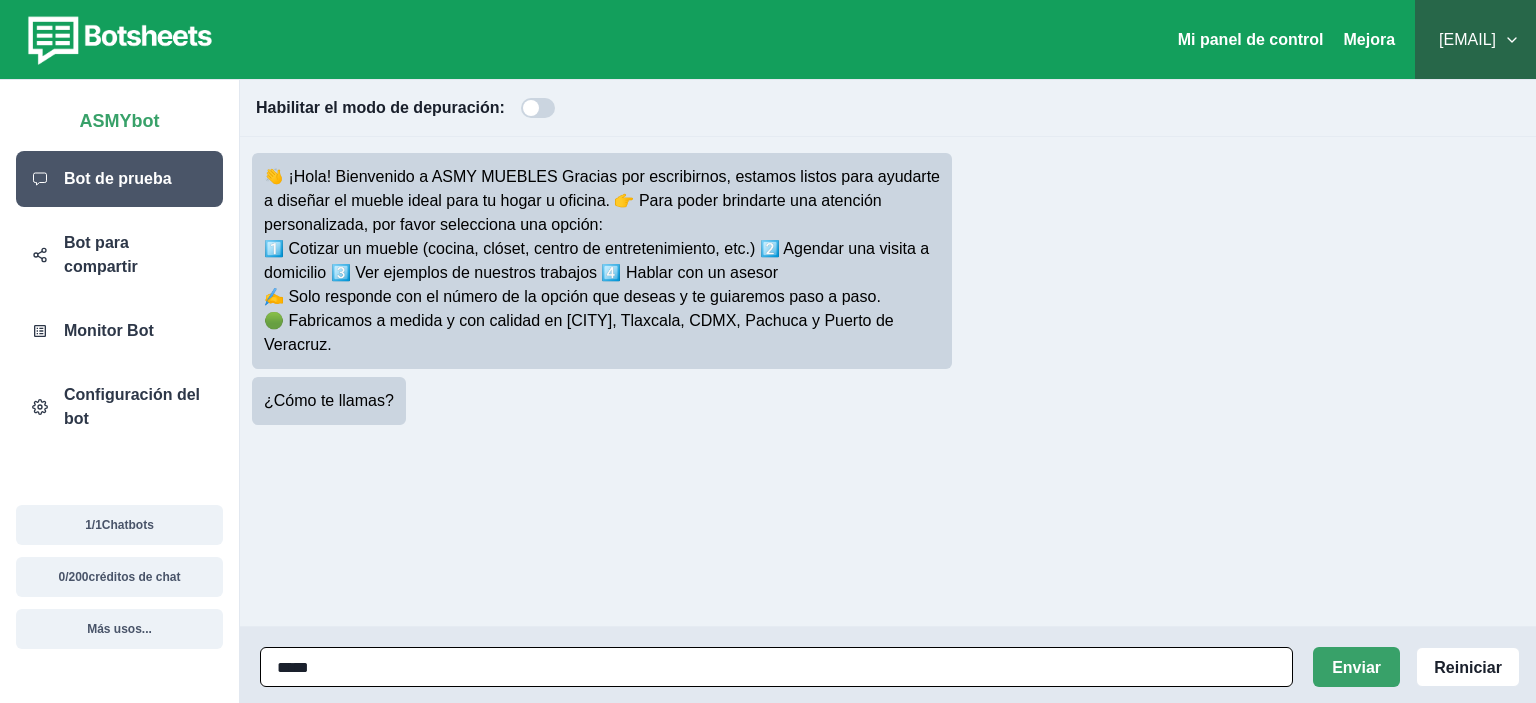 type on "******" 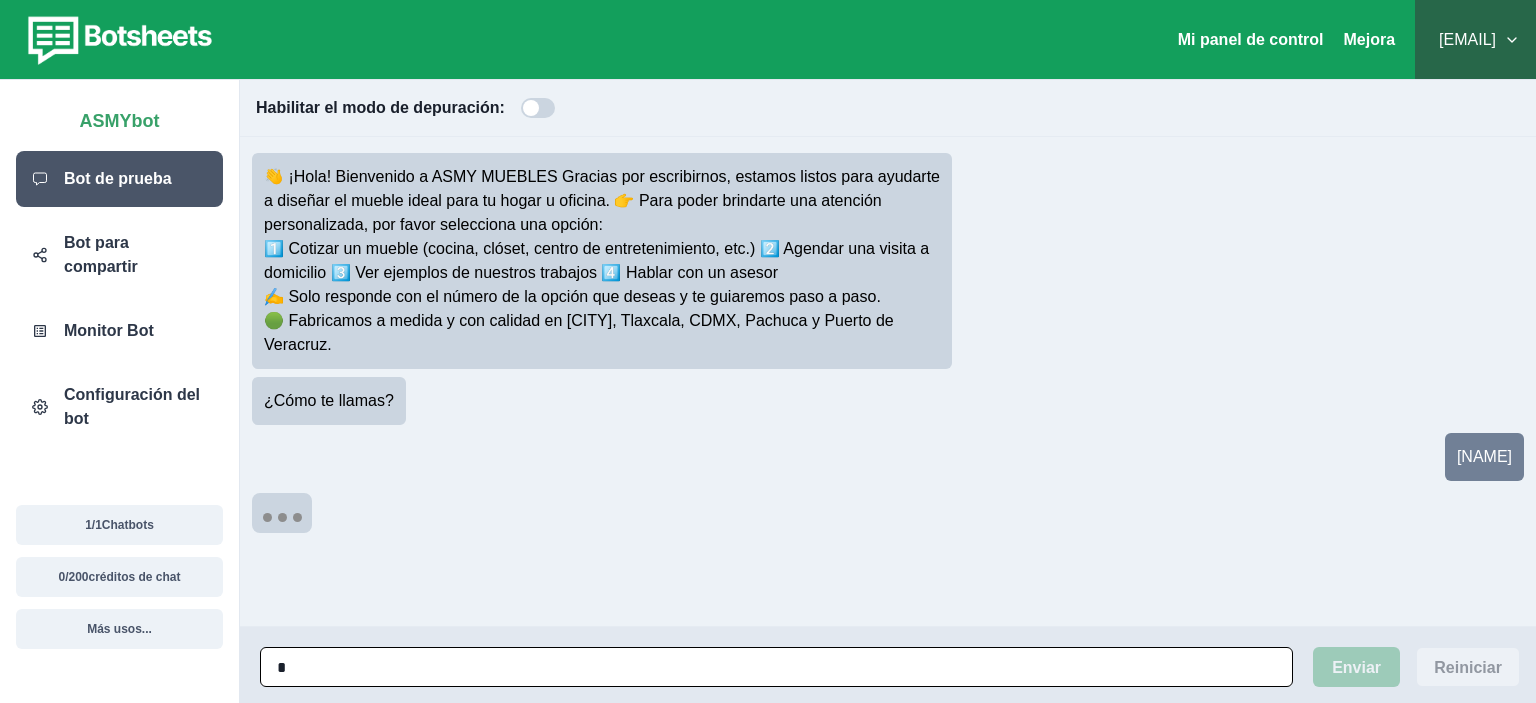 type on "*" 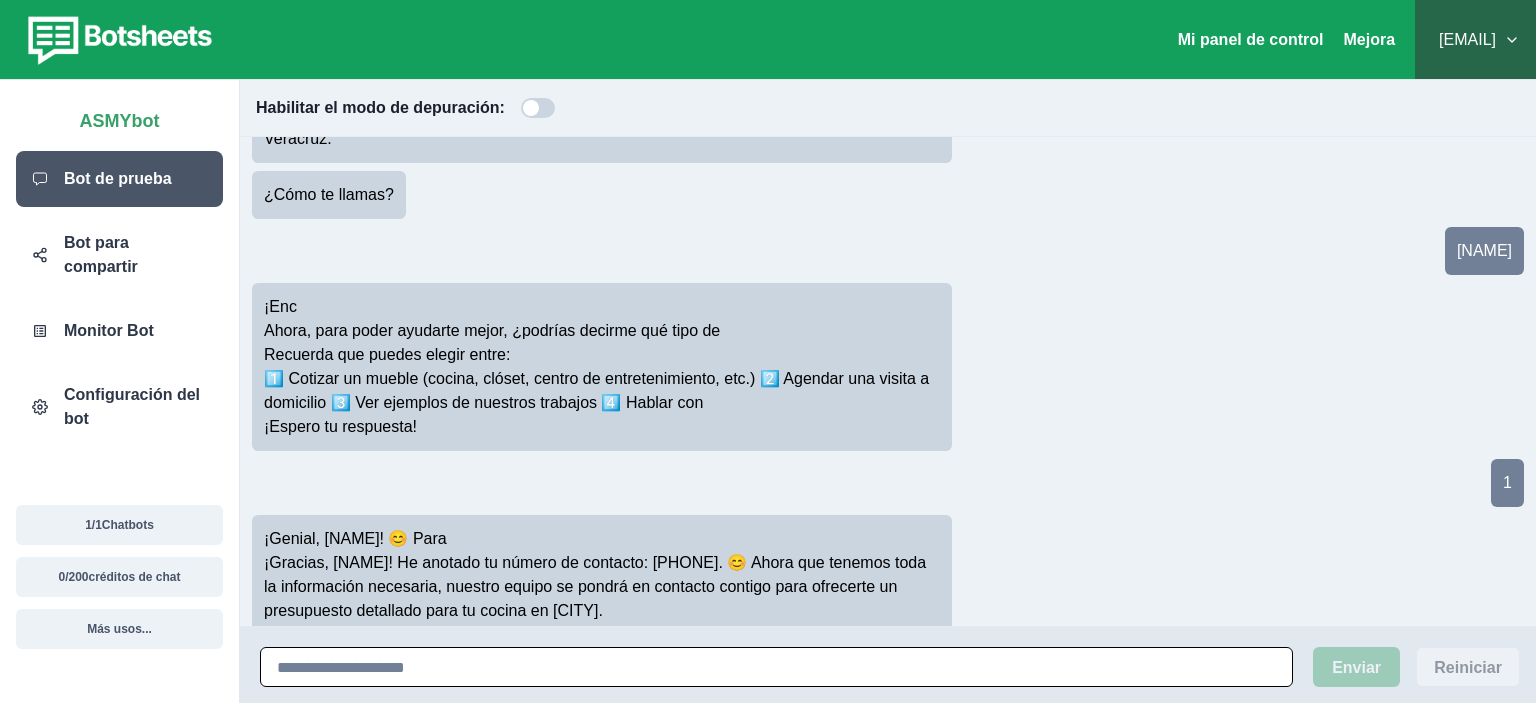 scroll, scrollTop: 206, scrollLeft: 0, axis: vertical 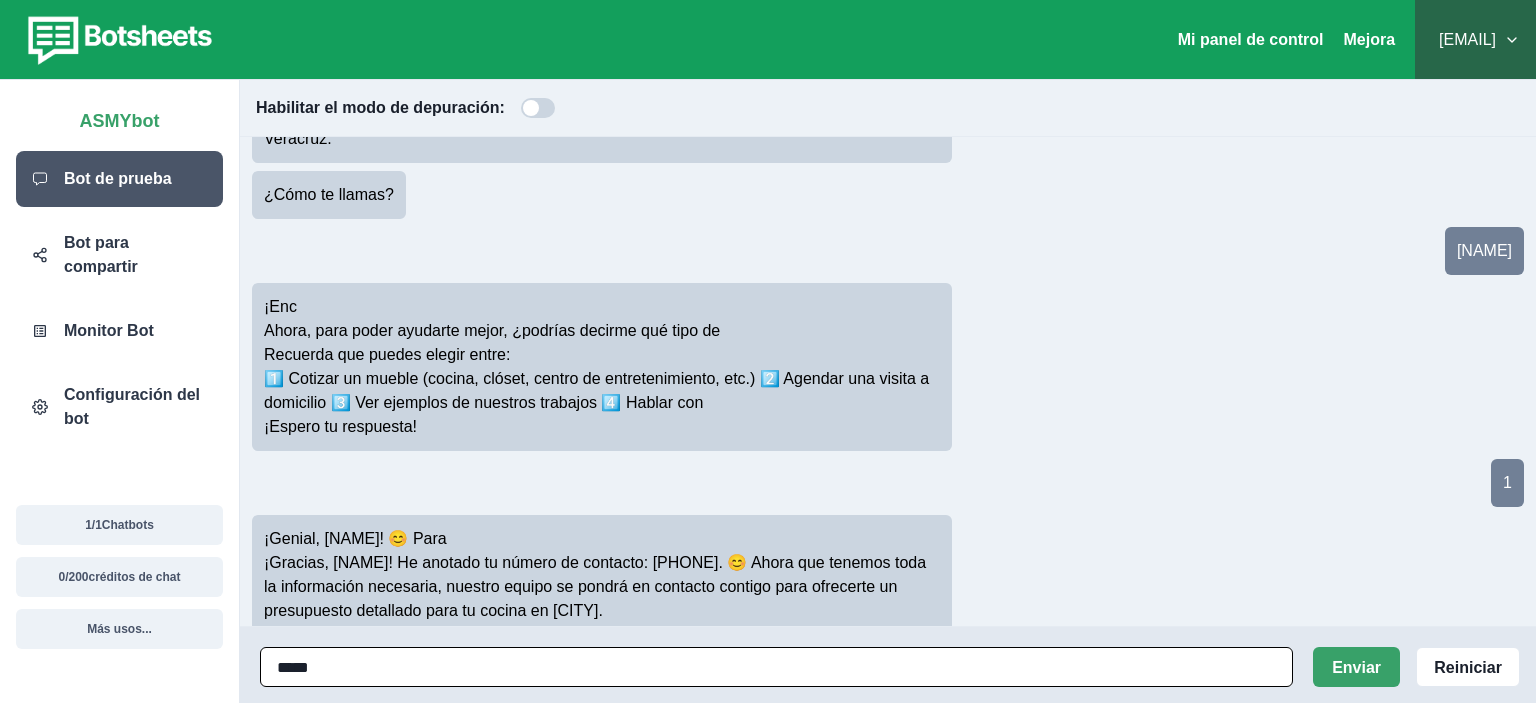 type on "******" 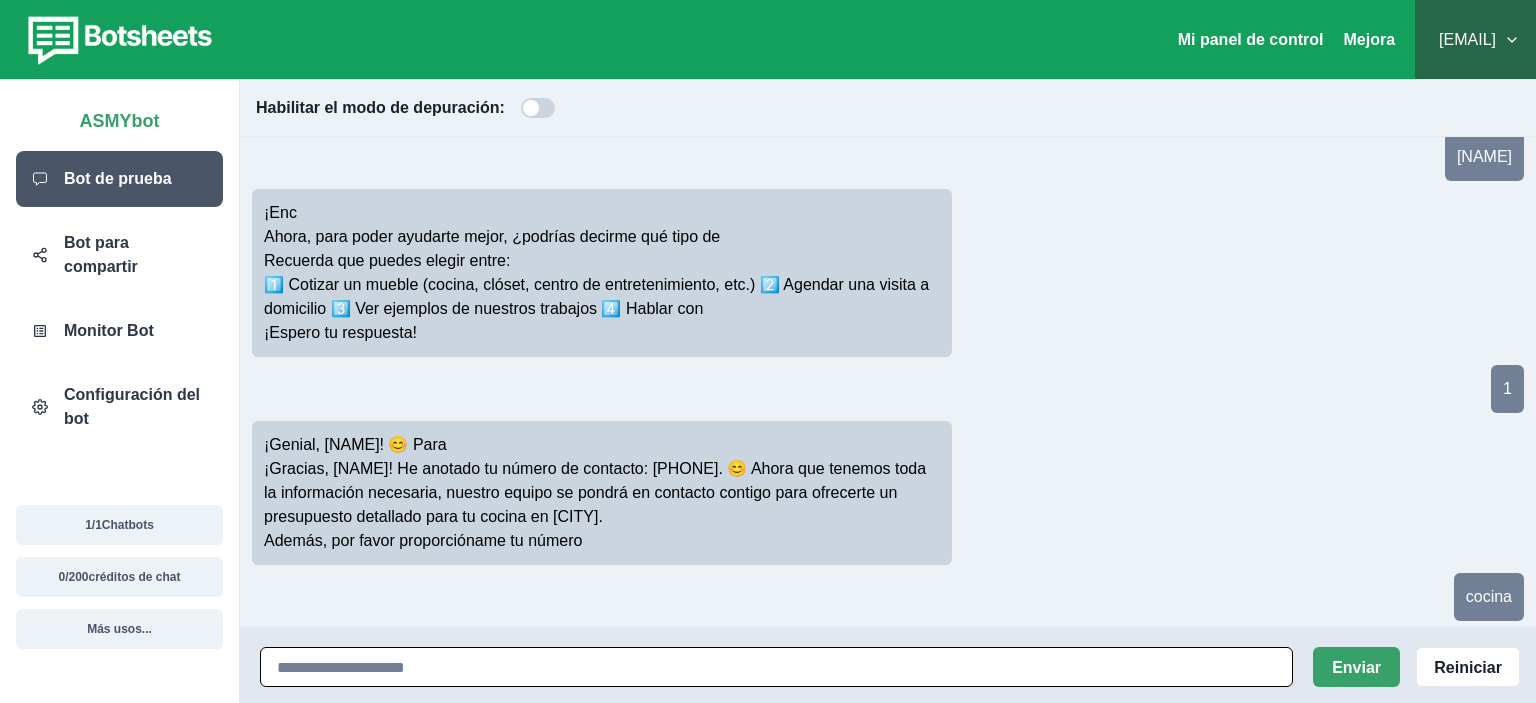 scroll, scrollTop: 390, scrollLeft: 0, axis: vertical 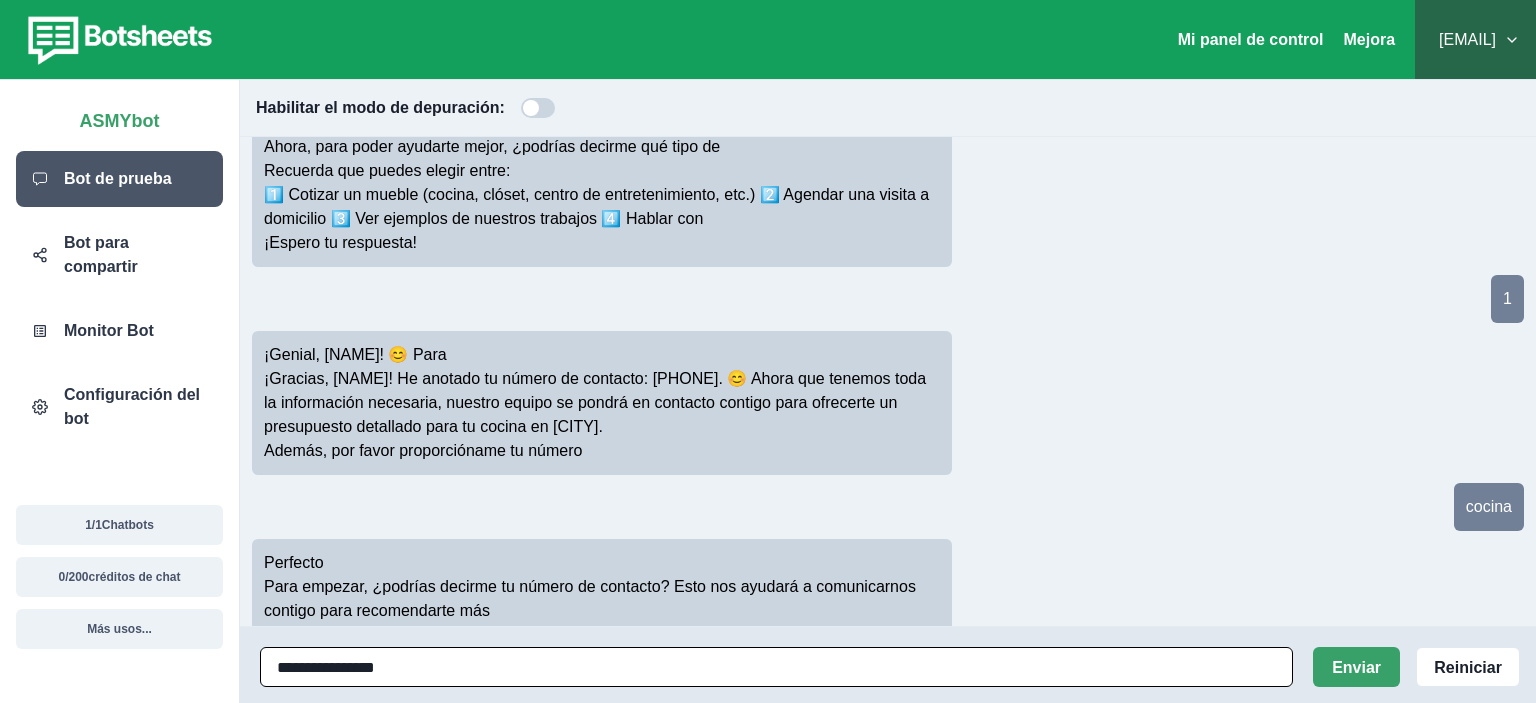 type on "**********" 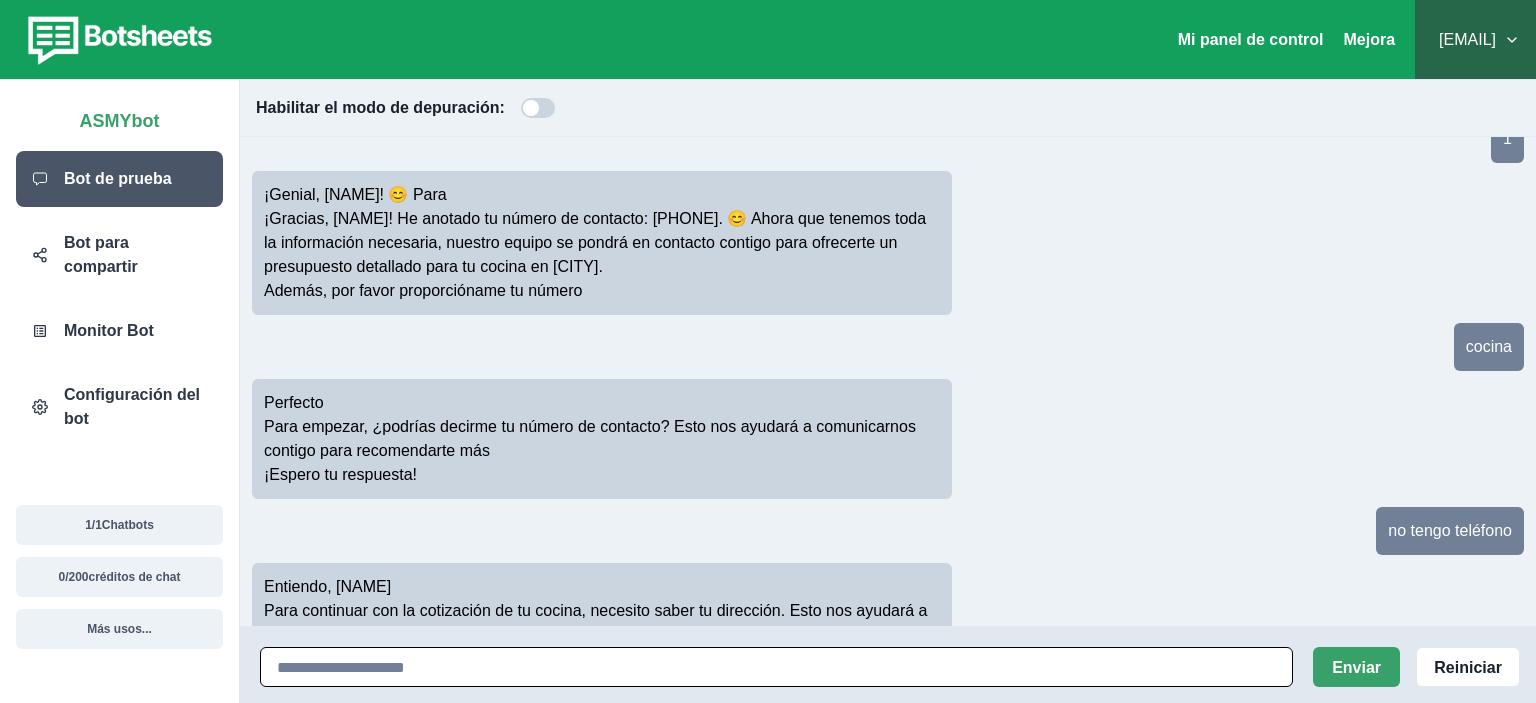 scroll, scrollTop: 574, scrollLeft: 0, axis: vertical 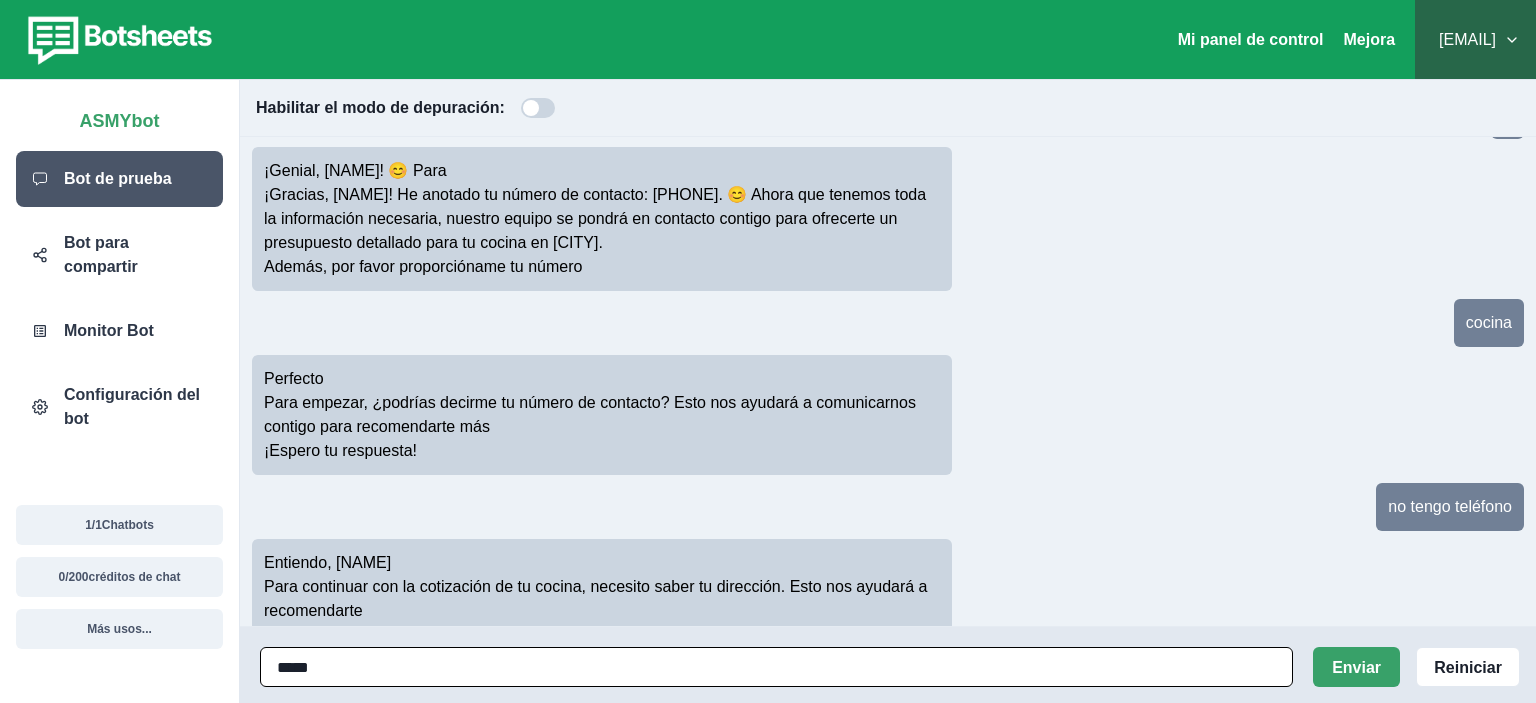 type on "******" 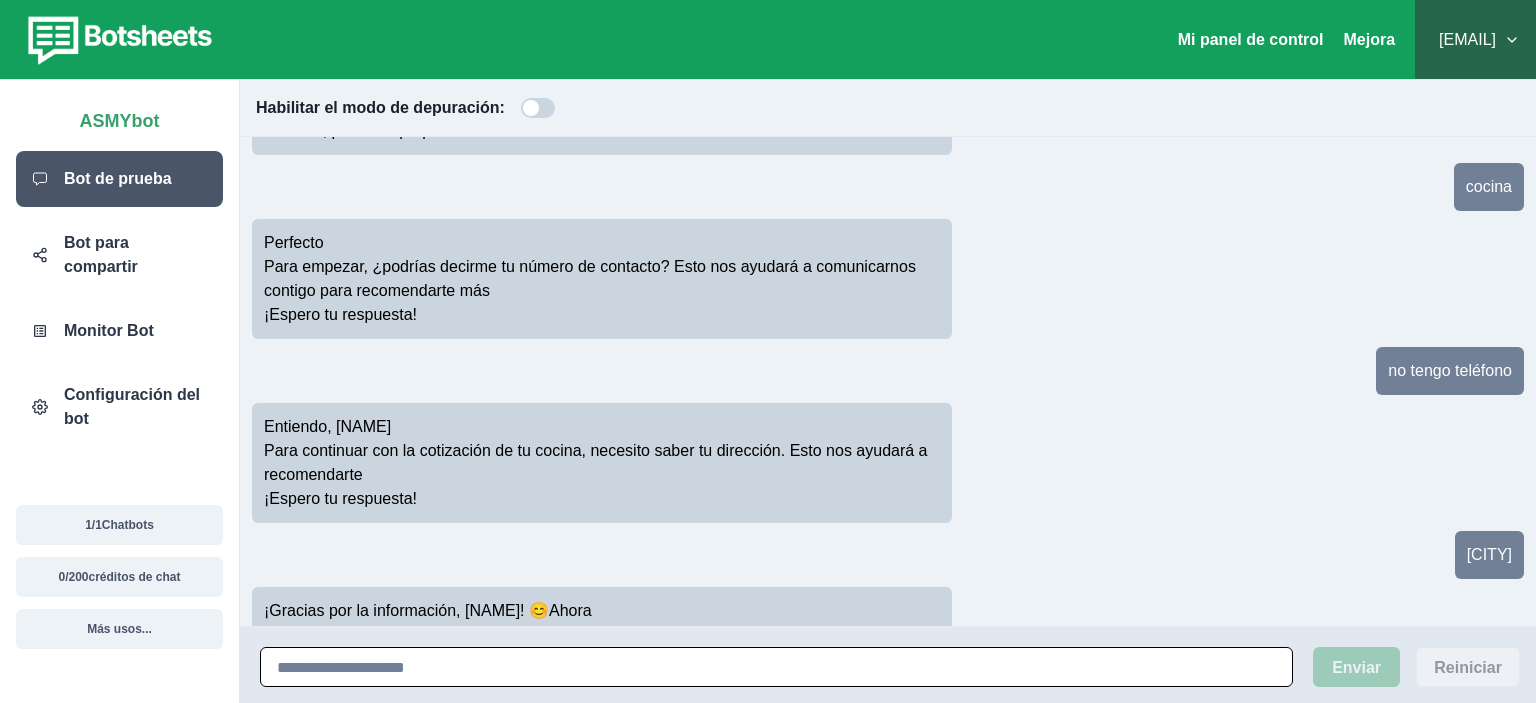 scroll, scrollTop: 758, scrollLeft: 0, axis: vertical 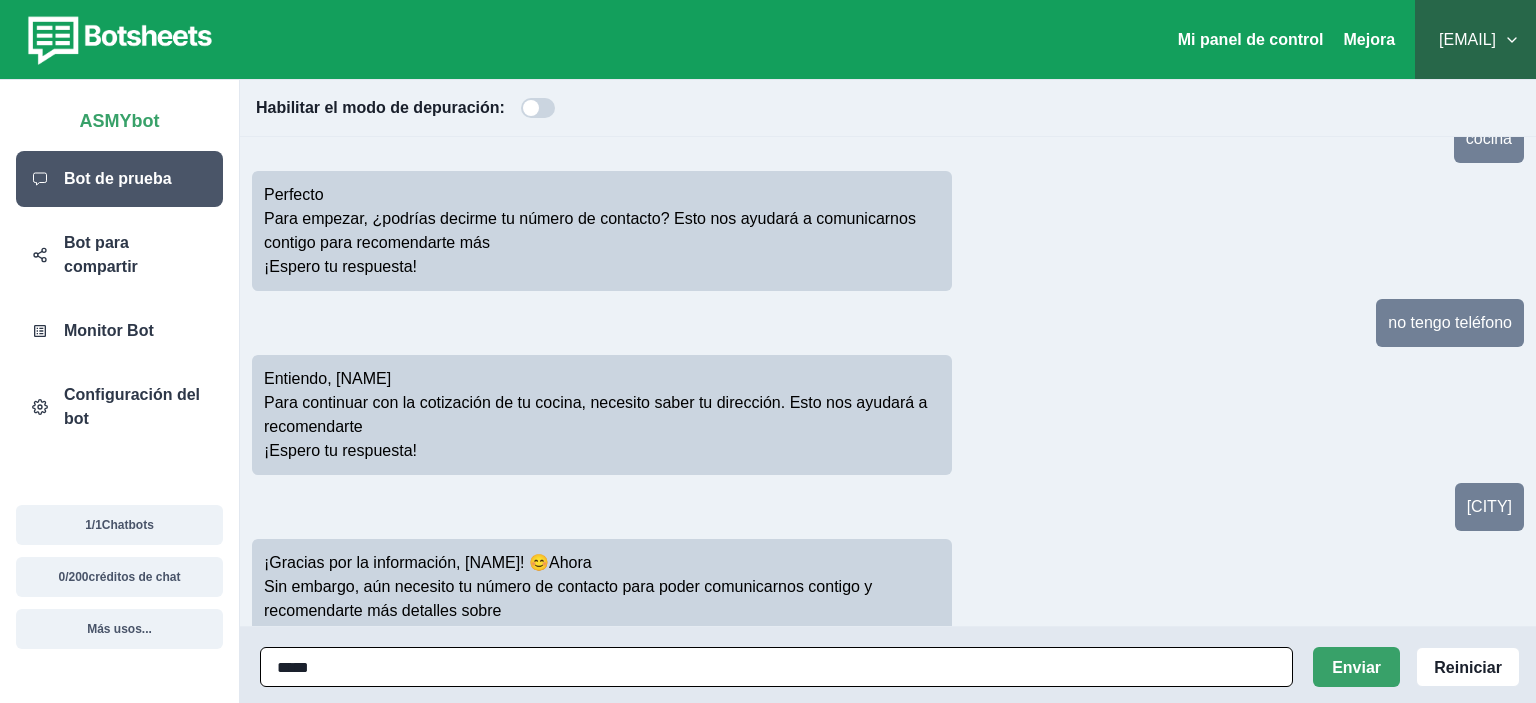 type on "******" 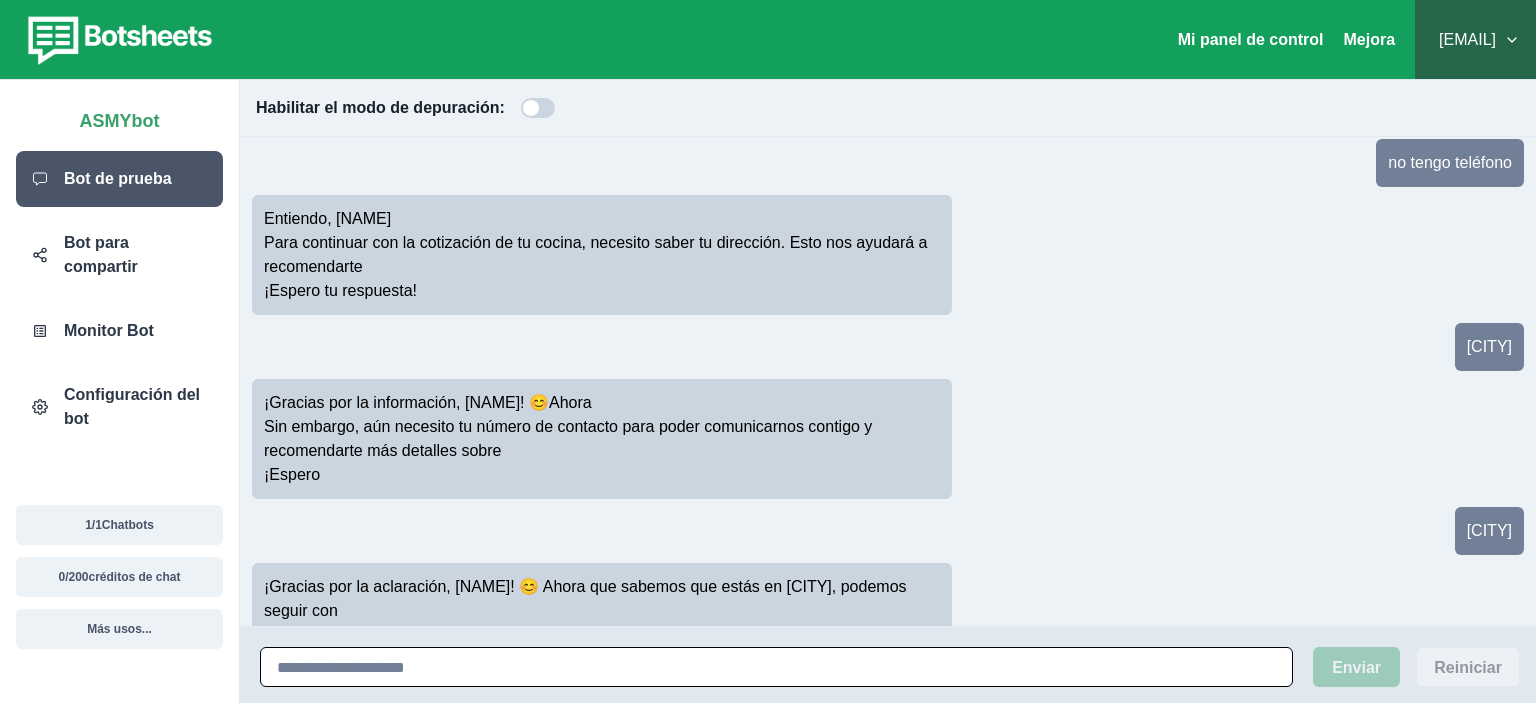 scroll, scrollTop: 966, scrollLeft: 0, axis: vertical 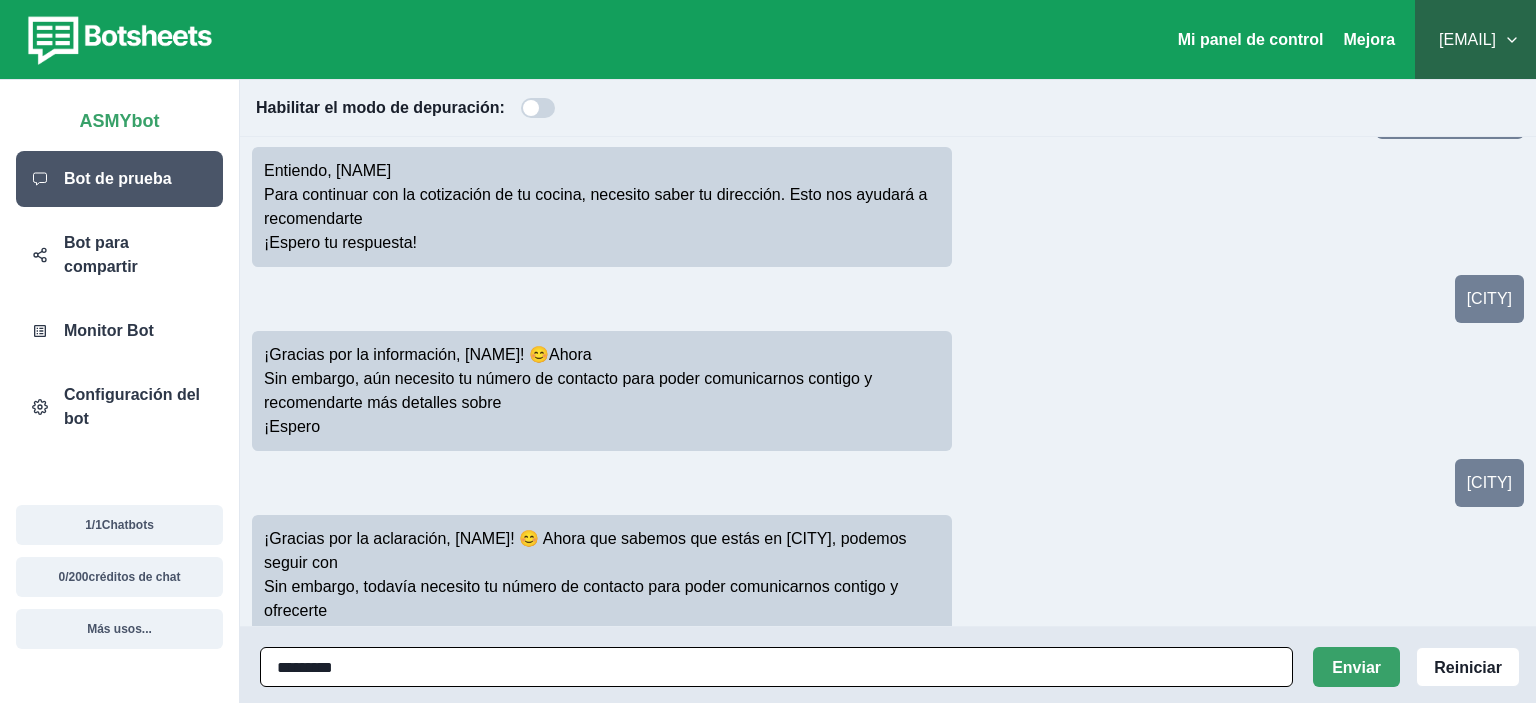 type on "**********" 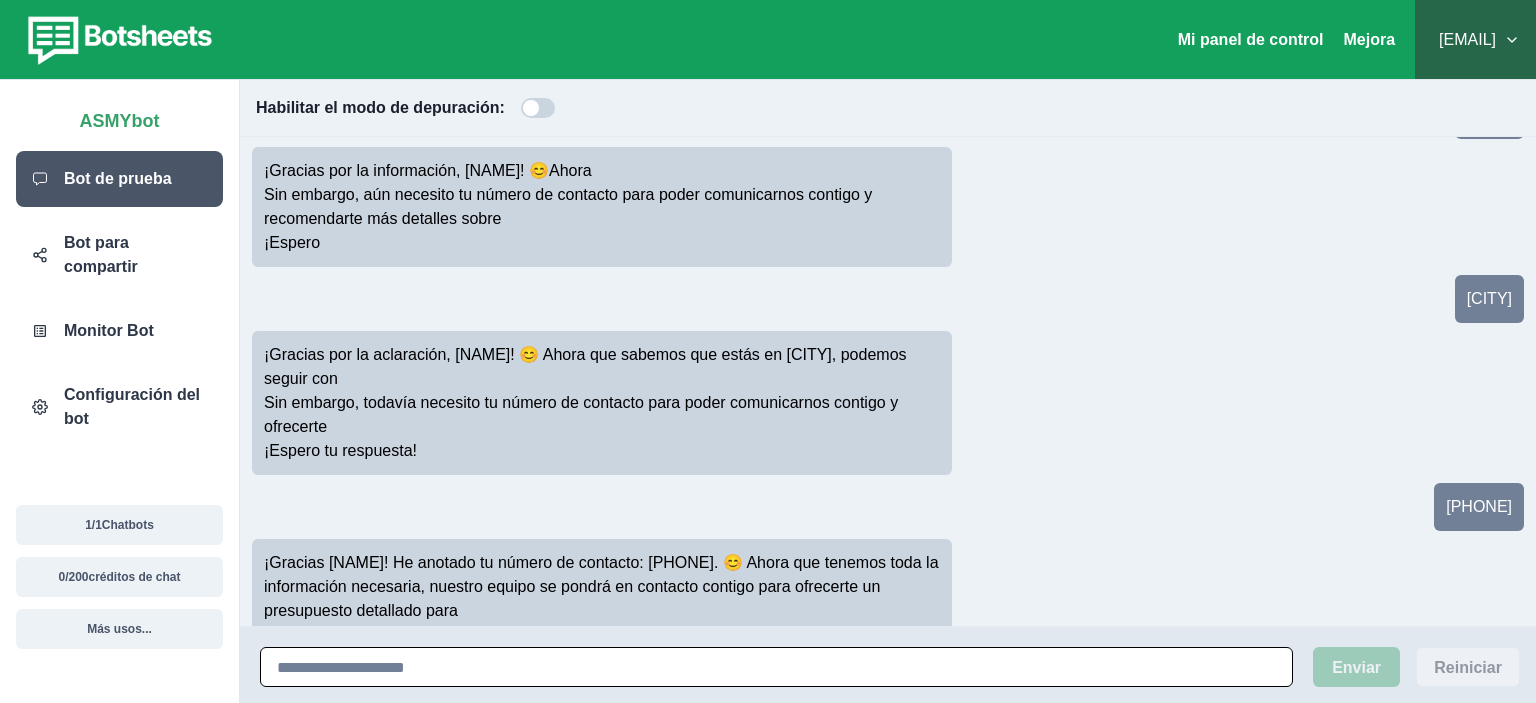 scroll, scrollTop: 1150, scrollLeft: 0, axis: vertical 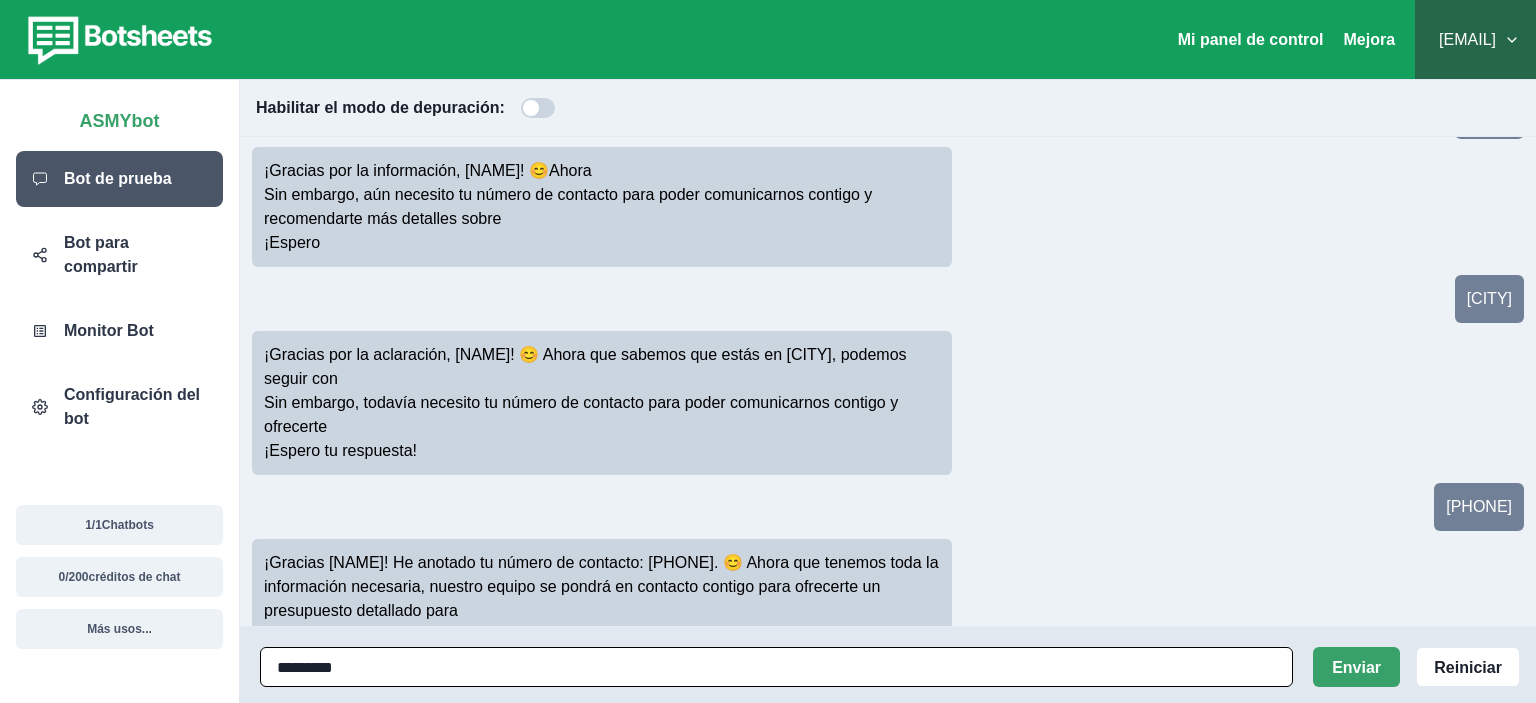 type on "**********" 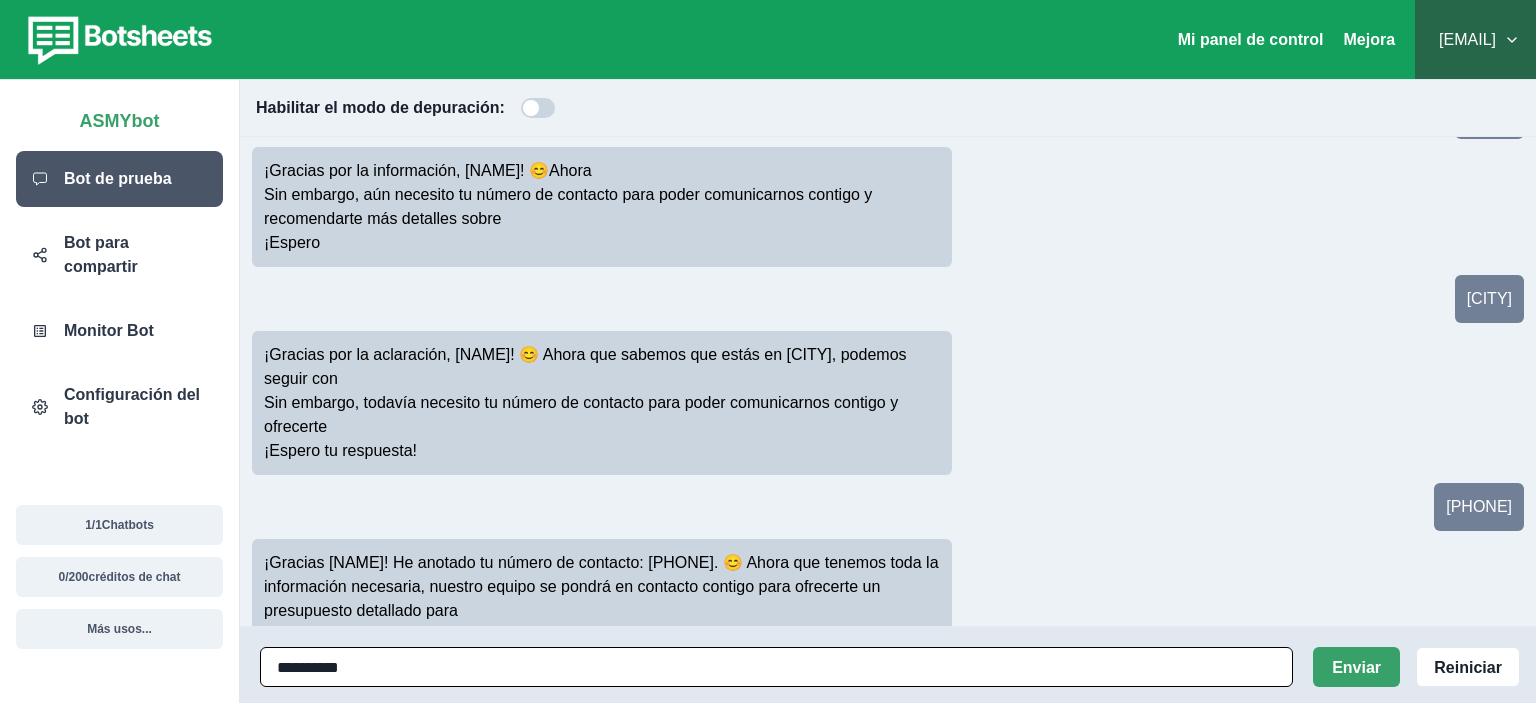type 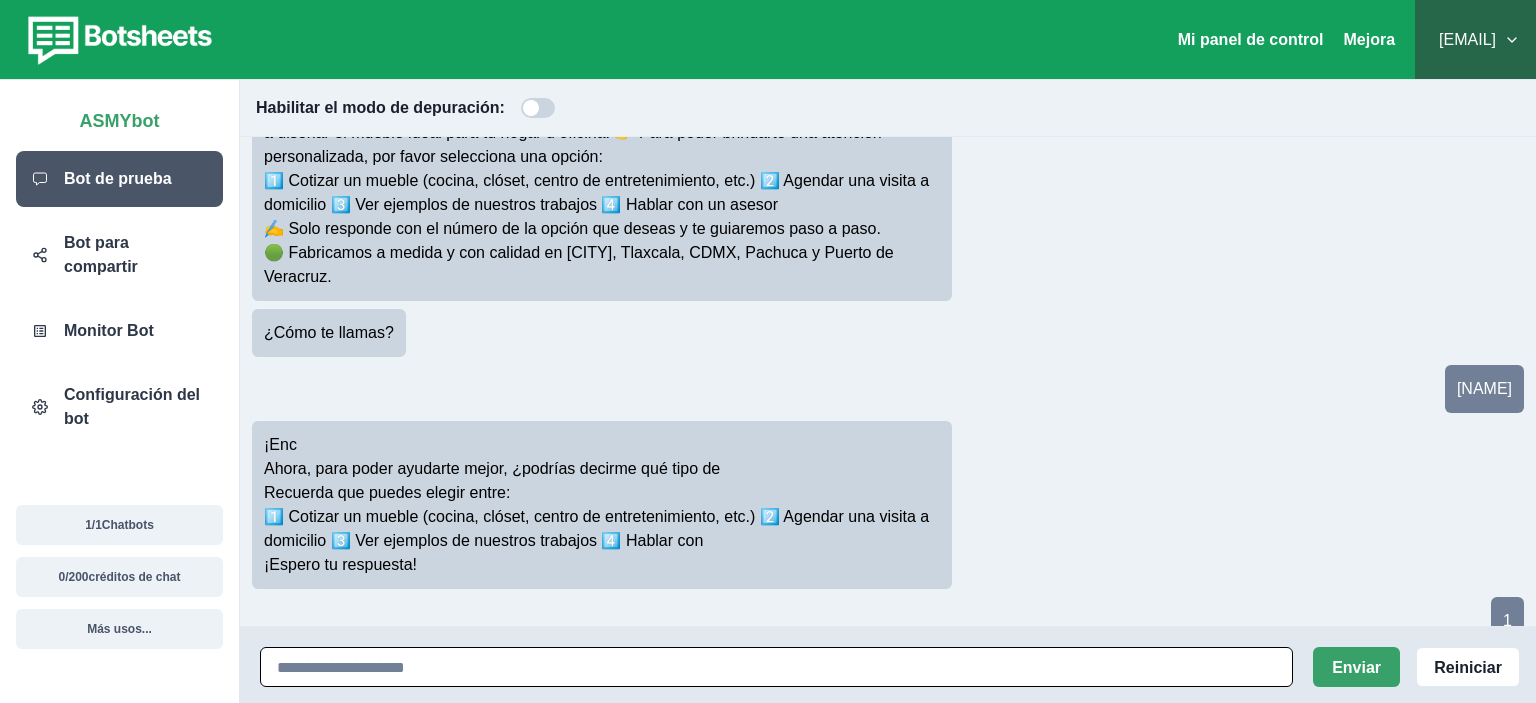 scroll, scrollTop: 0, scrollLeft: 0, axis: both 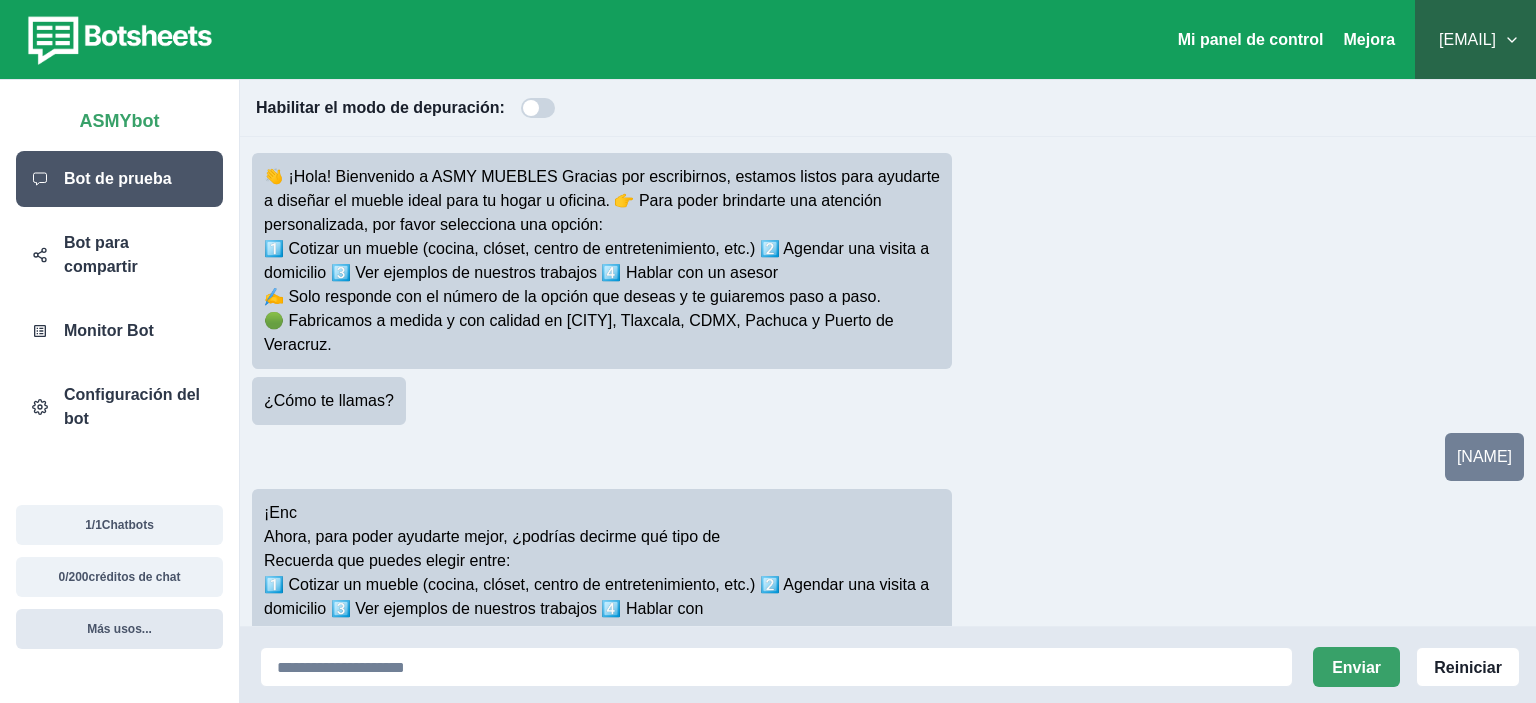click on "Más usos..." at bounding box center [119, 629] 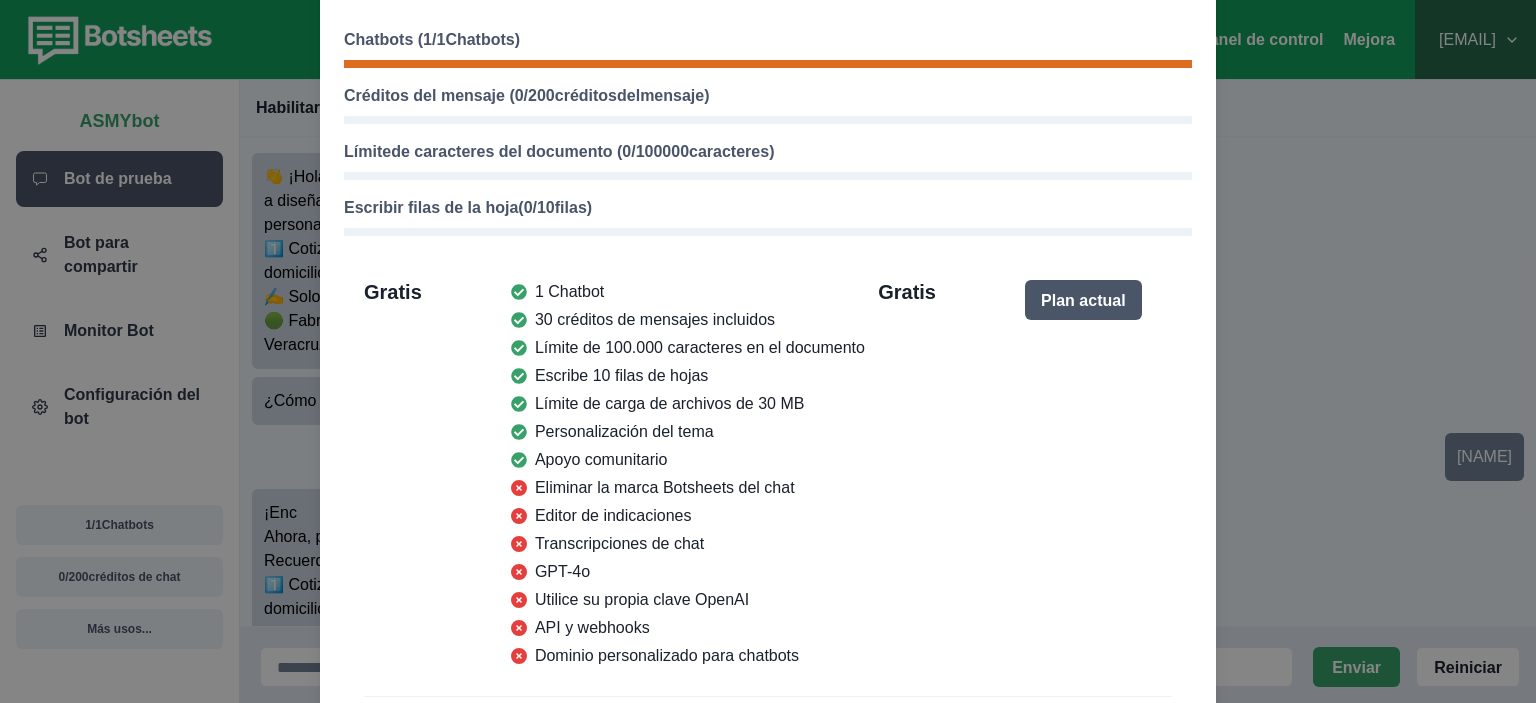 scroll, scrollTop: 0, scrollLeft: 0, axis: both 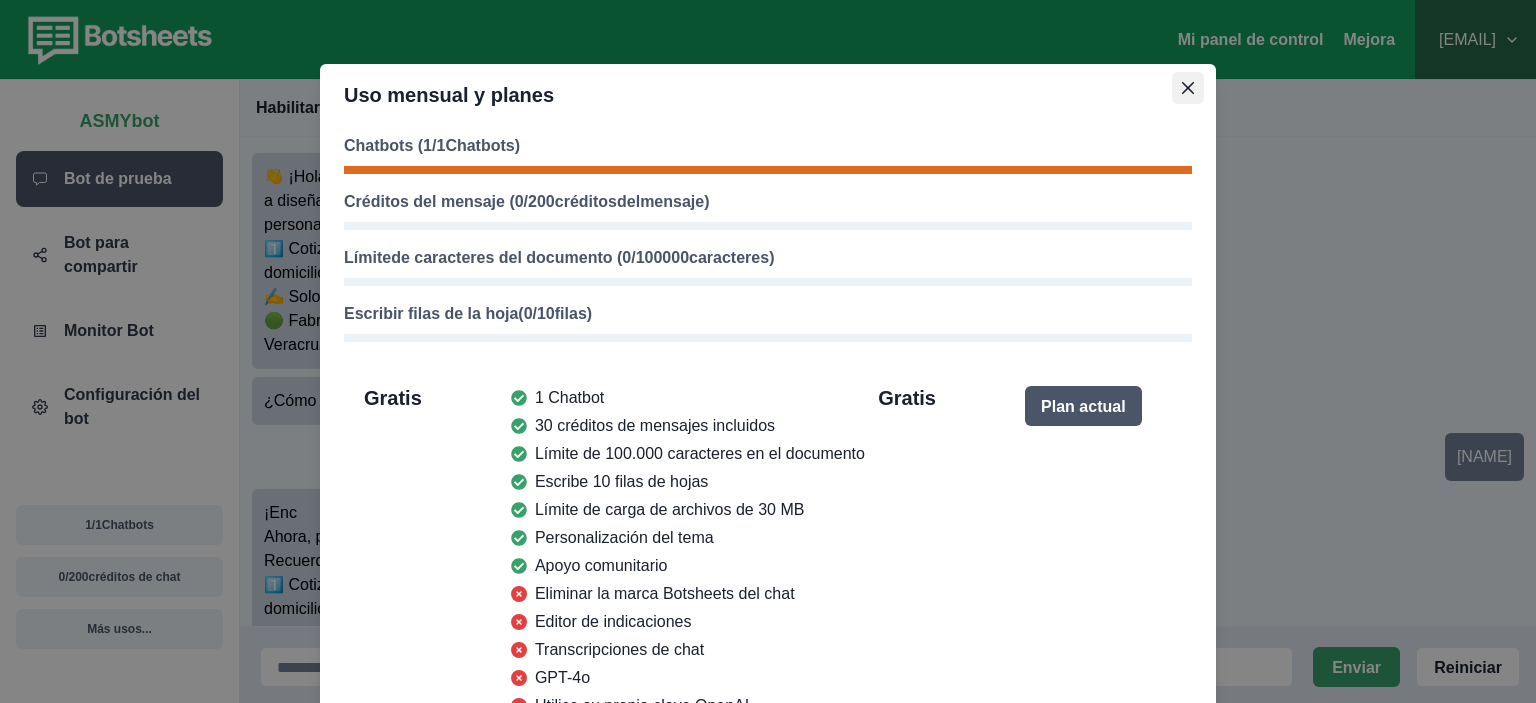 click at bounding box center [1188, 88] 